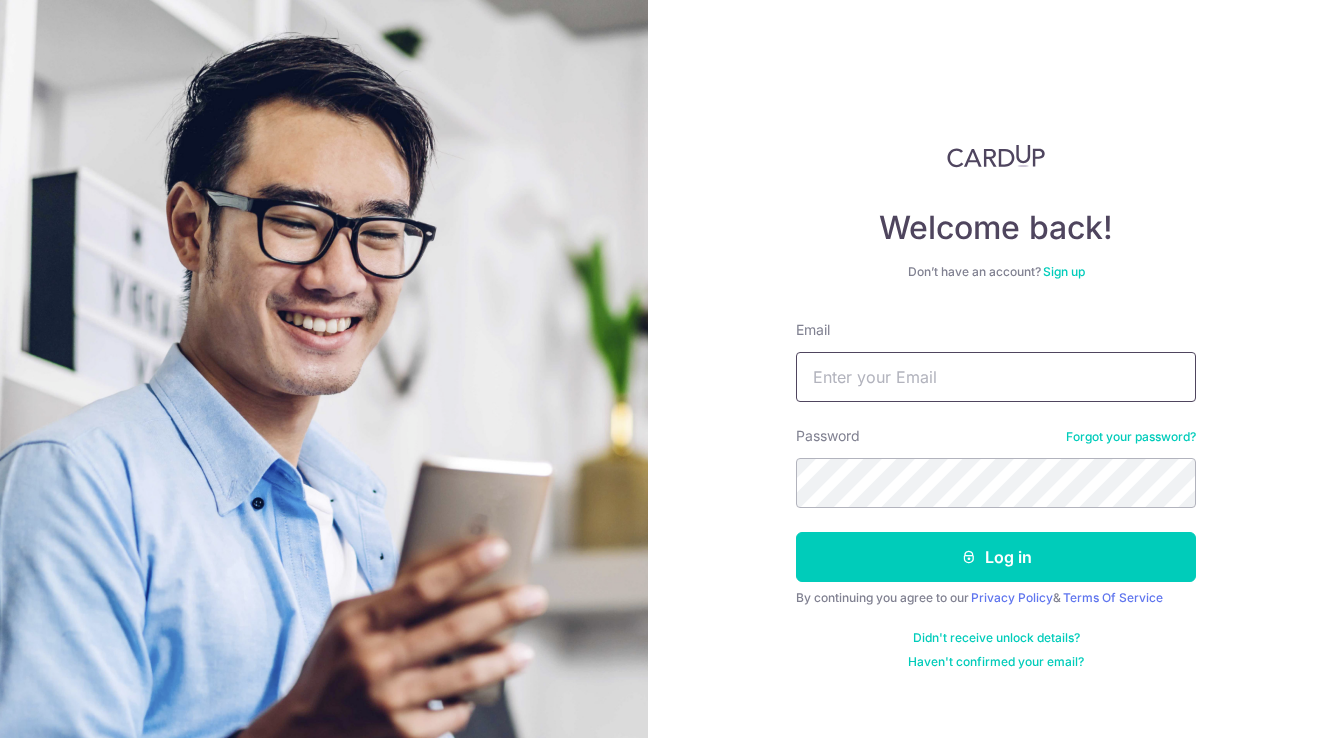 scroll, scrollTop: 0, scrollLeft: 0, axis: both 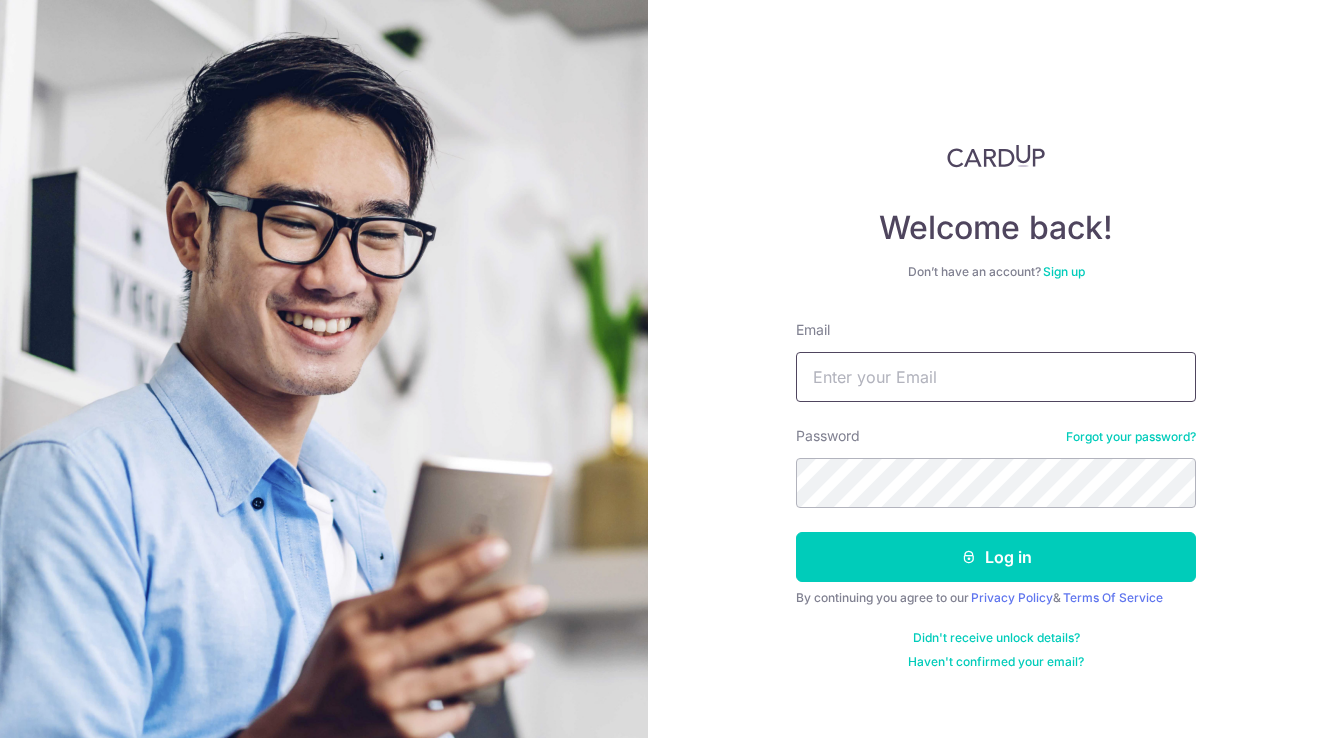 type on "[EMAIL]" 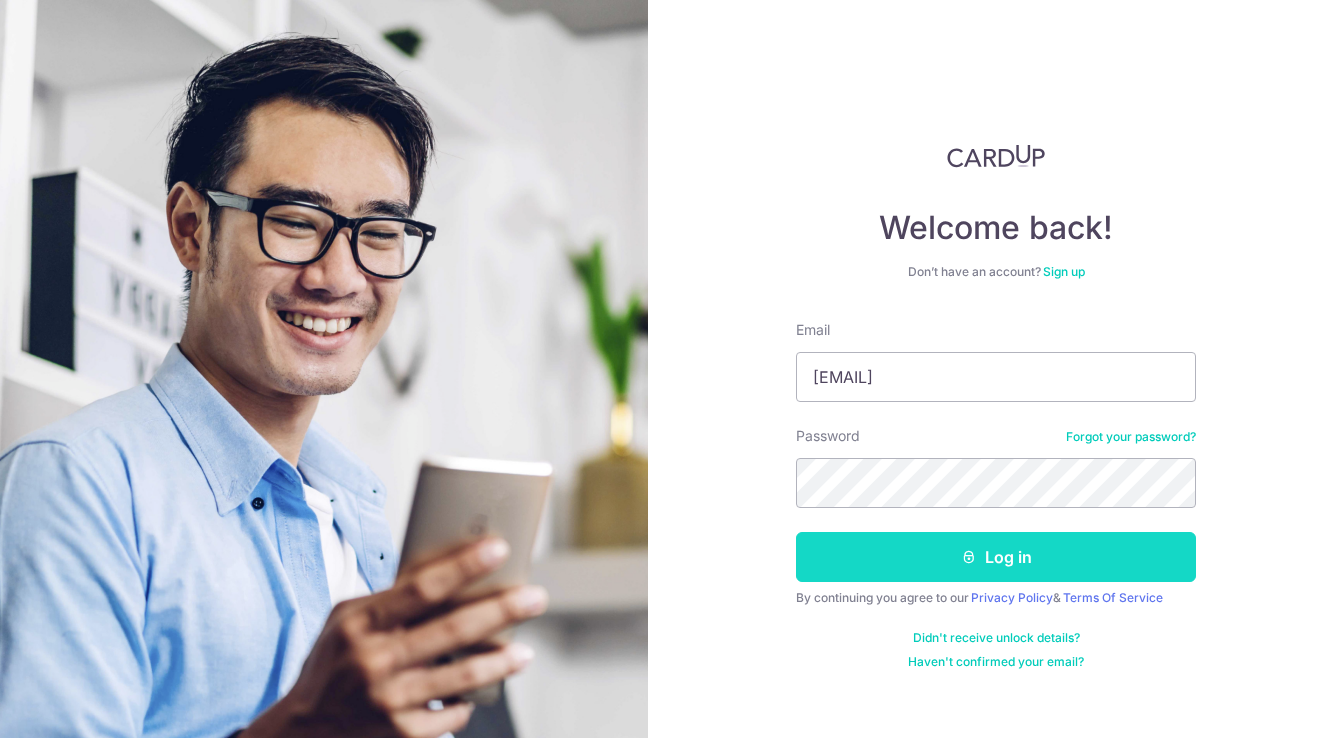 click on "Log in" at bounding box center (996, 557) 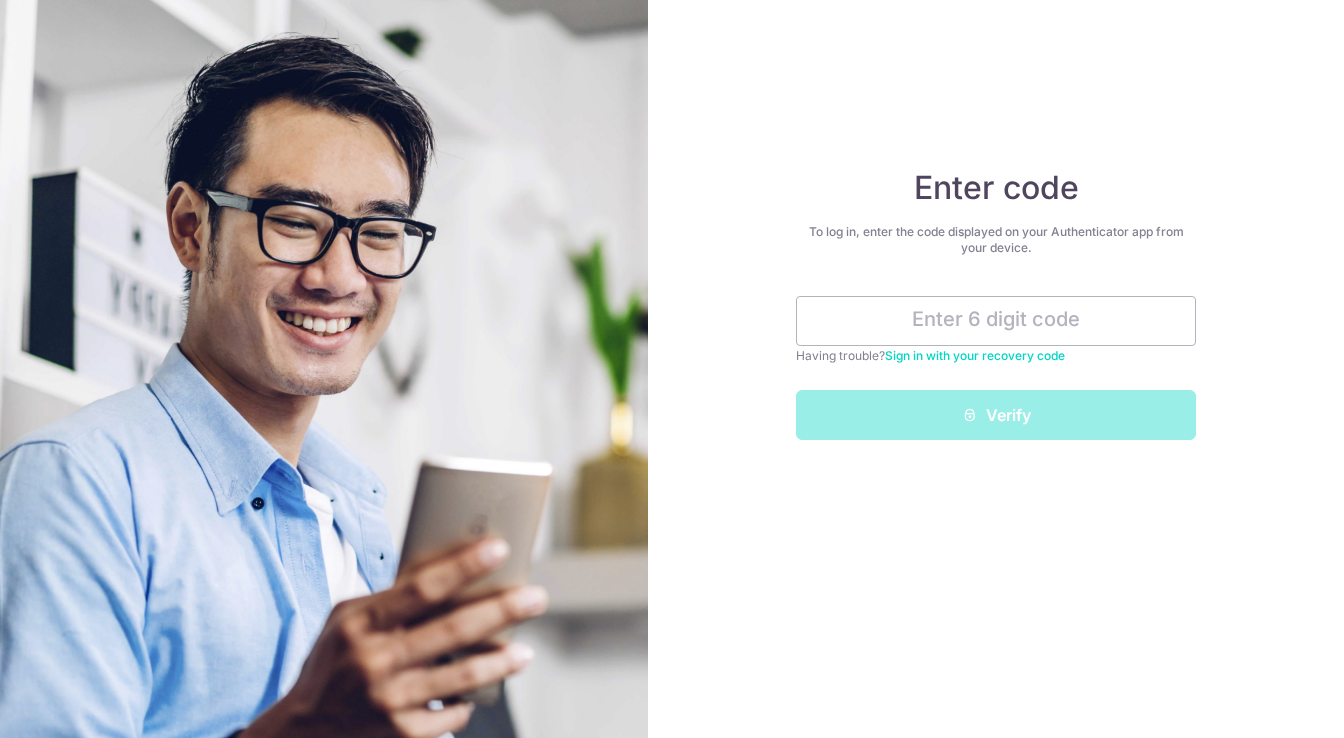 scroll, scrollTop: 0, scrollLeft: 0, axis: both 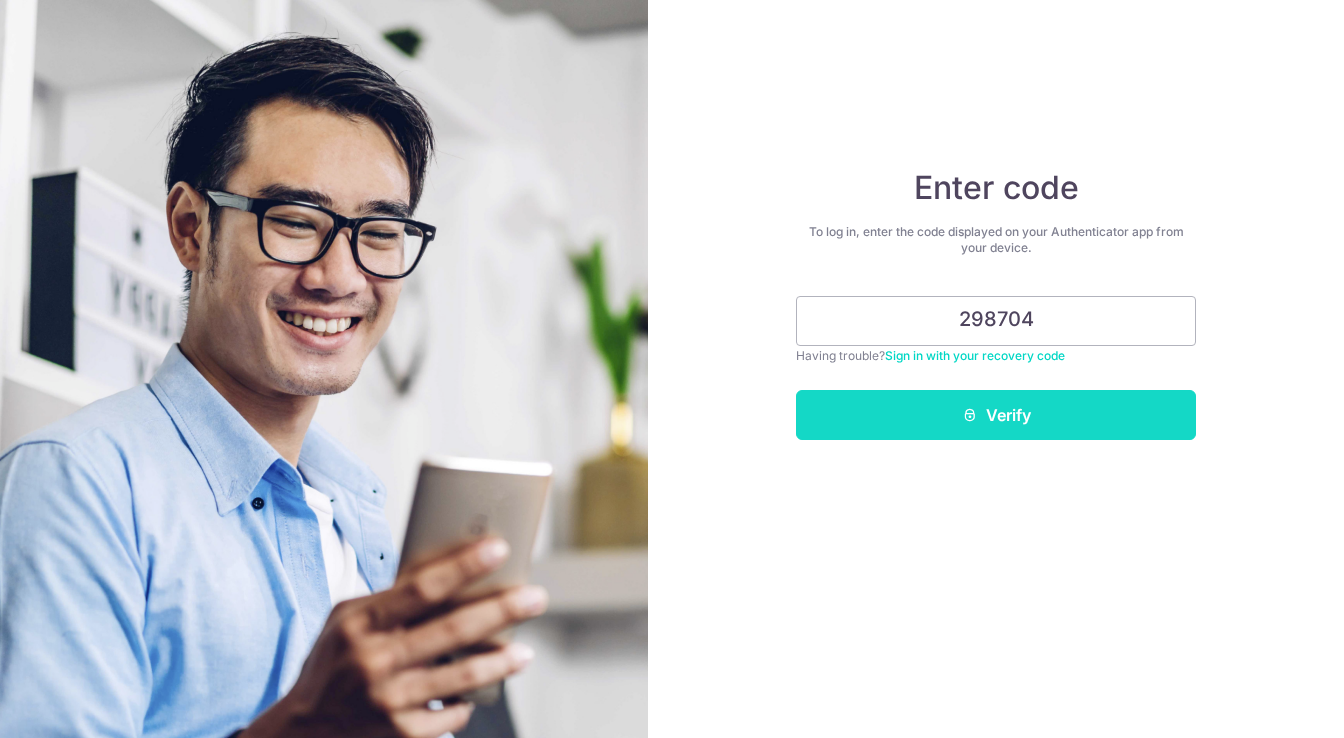 type on "298704" 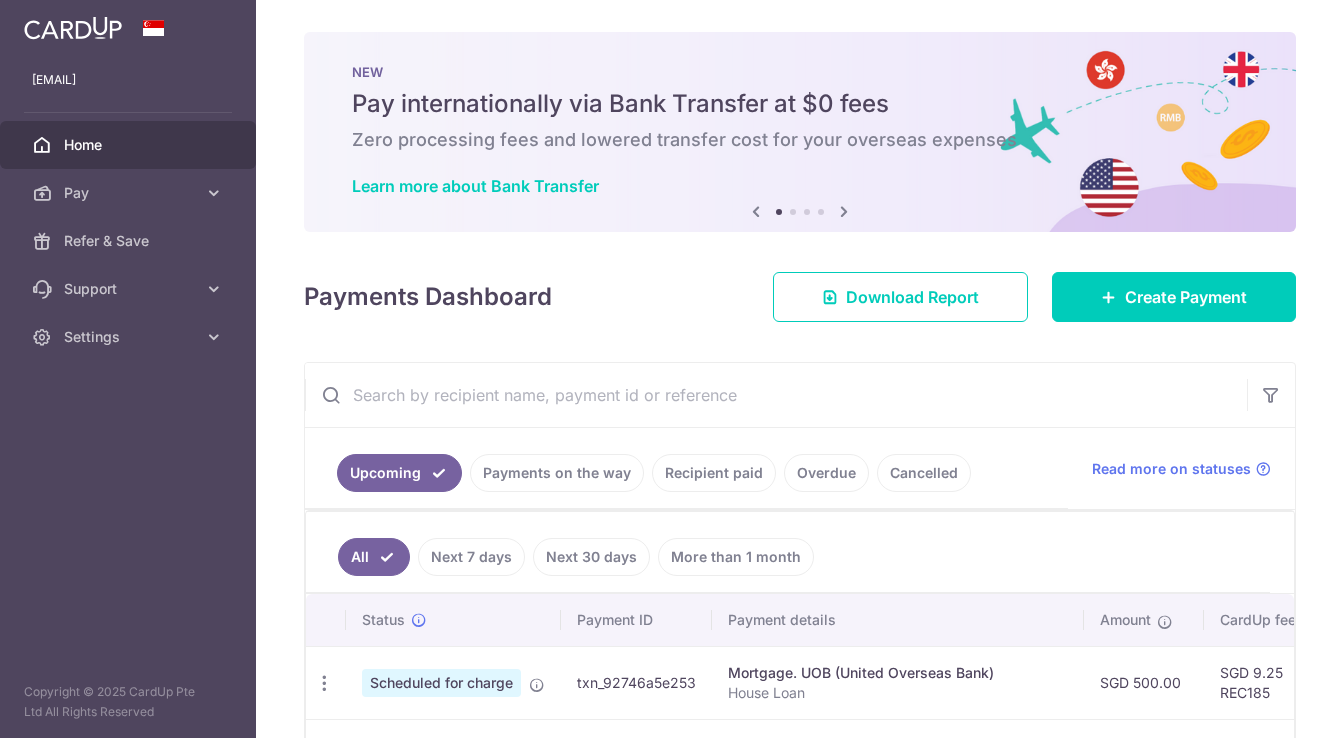 scroll, scrollTop: 0, scrollLeft: 0, axis: both 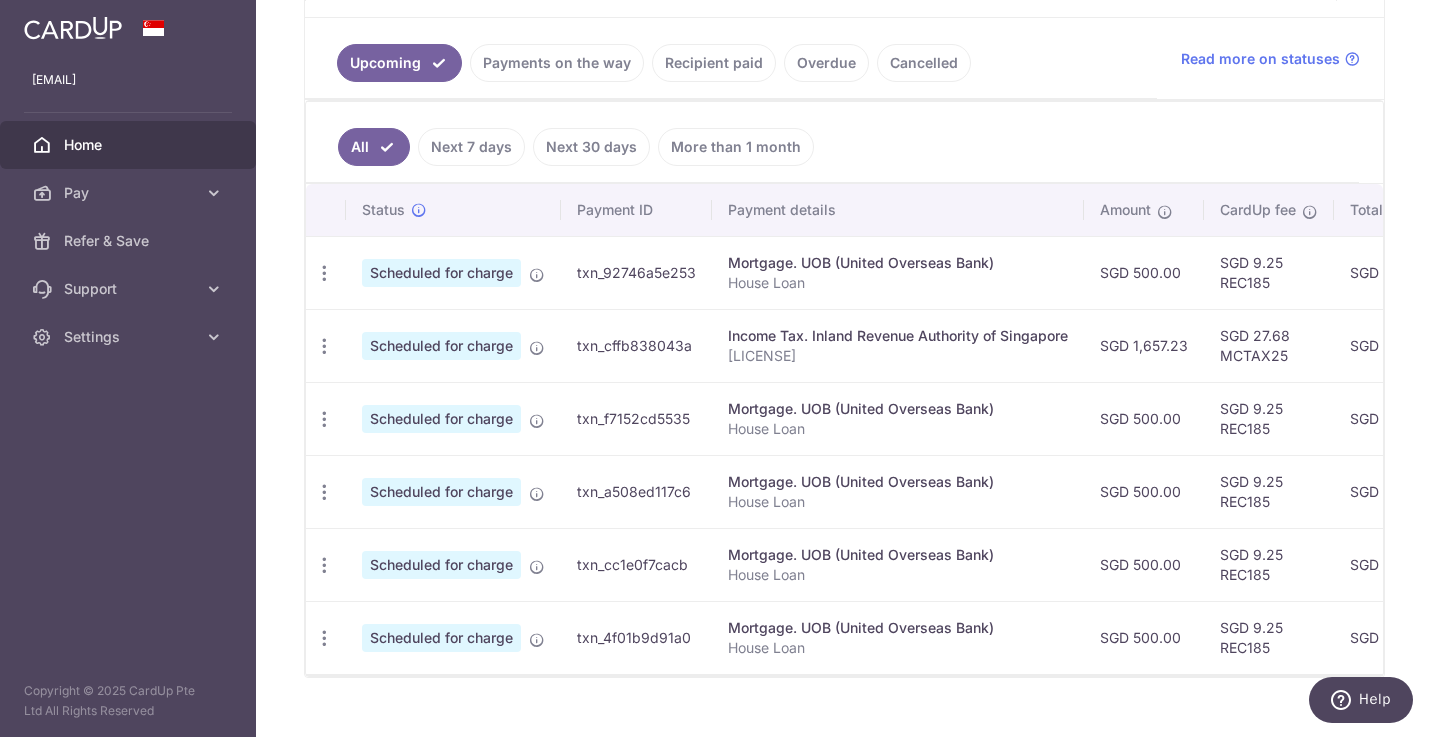 click on "Cancelled" at bounding box center [924, 63] 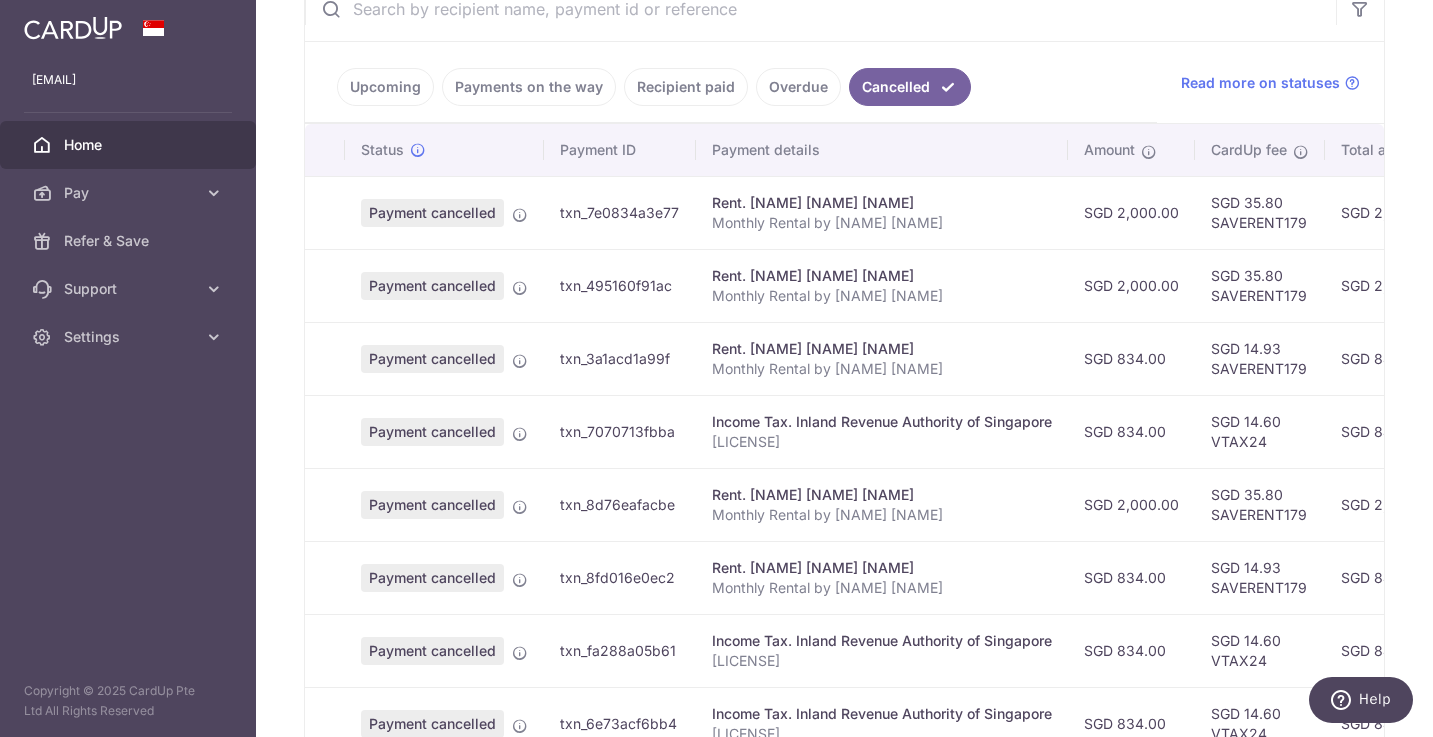 scroll, scrollTop: 3, scrollLeft: 0, axis: vertical 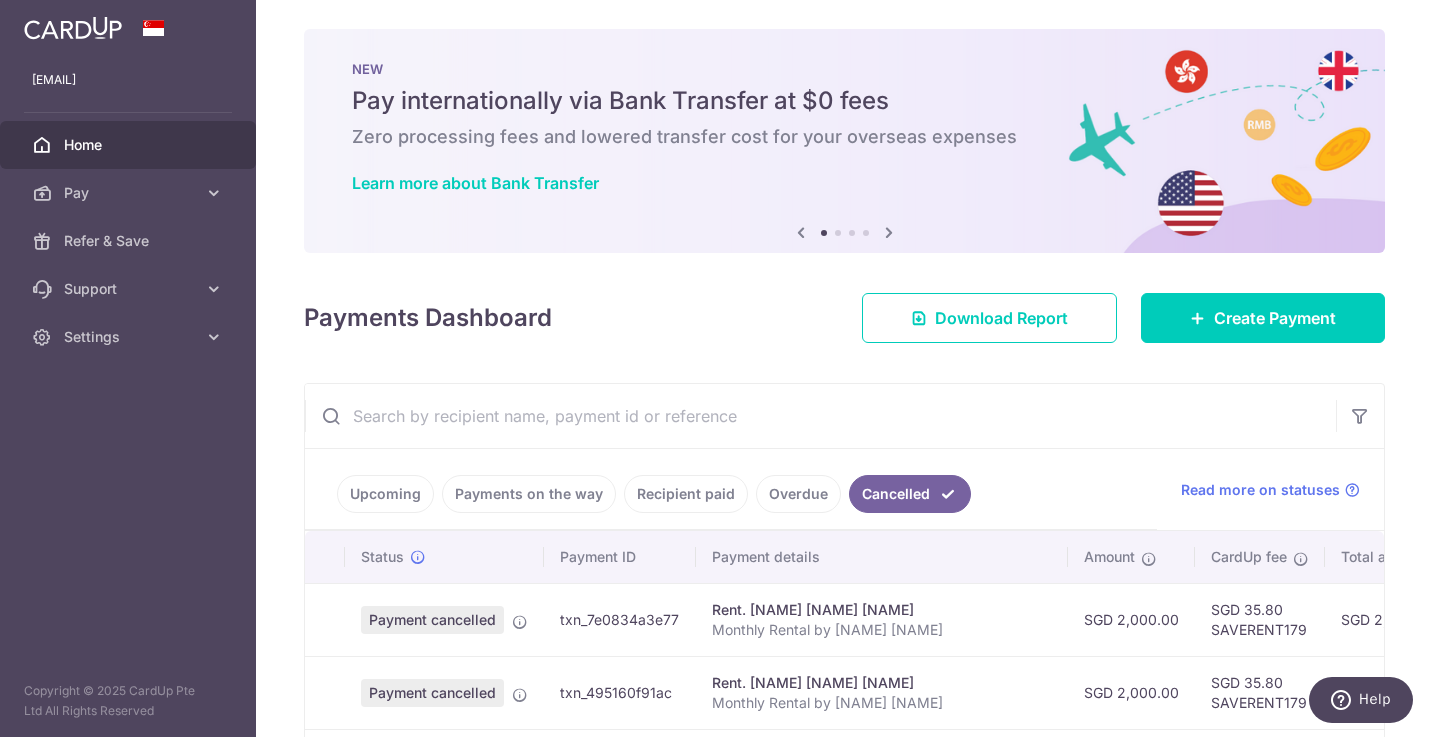 click on "Upcoming" at bounding box center [385, 494] 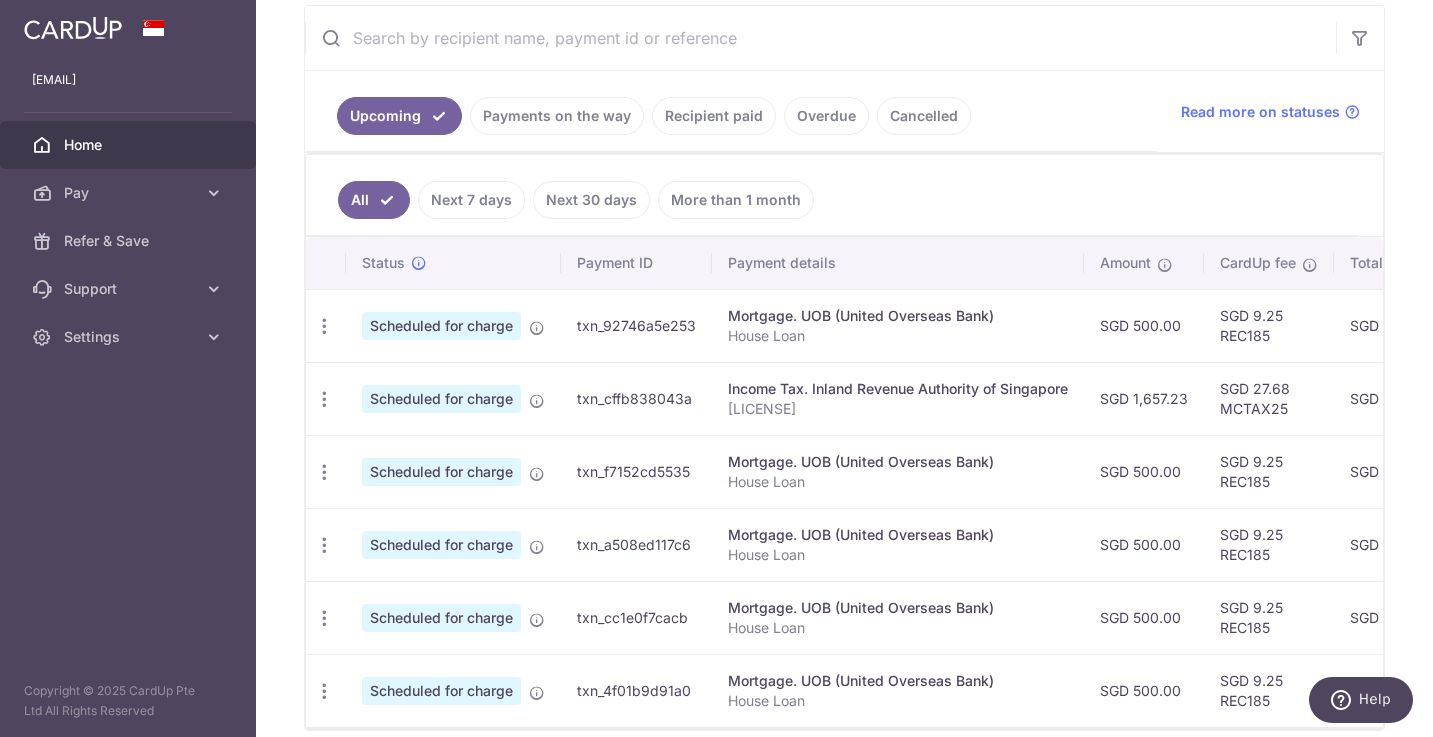 scroll, scrollTop: 382, scrollLeft: 0, axis: vertical 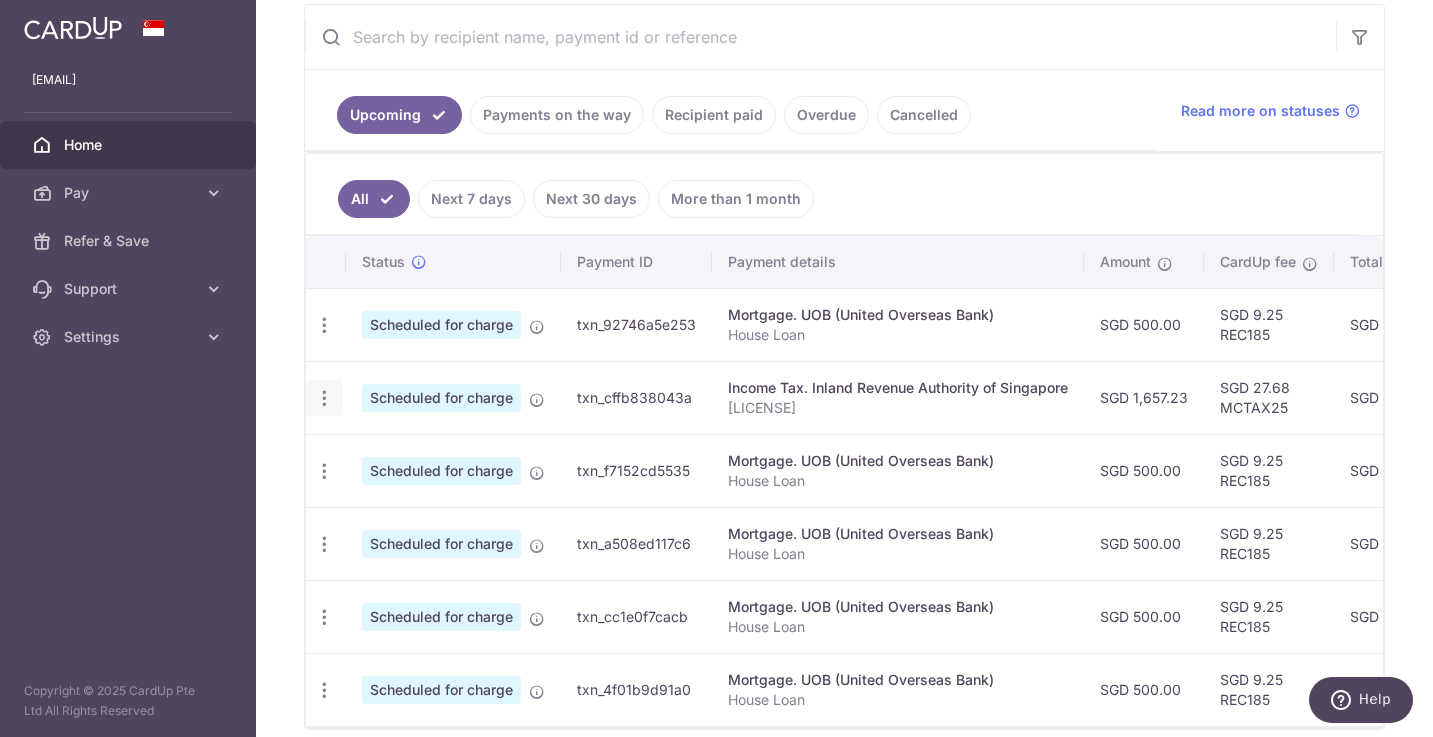 click at bounding box center (324, 325) 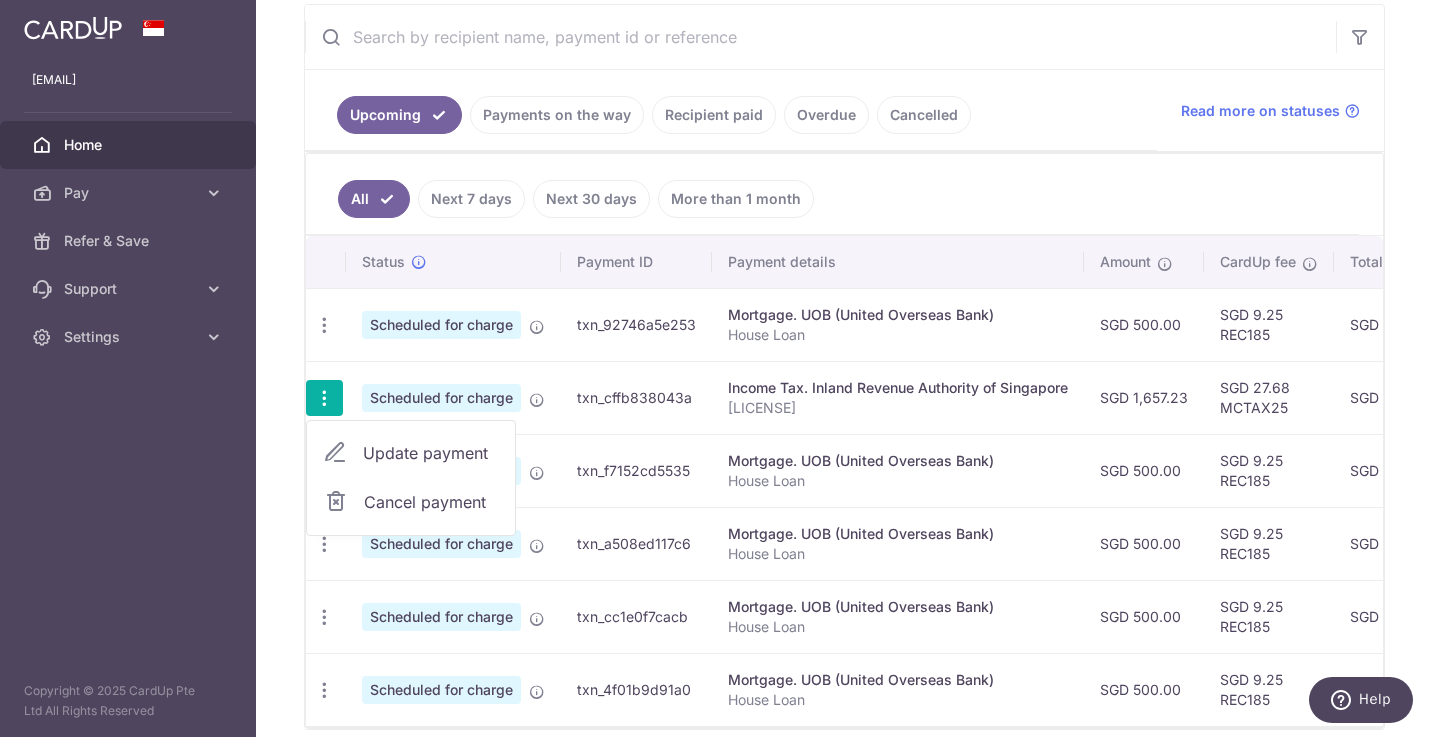 click on "Cancel payment" at bounding box center [431, 502] 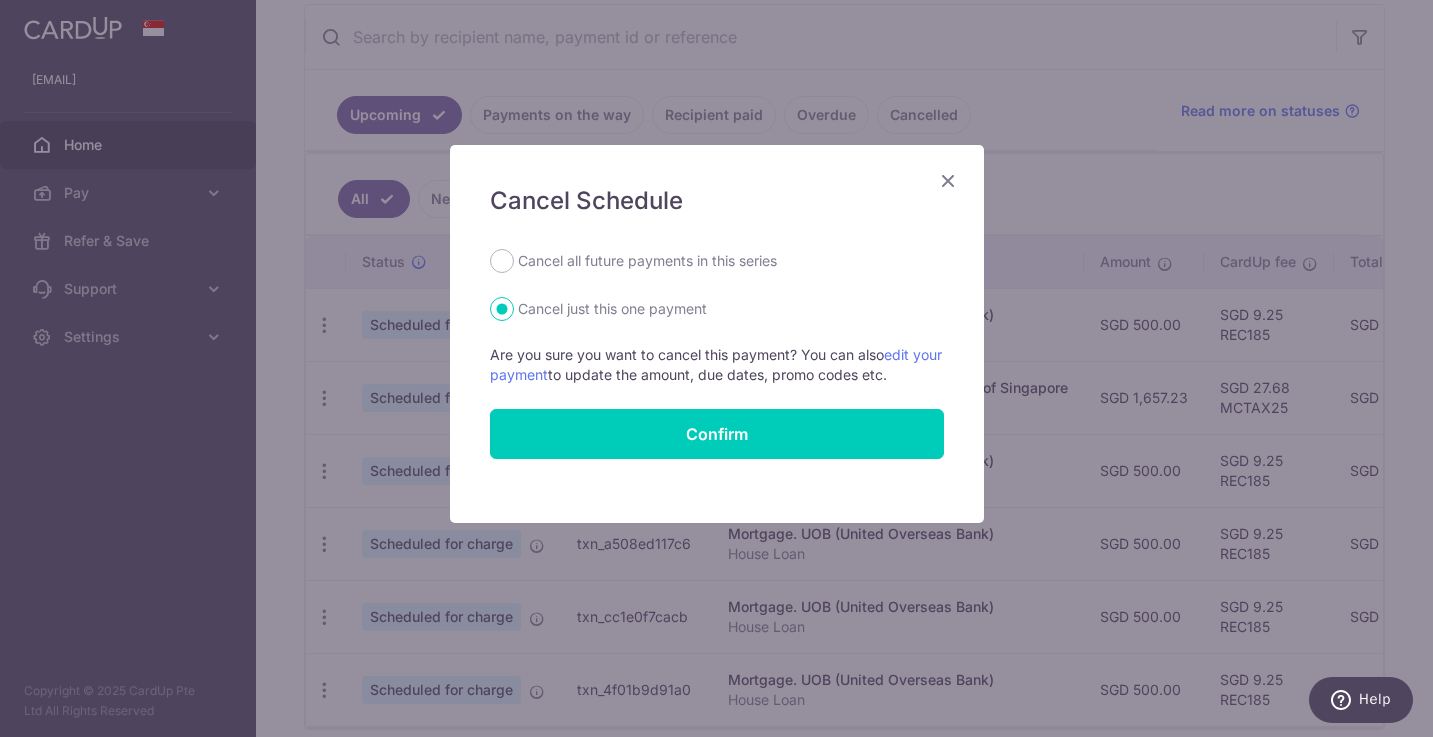 click at bounding box center (948, 180) 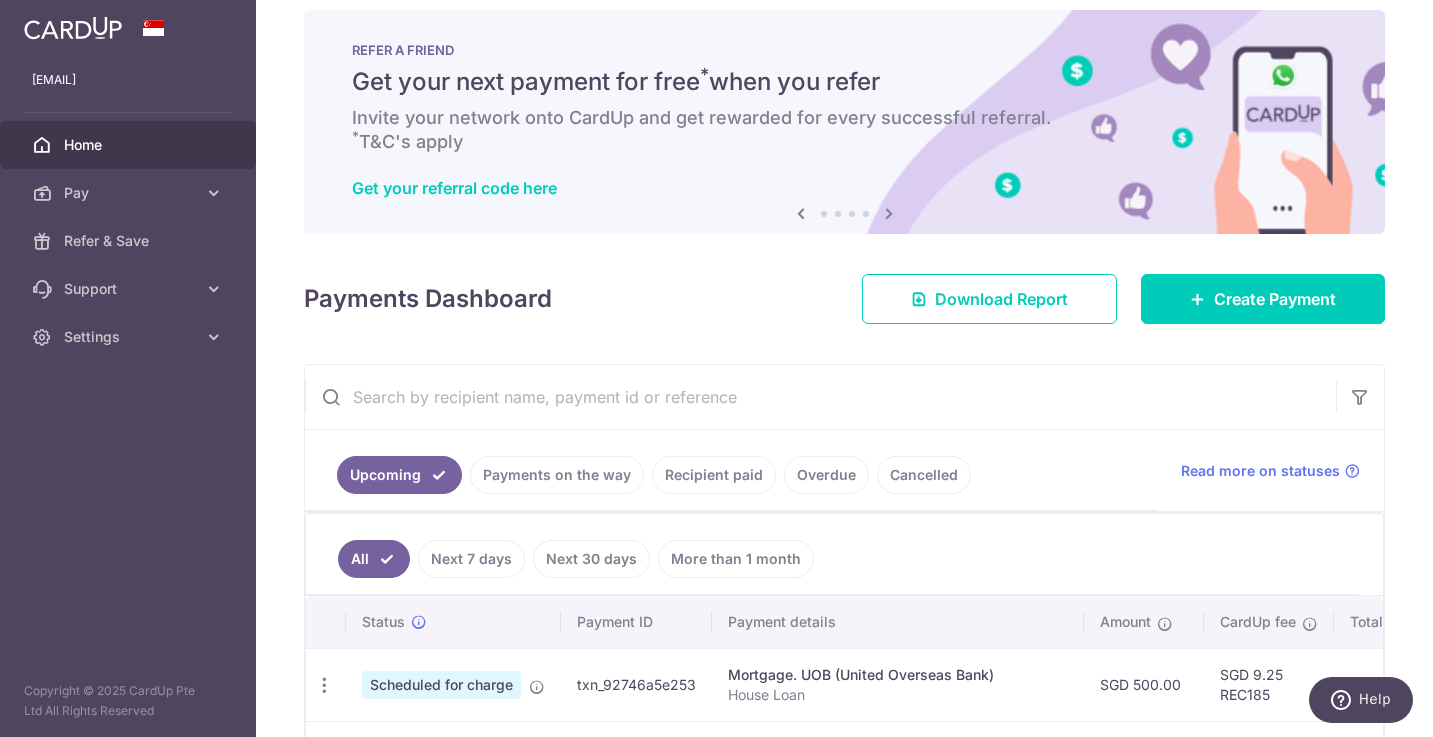 scroll, scrollTop: 0, scrollLeft: 0, axis: both 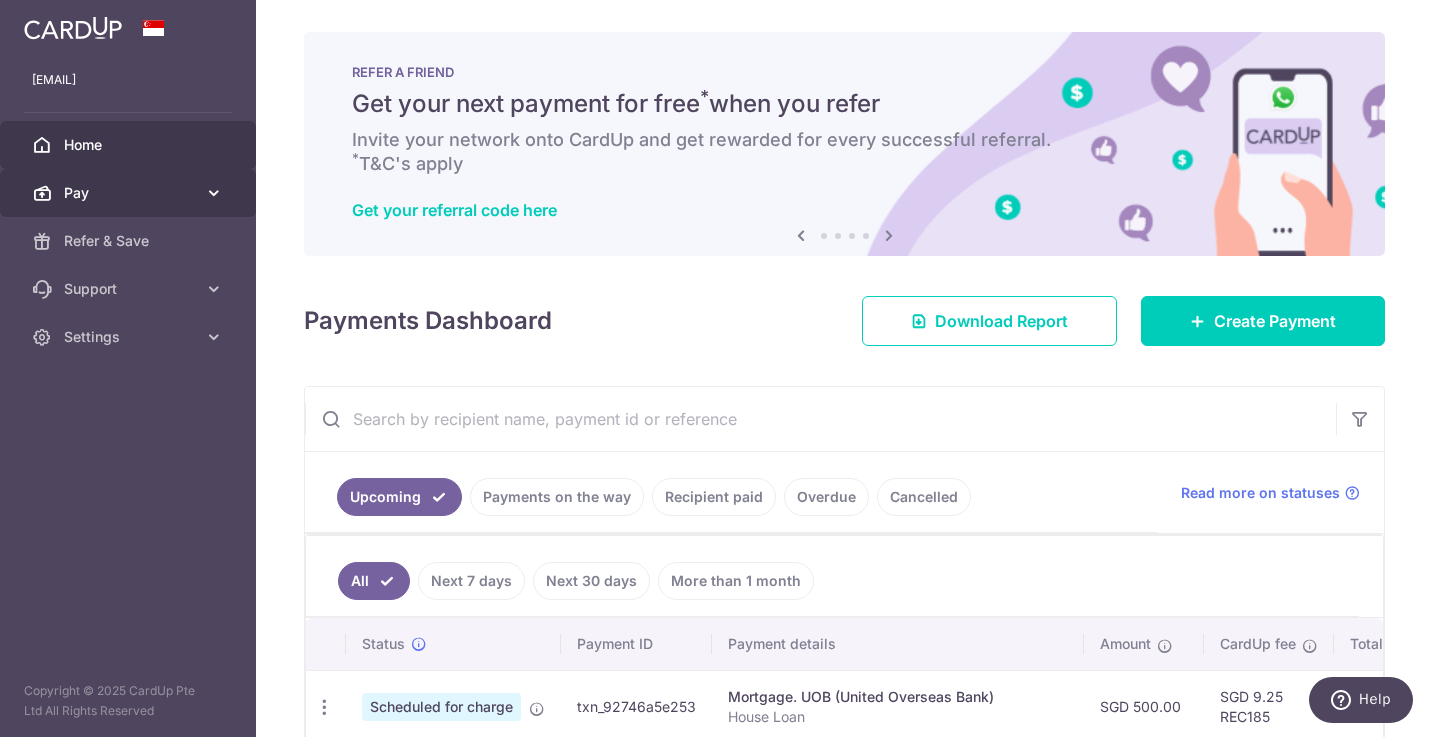 click on "Pay" at bounding box center (128, 193) 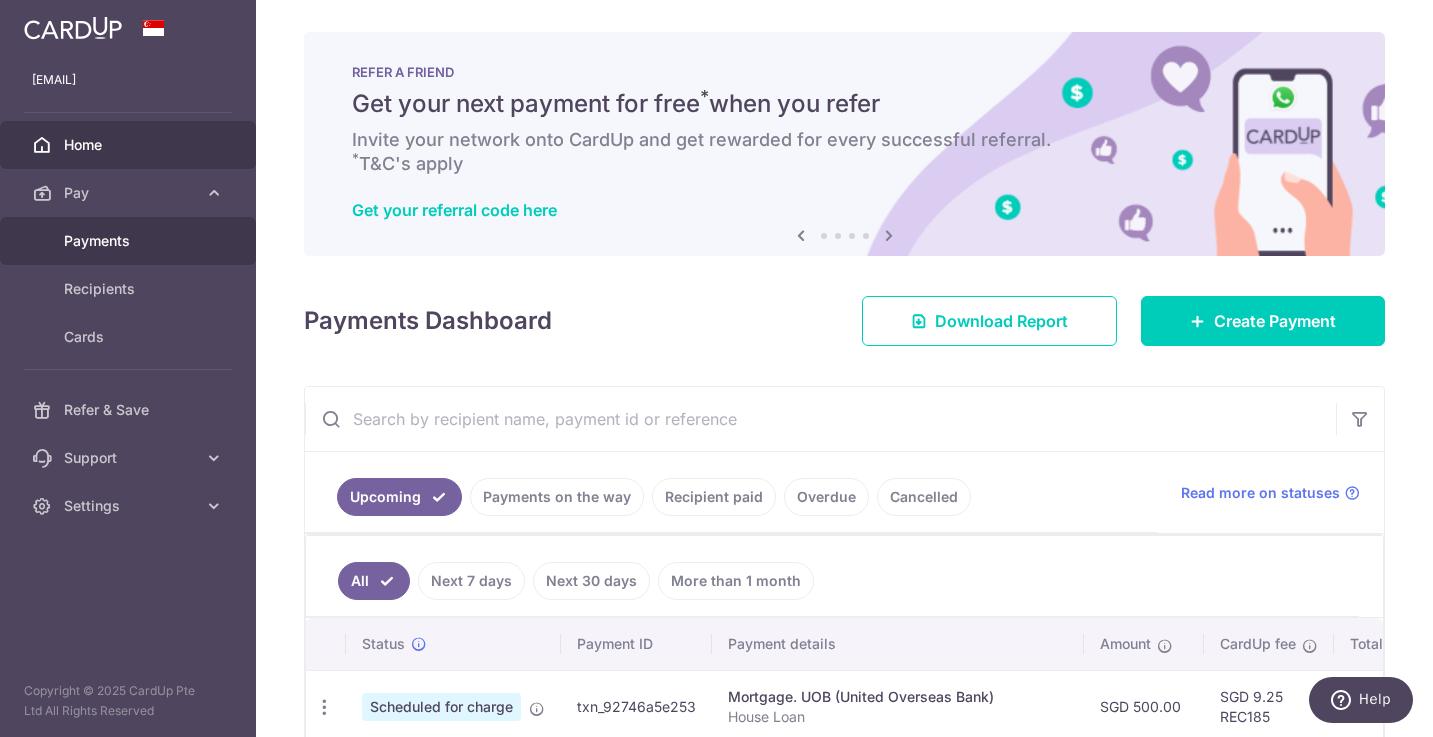 click on "Payments" at bounding box center [130, 241] 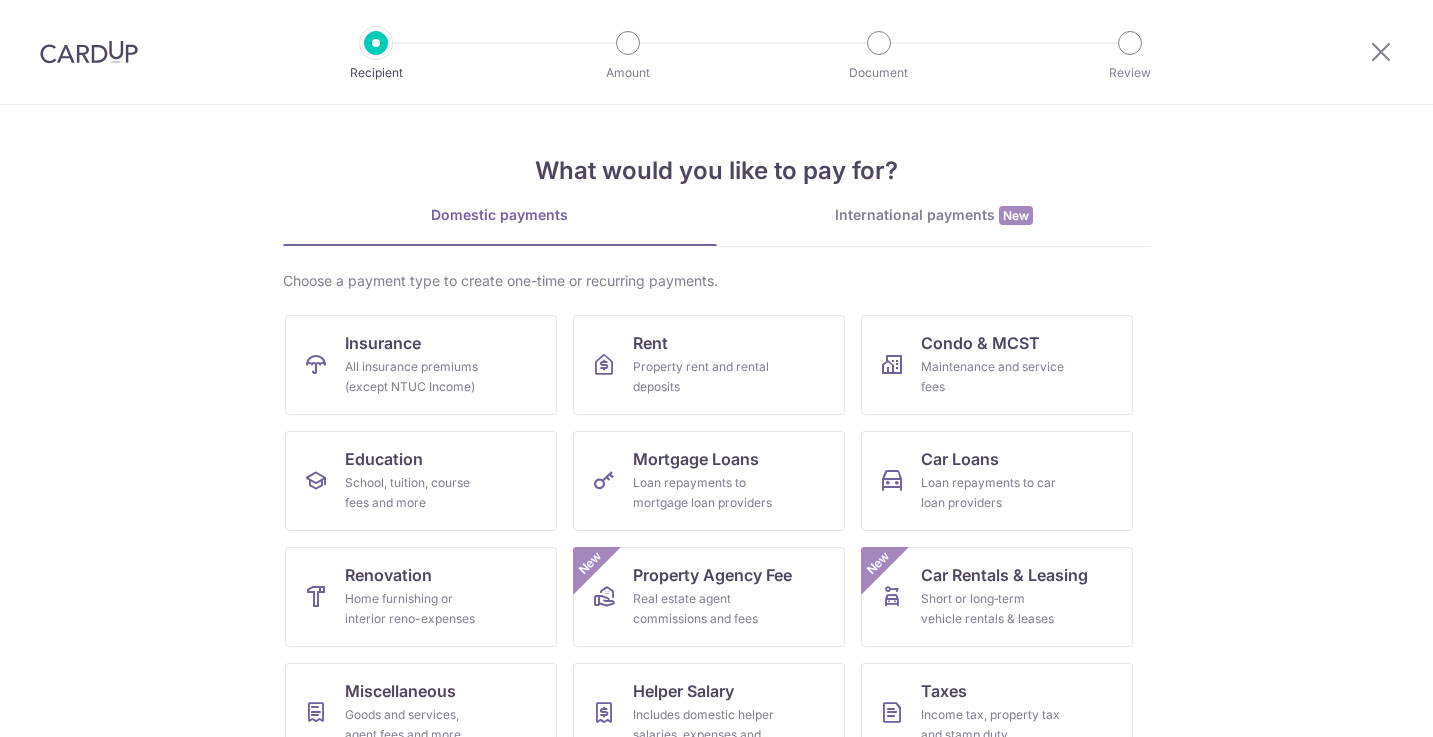 scroll, scrollTop: 0, scrollLeft: 0, axis: both 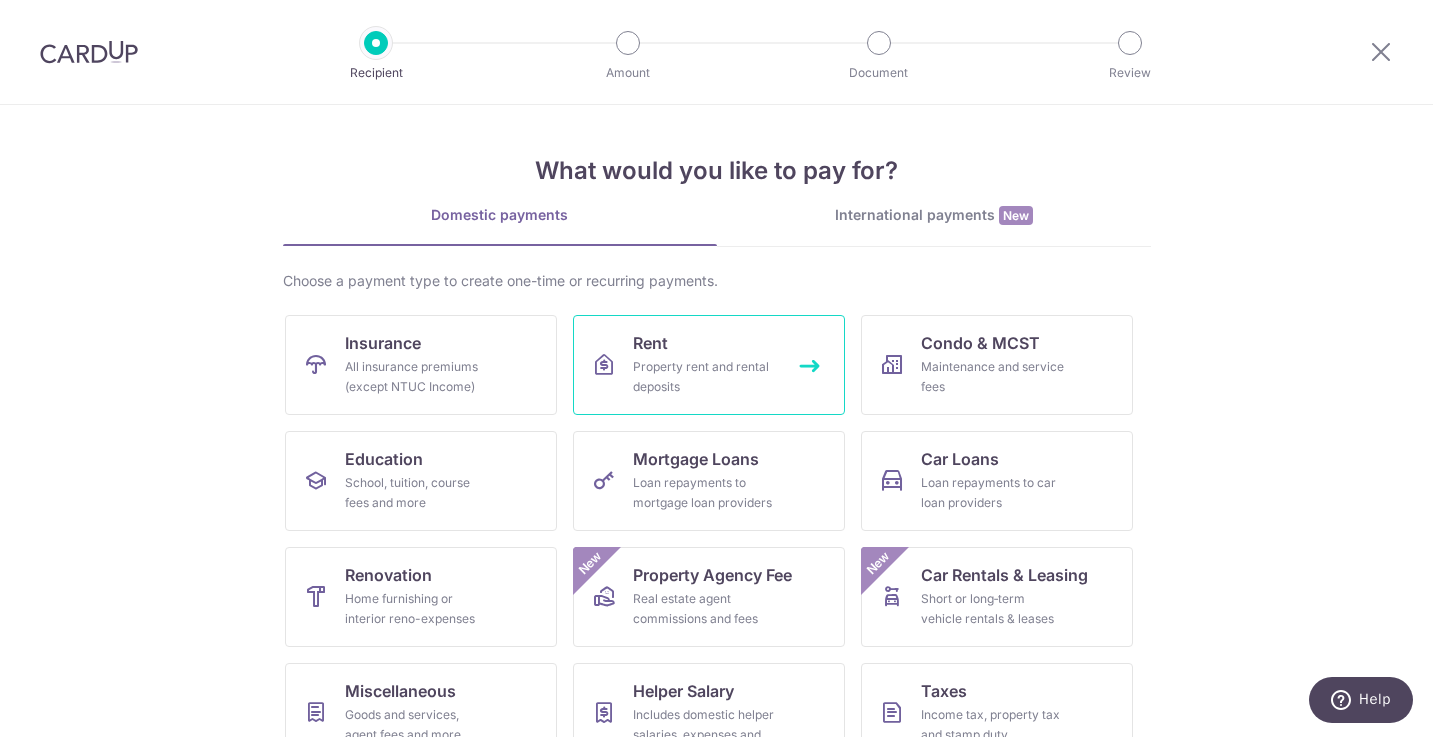 click on "Property rent and rental deposits" at bounding box center [705, 377] 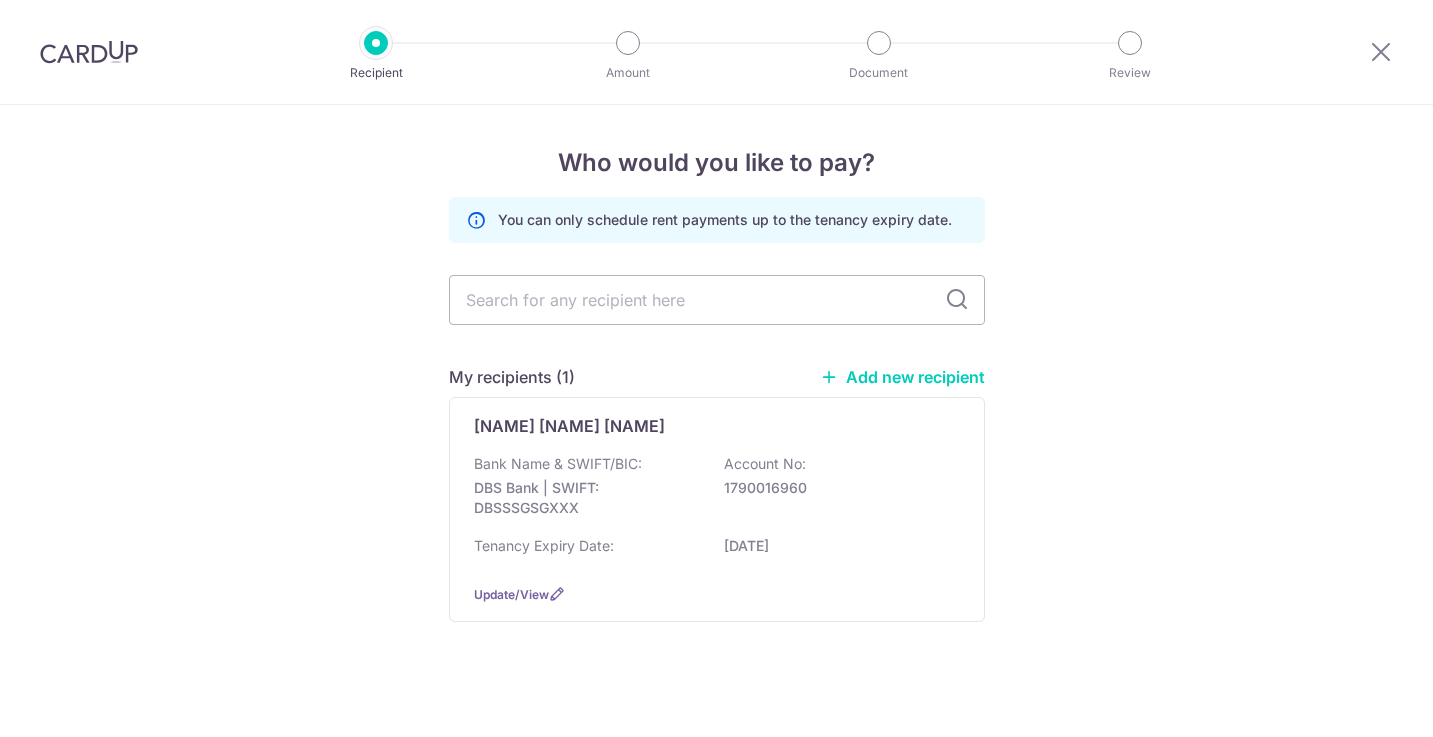 scroll, scrollTop: 0, scrollLeft: 0, axis: both 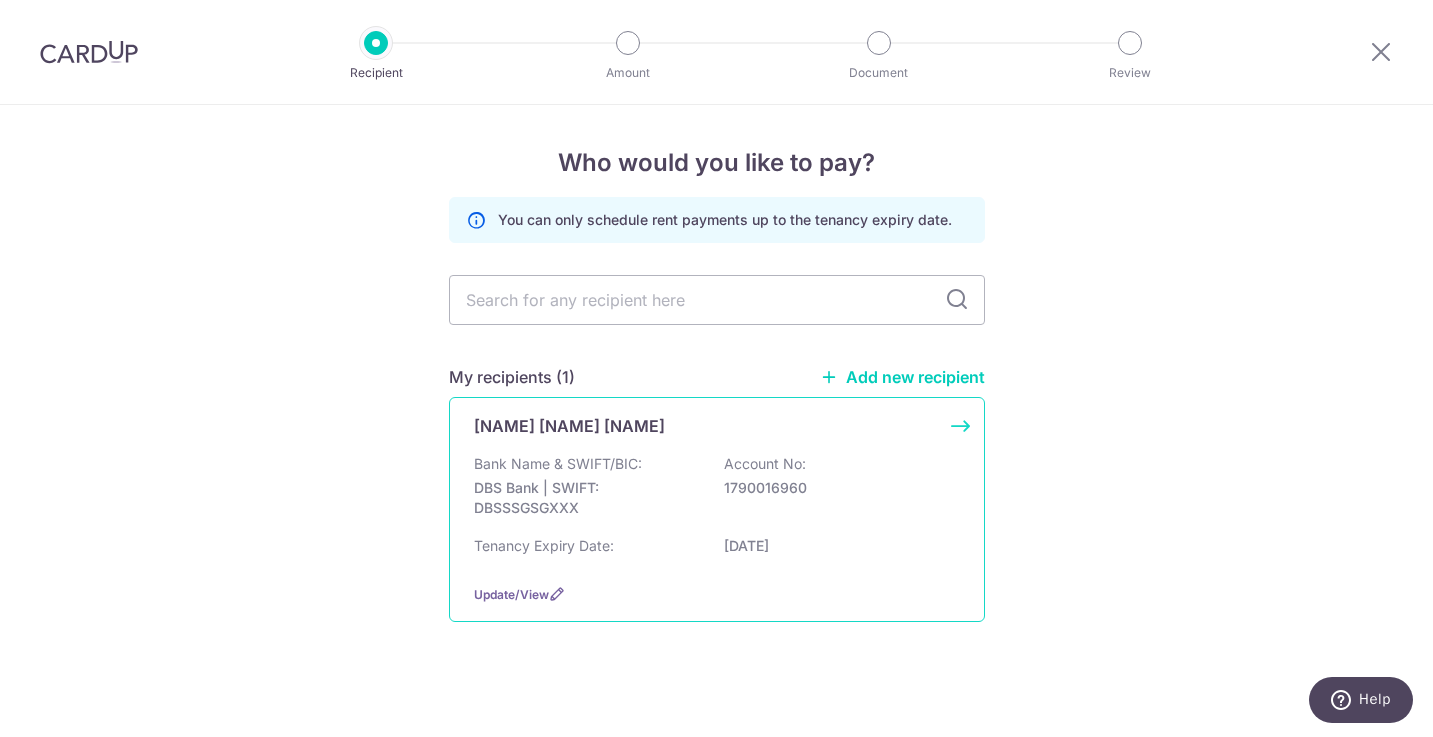 click on "Bank Name & SWIFT/BIC:" at bounding box center [558, 464] 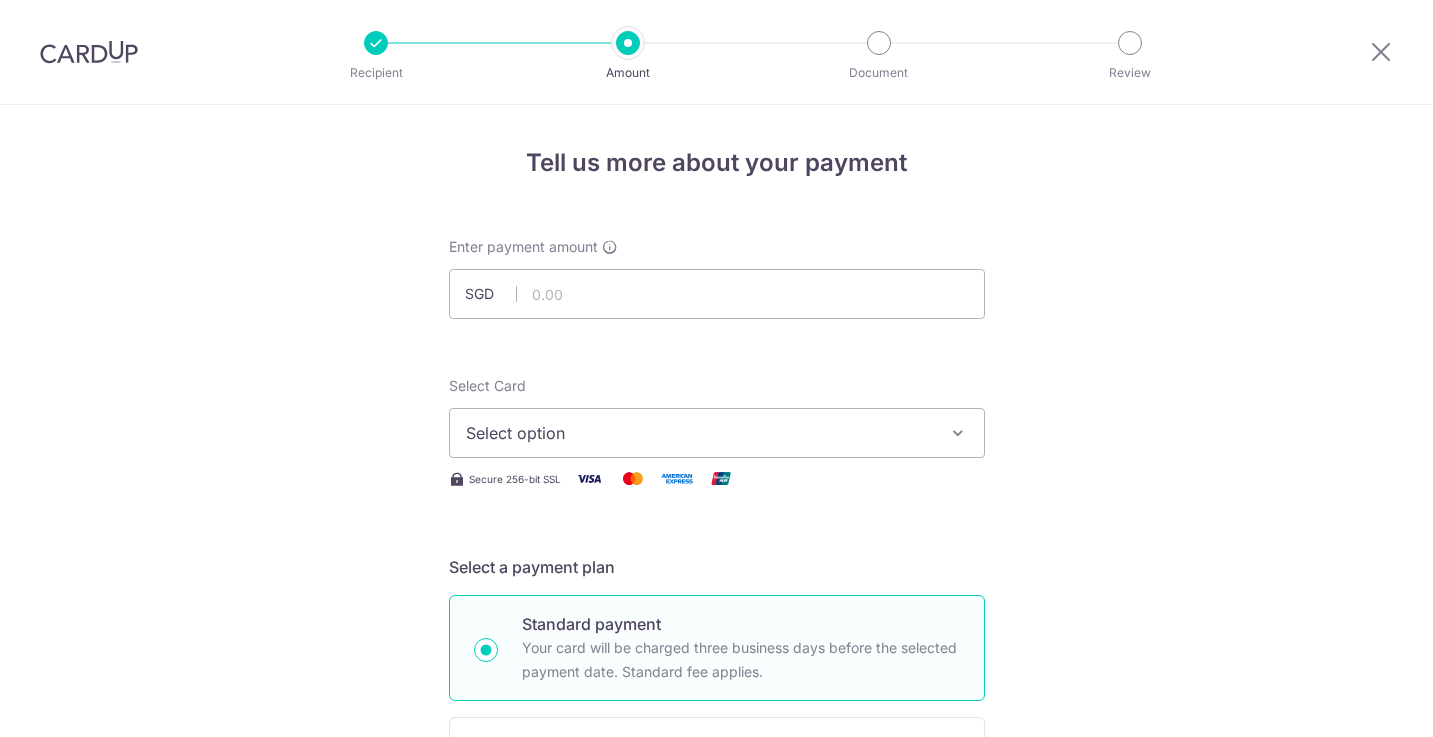 scroll, scrollTop: 0, scrollLeft: 0, axis: both 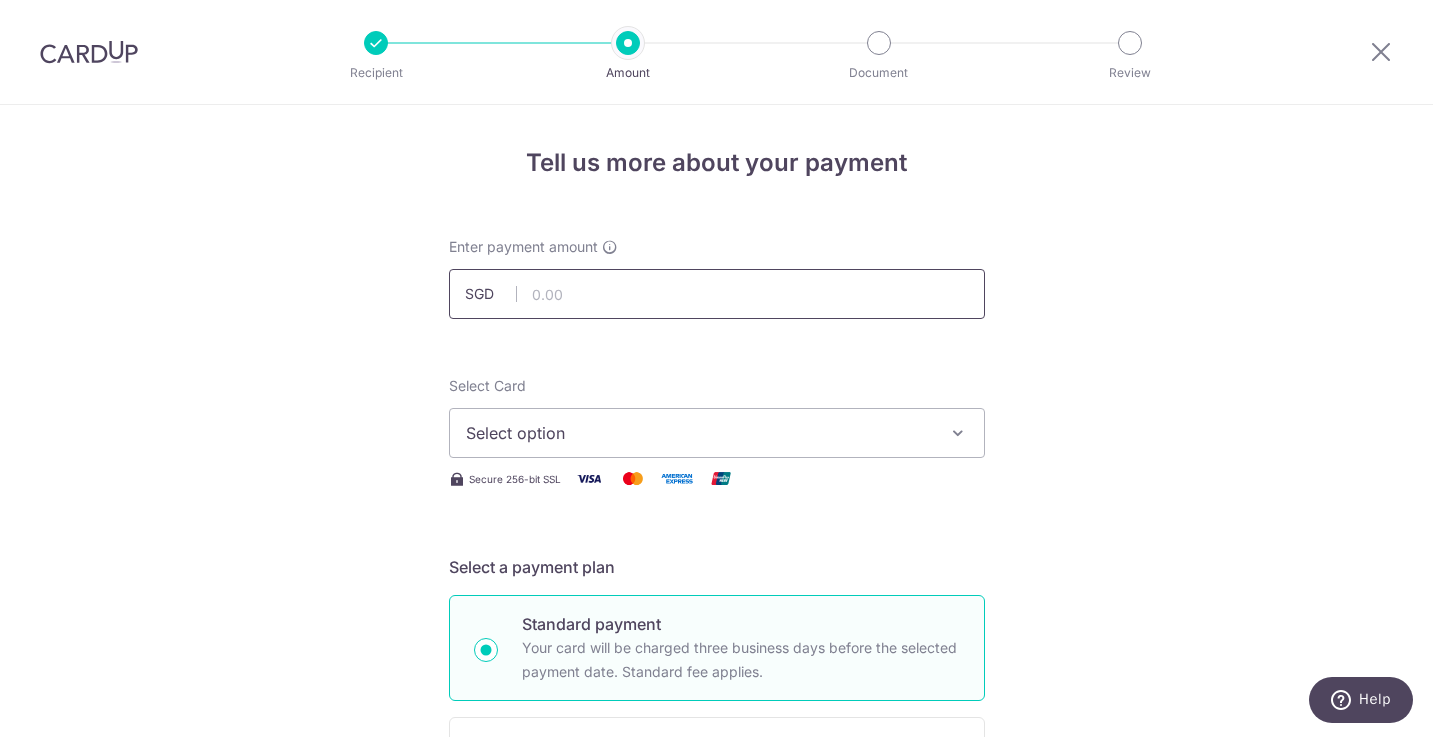 click at bounding box center (717, 294) 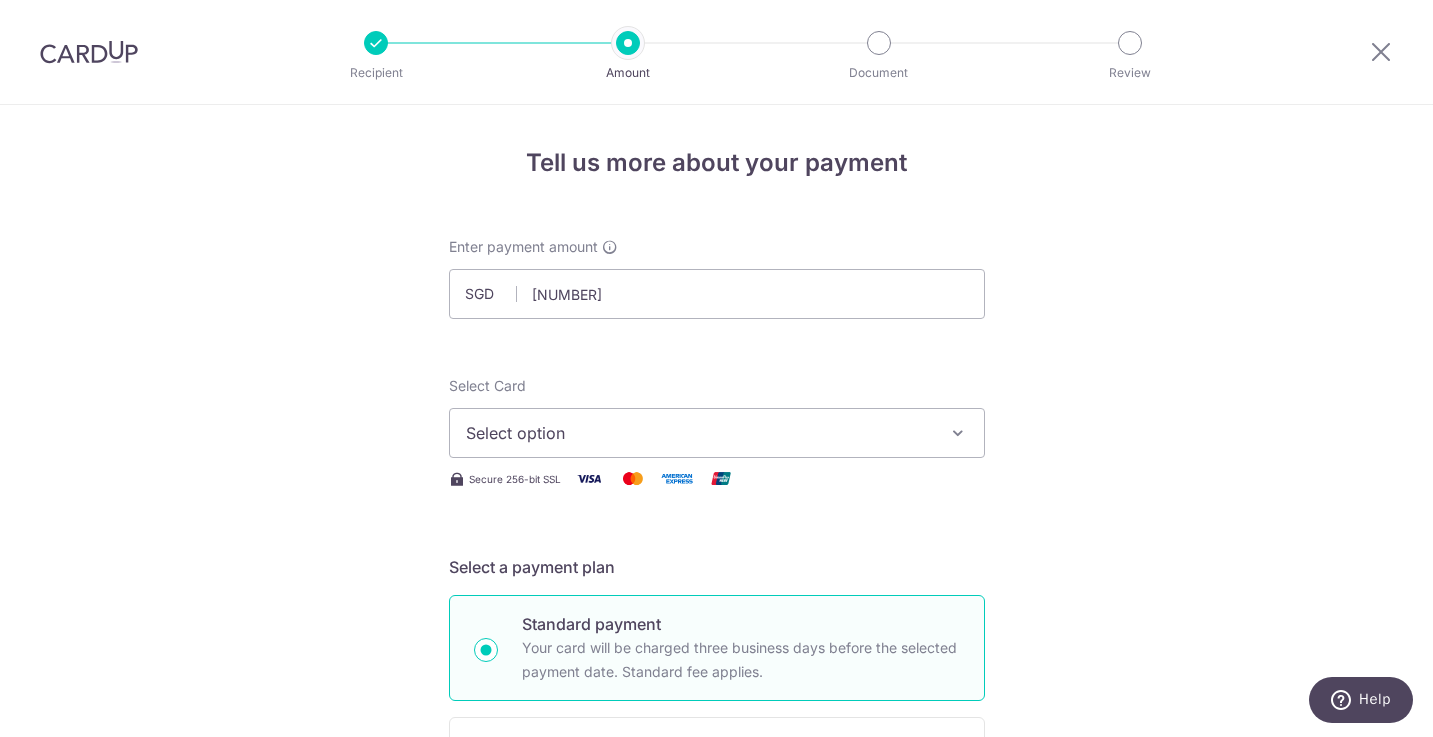 type on "819.00" 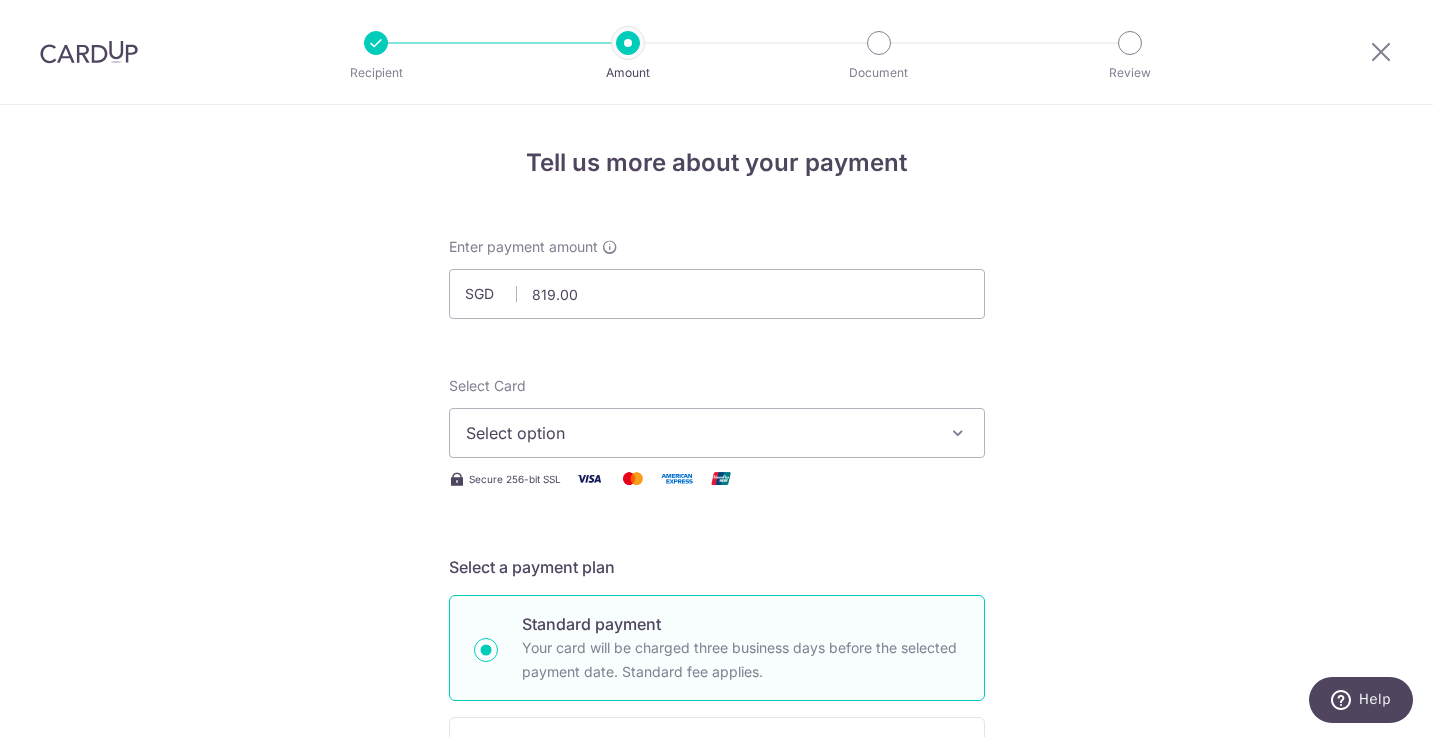 click at bounding box center [958, 433] 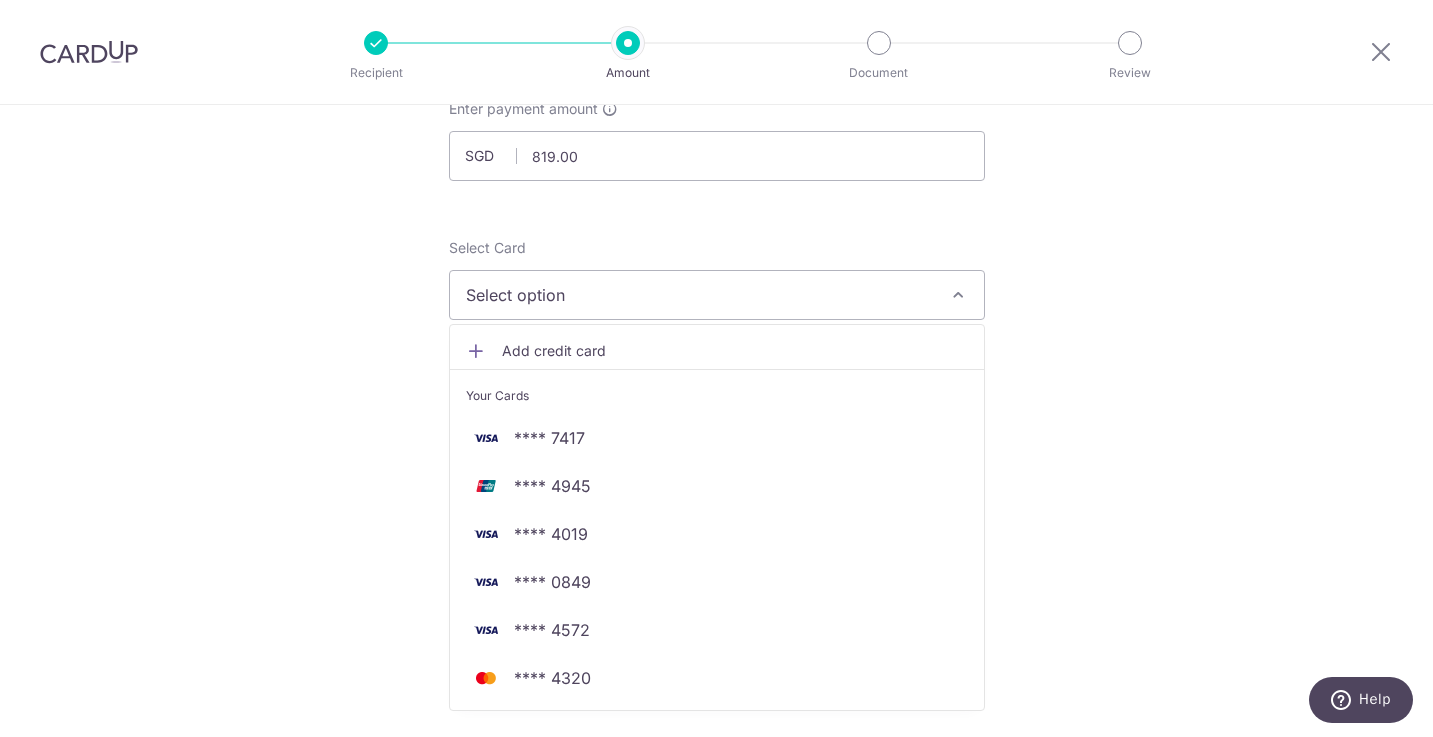 scroll, scrollTop: 161, scrollLeft: 0, axis: vertical 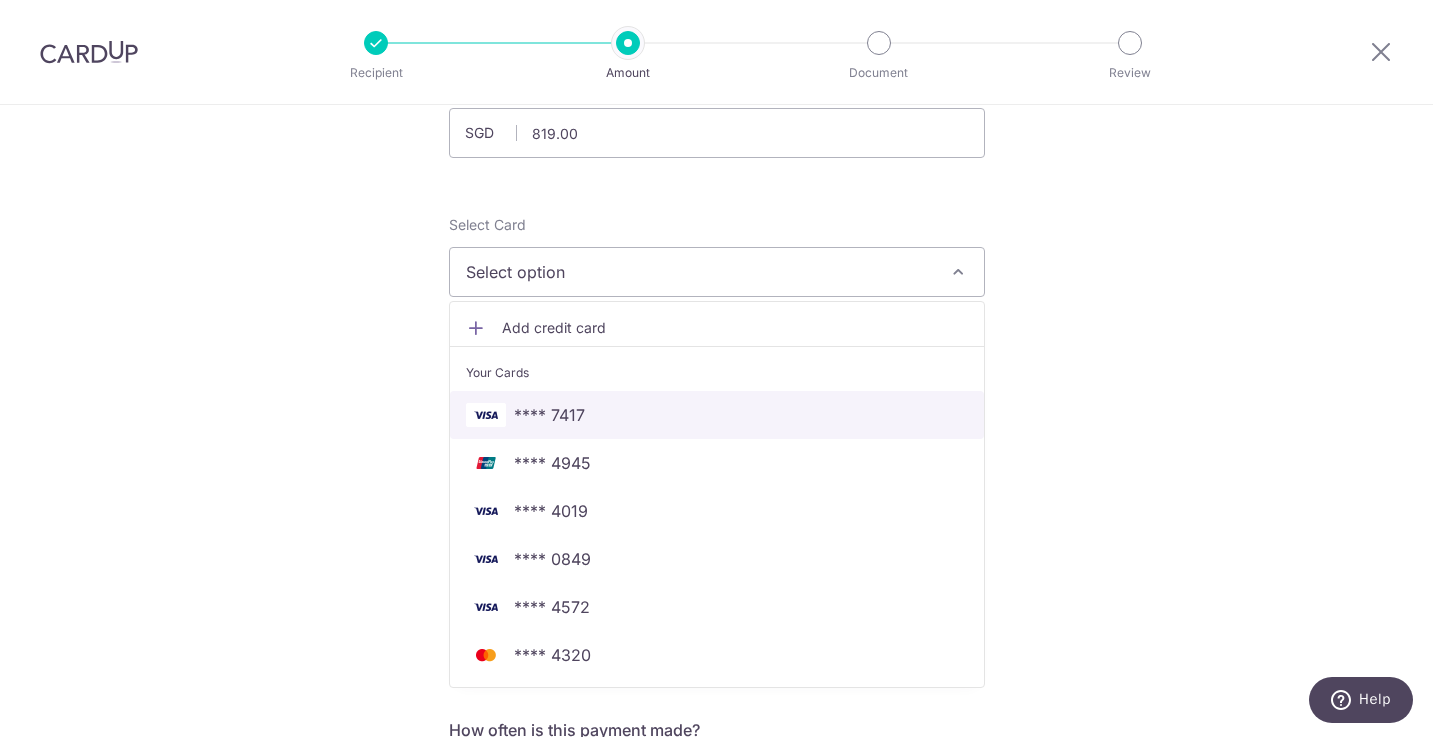 click on "**** 7417" at bounding box center [717, 415] 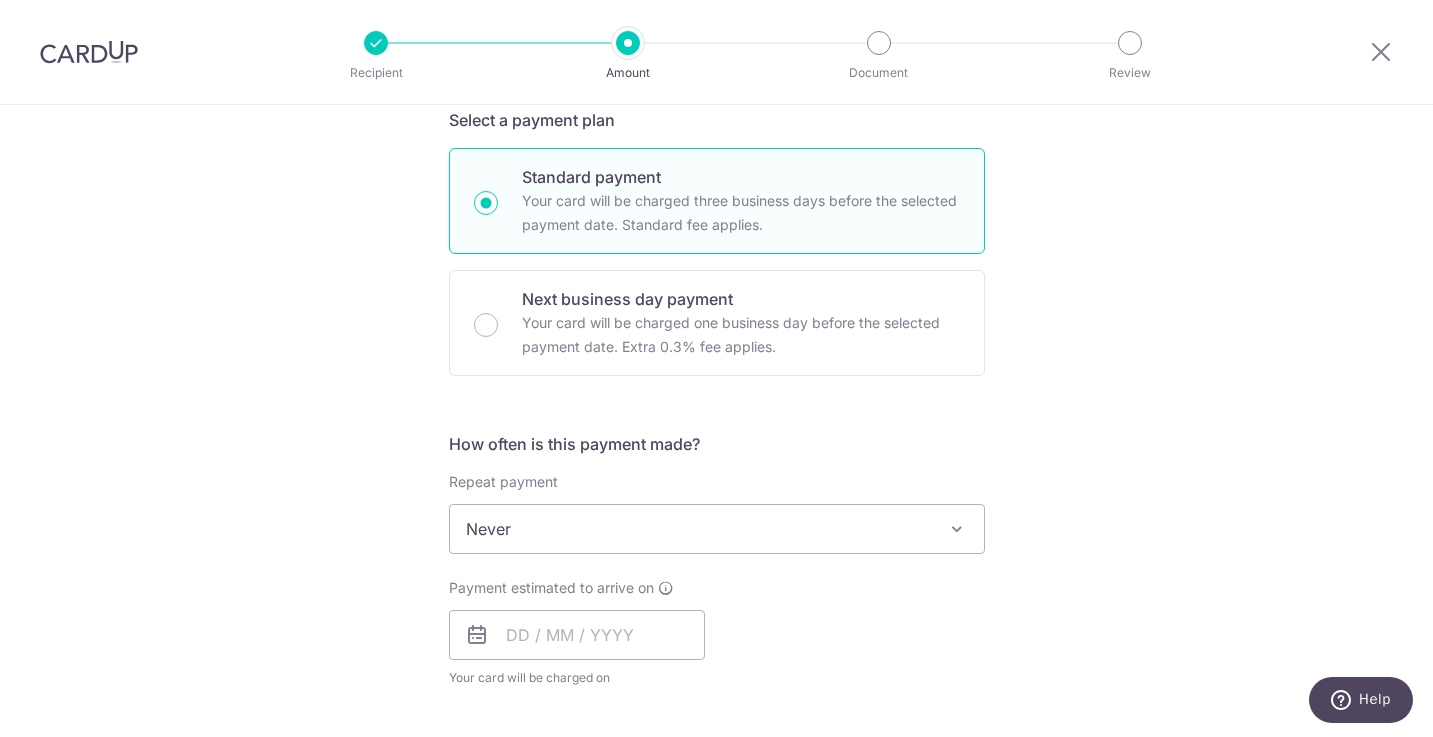 scroll, scrollTop: 451, scrollLeft: 0, axis: vertical 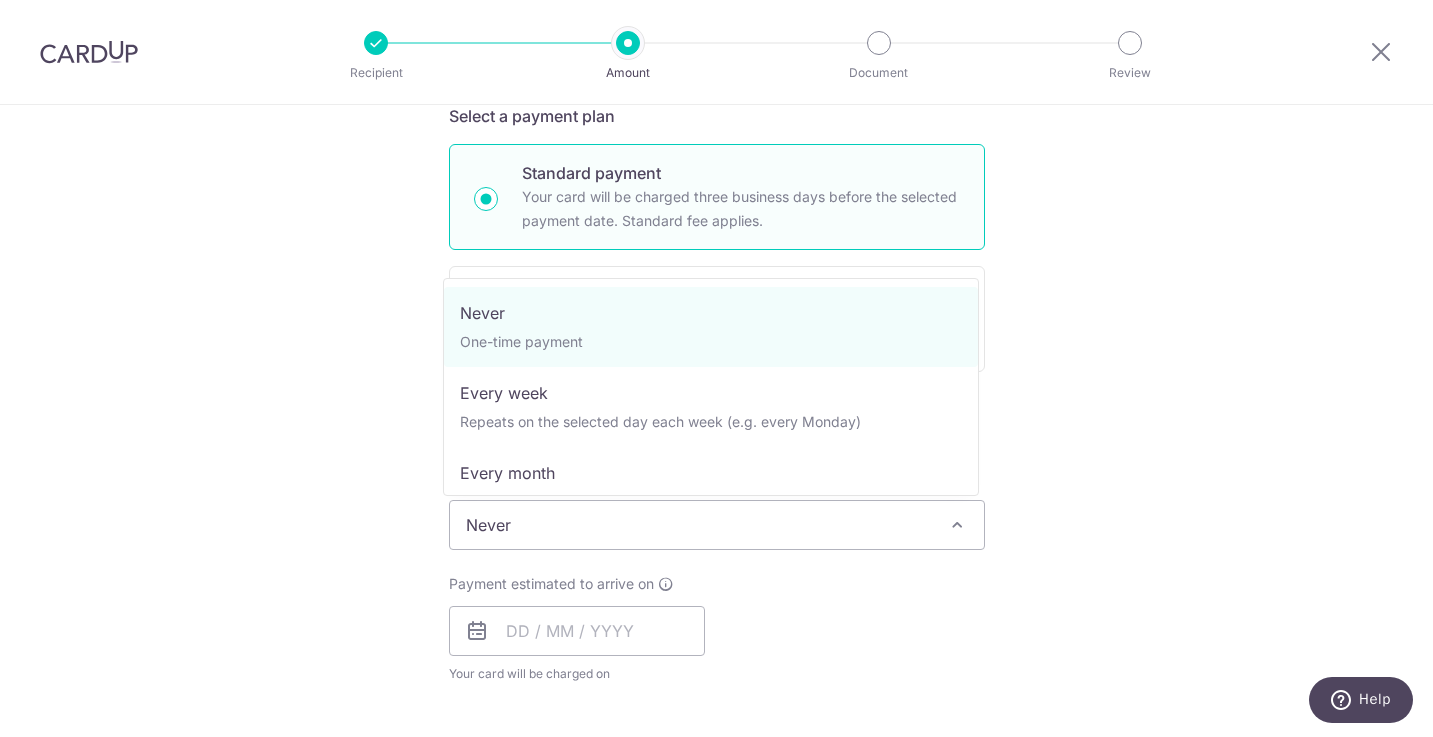 click at bounding box center (957, 525) 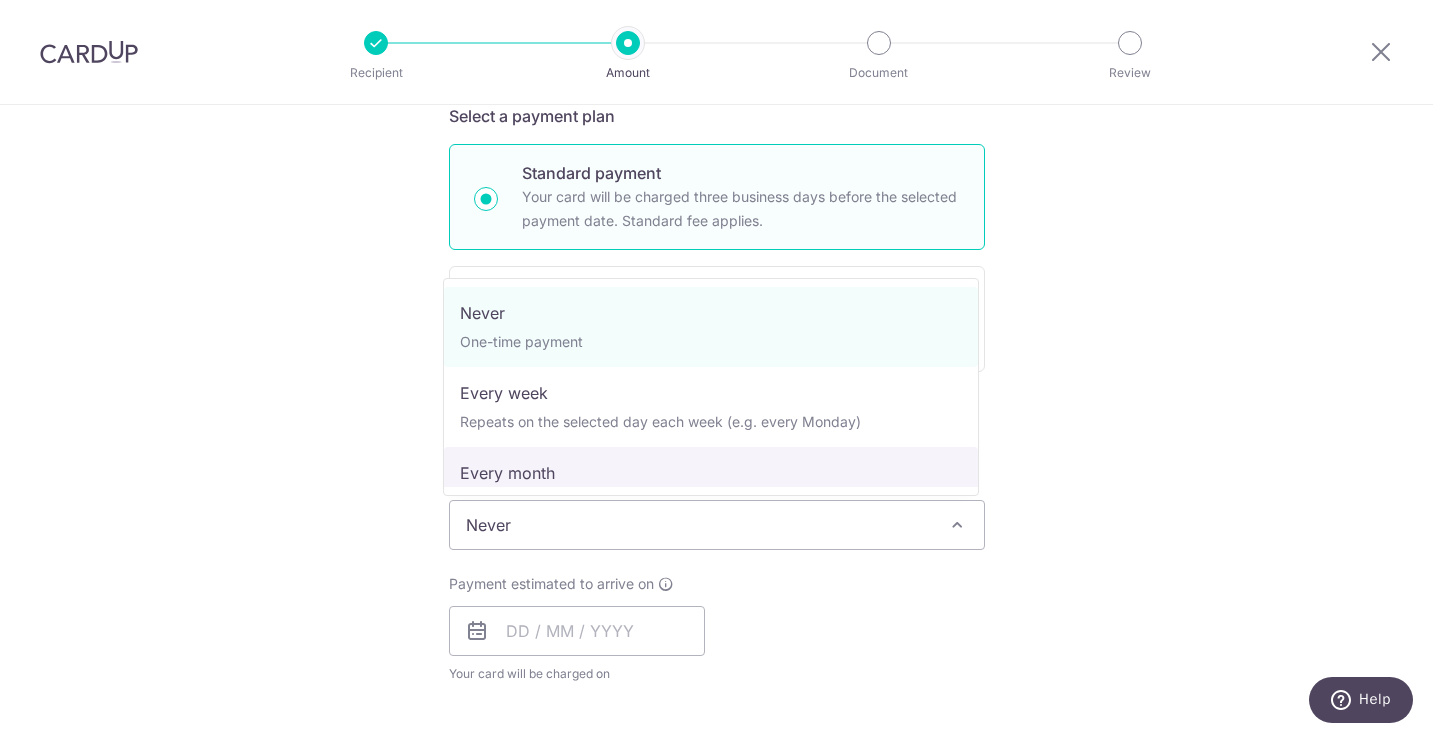 select on "3" 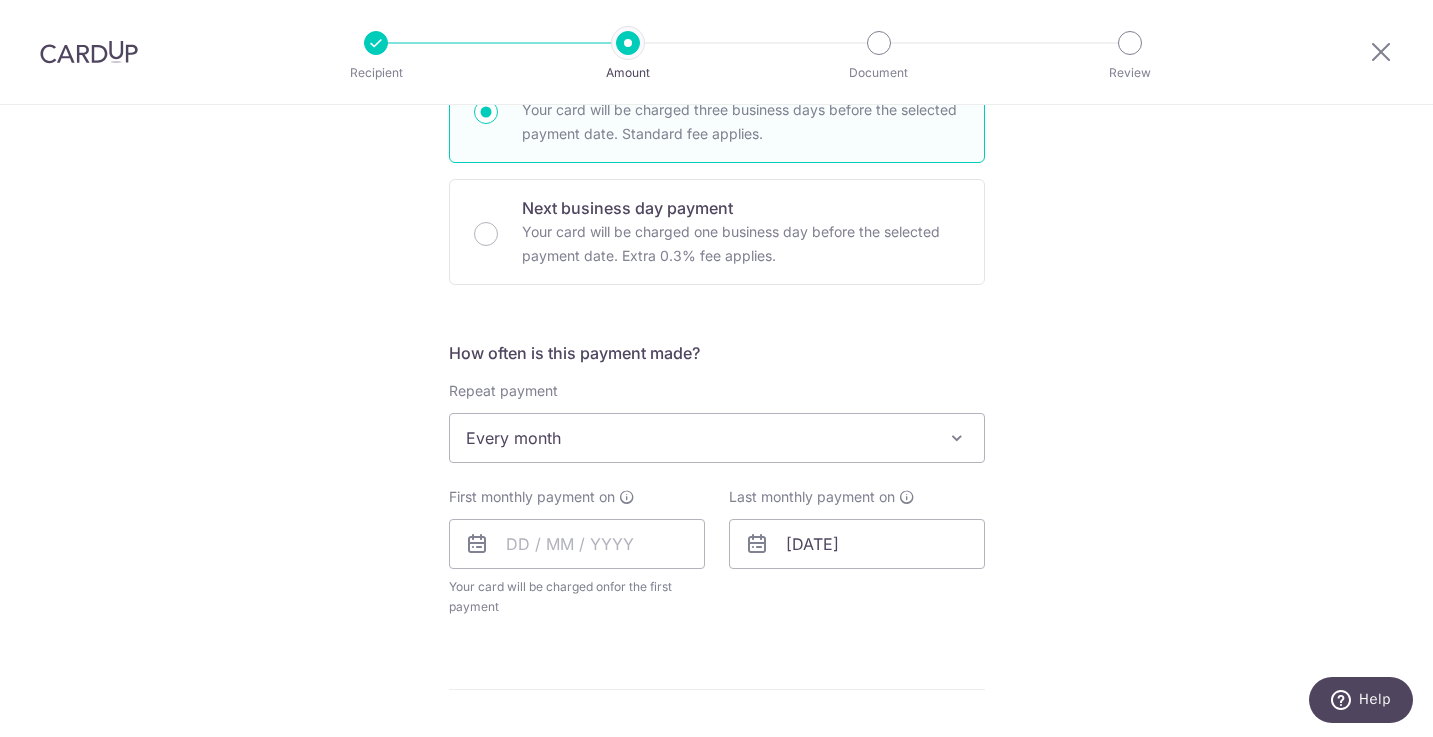 scroll, scrollTop: 610, scrollLeft: 0, axis: vertical 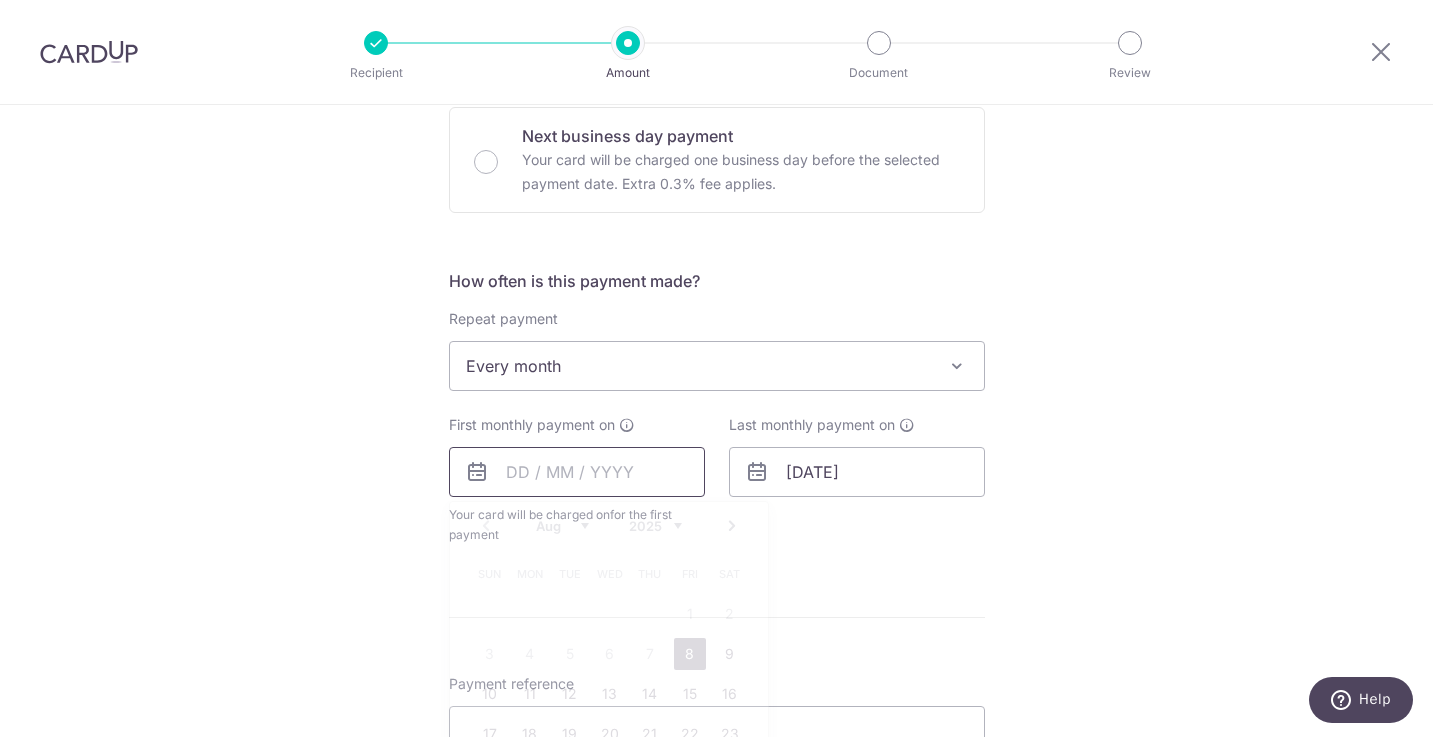 click at bounding box center (577, 472) 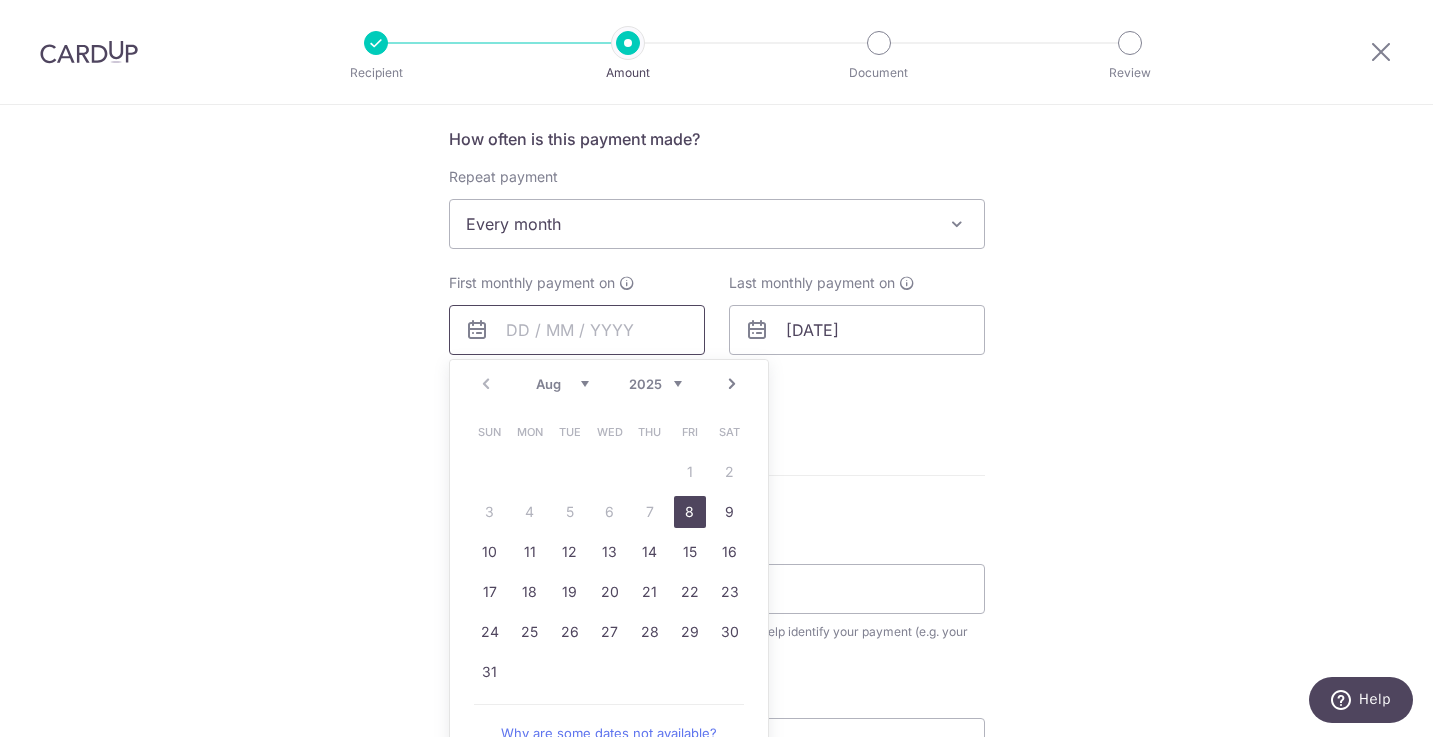 scroll, scrollTop: 756, scrollLeft: 0, axis: vertical 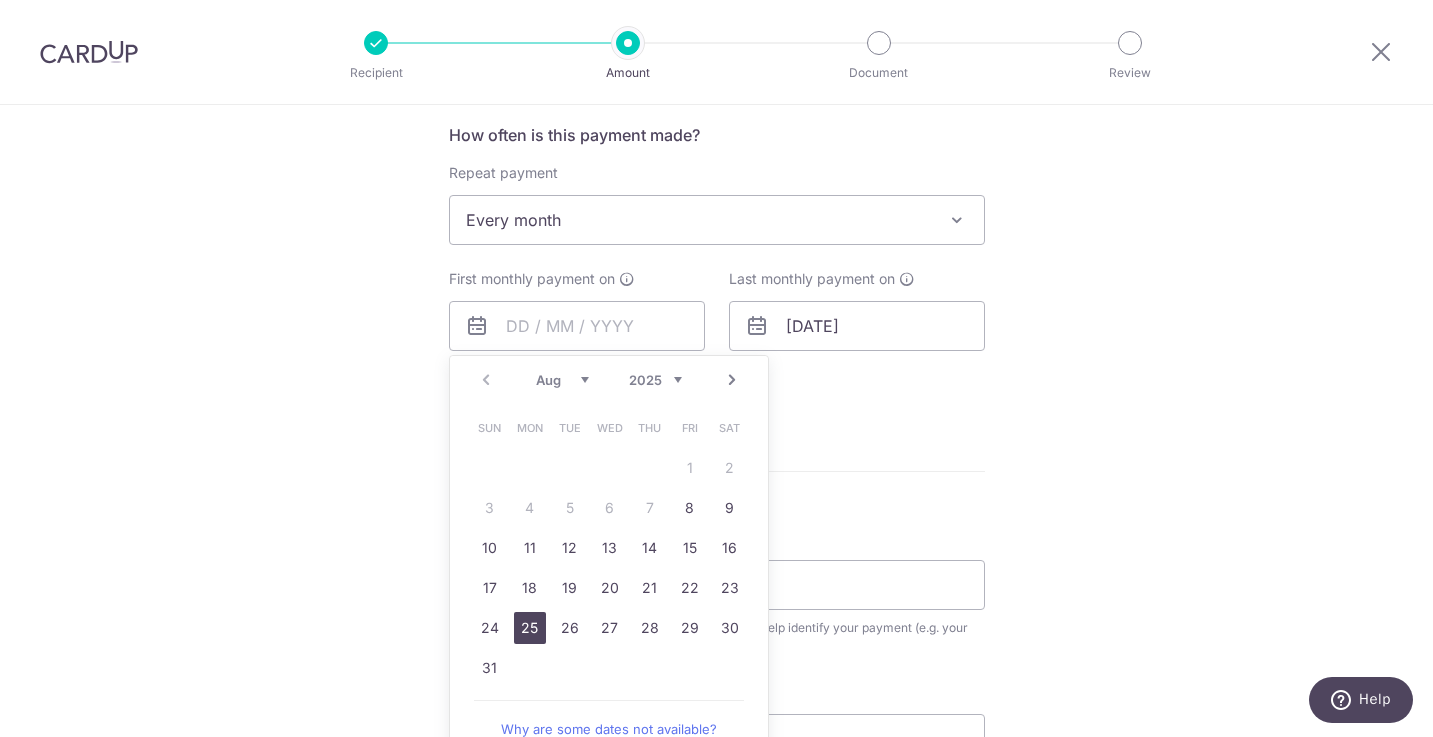 click on "25" at bounding box center [530, 628] 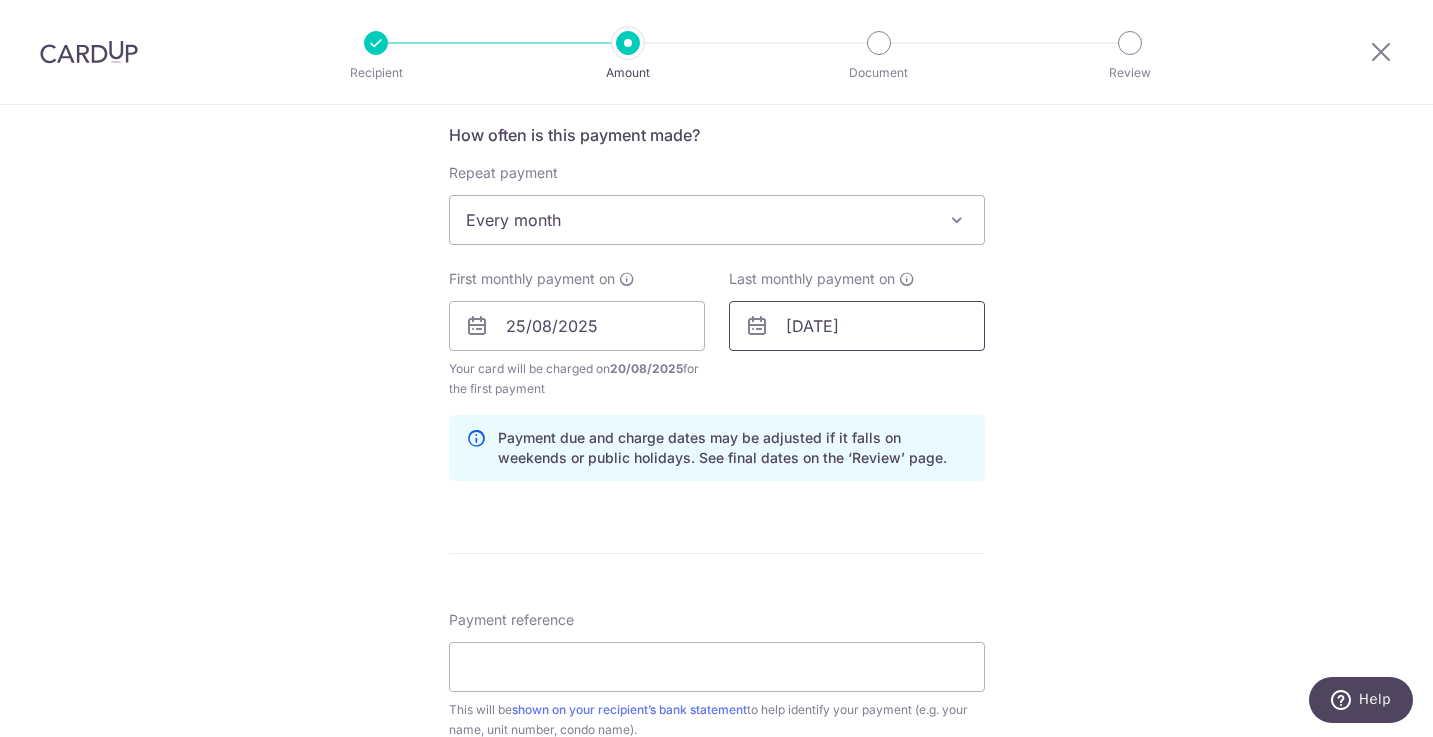 click on "[DATE]" at bounding box center [857, 326] 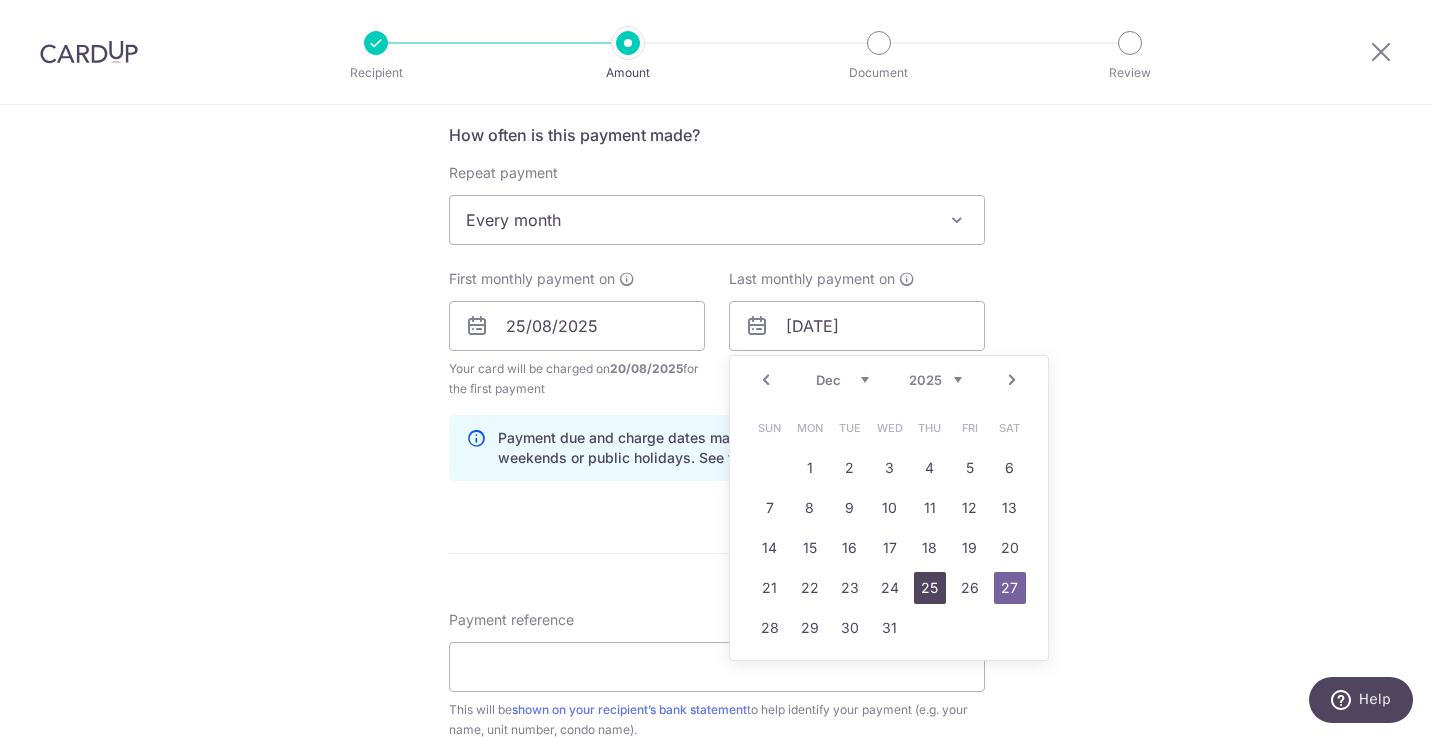 click on "25" at bounding box center (930, 588) 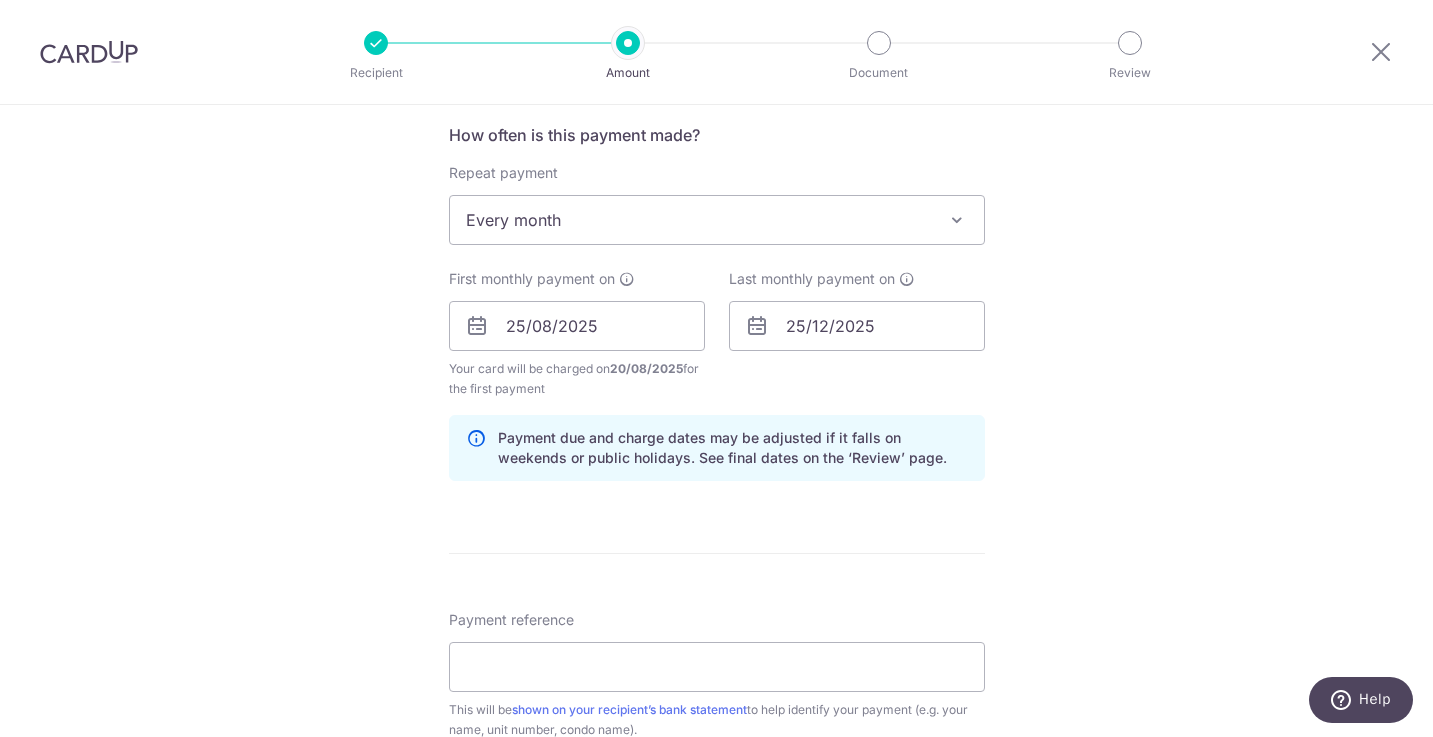 click on "Tell us more about your payment
Enter payment amount
SGD
819.00
819.00
Select Card
**** [NUMBER]
Add credit card
Your Cards
**** [NUMBER]
**** [NUMBER]
**** [NUMBER]
**** [NUMBER]
**** [NUMBER]
**** [NUMBER]
Secure 256-bit SSL
Text" at bounding box center (716, 304) 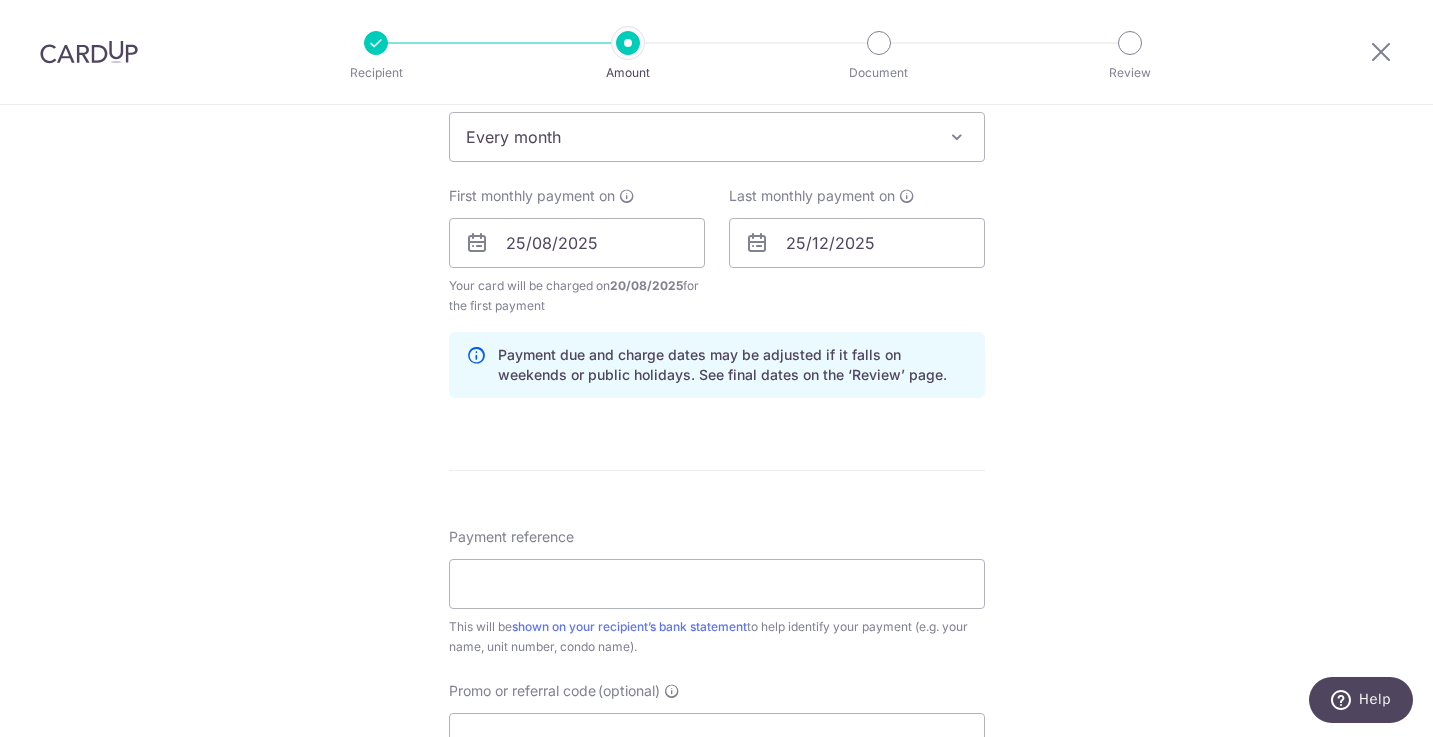 scroll, scrollTop: 906, scrollLeft: 0, axis: vertical 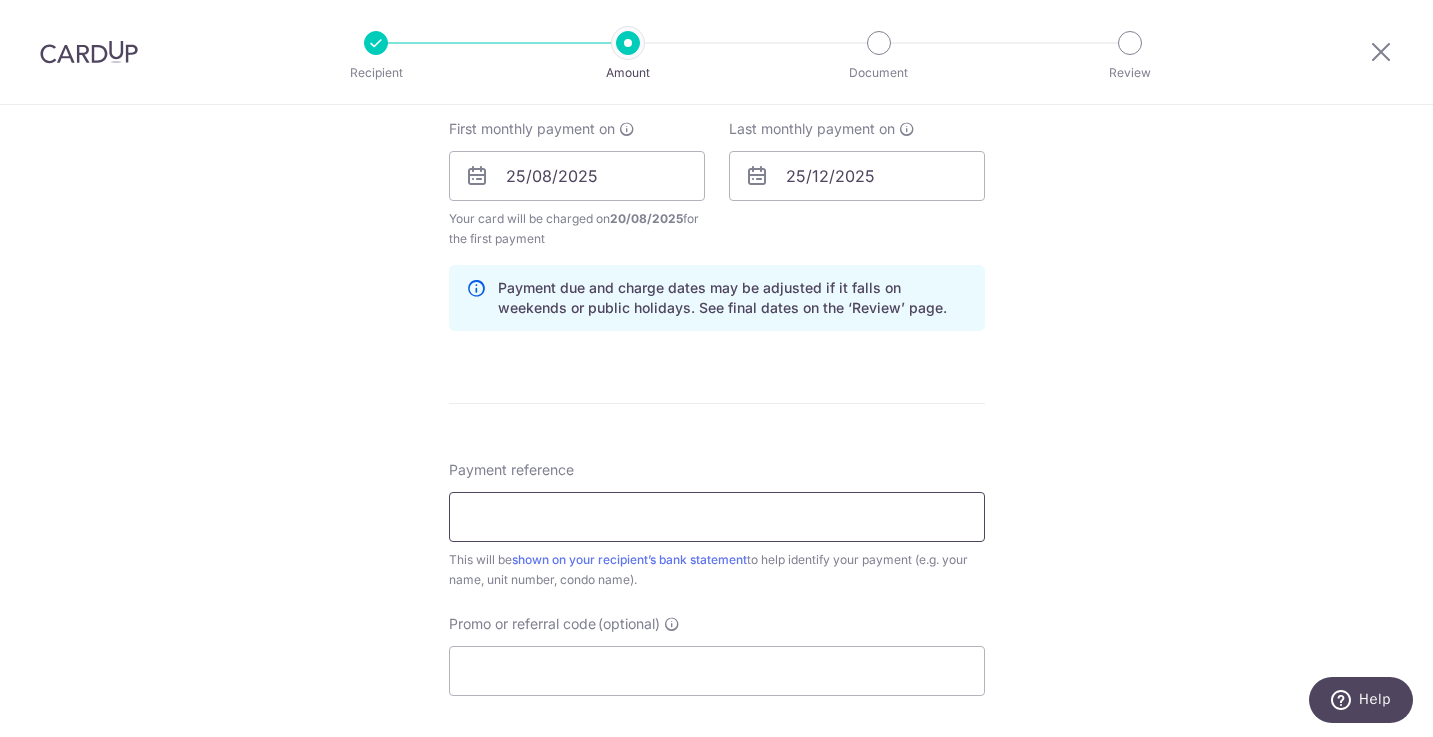 click on "Payment reference" at bounding box center (717, 517) 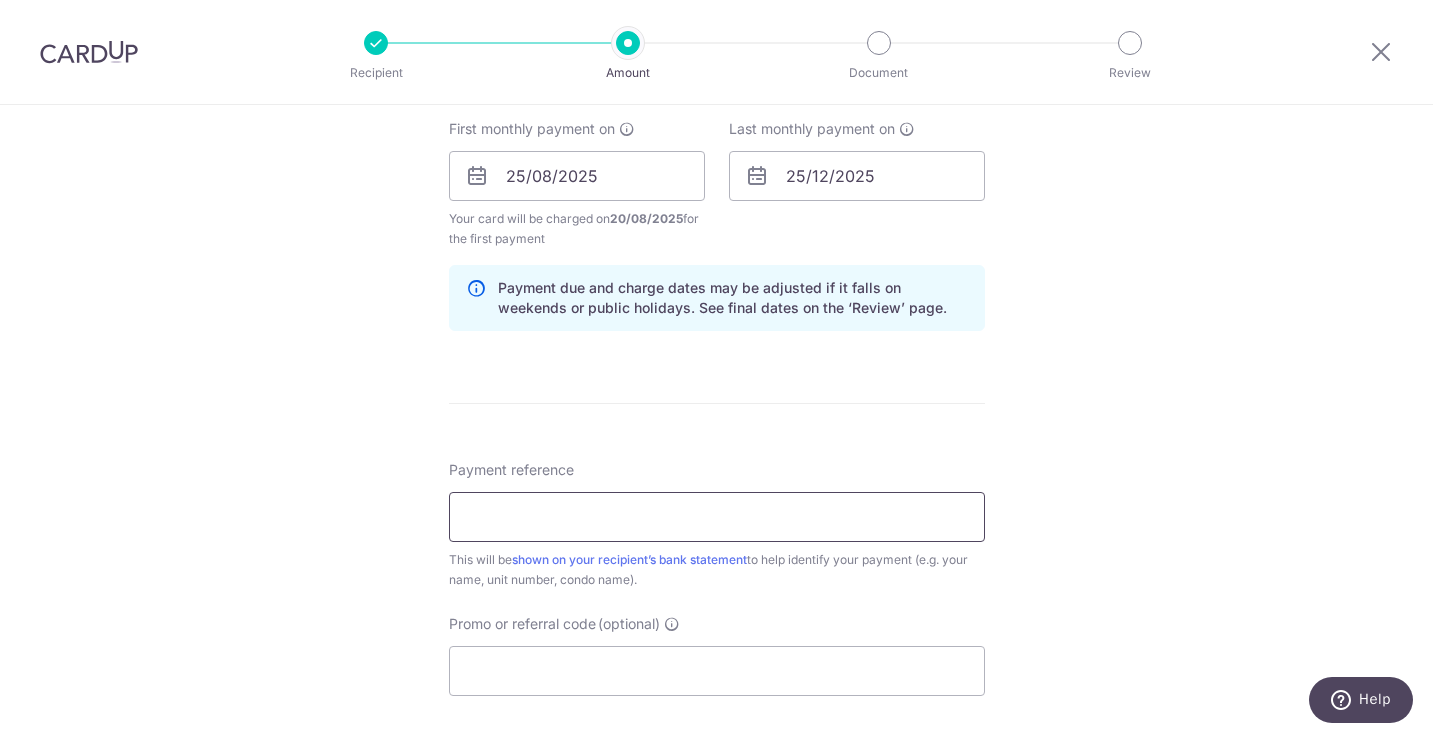 type on "Monthly Rental by [NAME]" 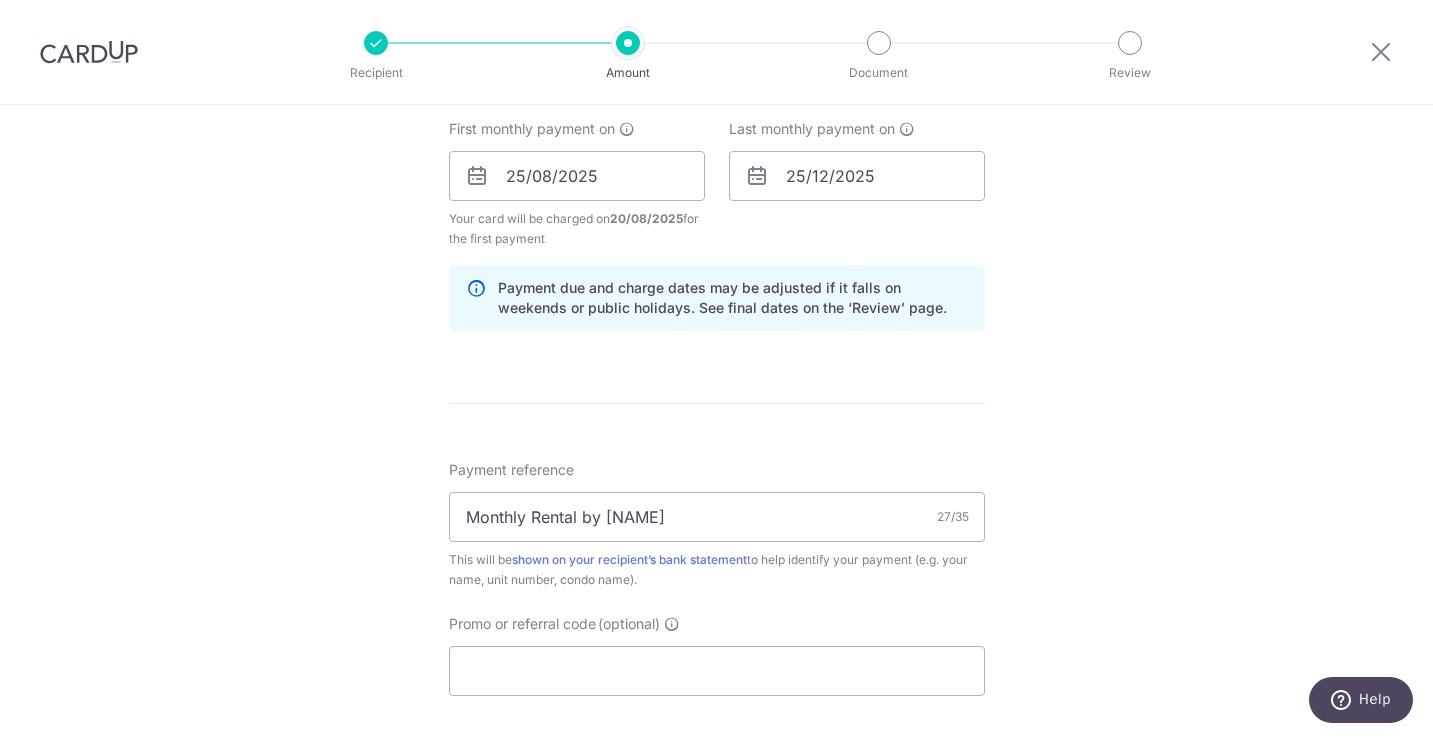 click on "Tell us more about your payment
Enter payment amount
SGD
819.00
819.00
Select Card
**** [NUMBER]
Add credit card
Your Cards
**** [NUMBER]
**** [NUMBER]
**** [NUMBER]
**** [NUMBER]
**** [NUMBER]
**** [NUMBER]
Secure 256-bit SSL
Text" at bounding box center (716, 154) 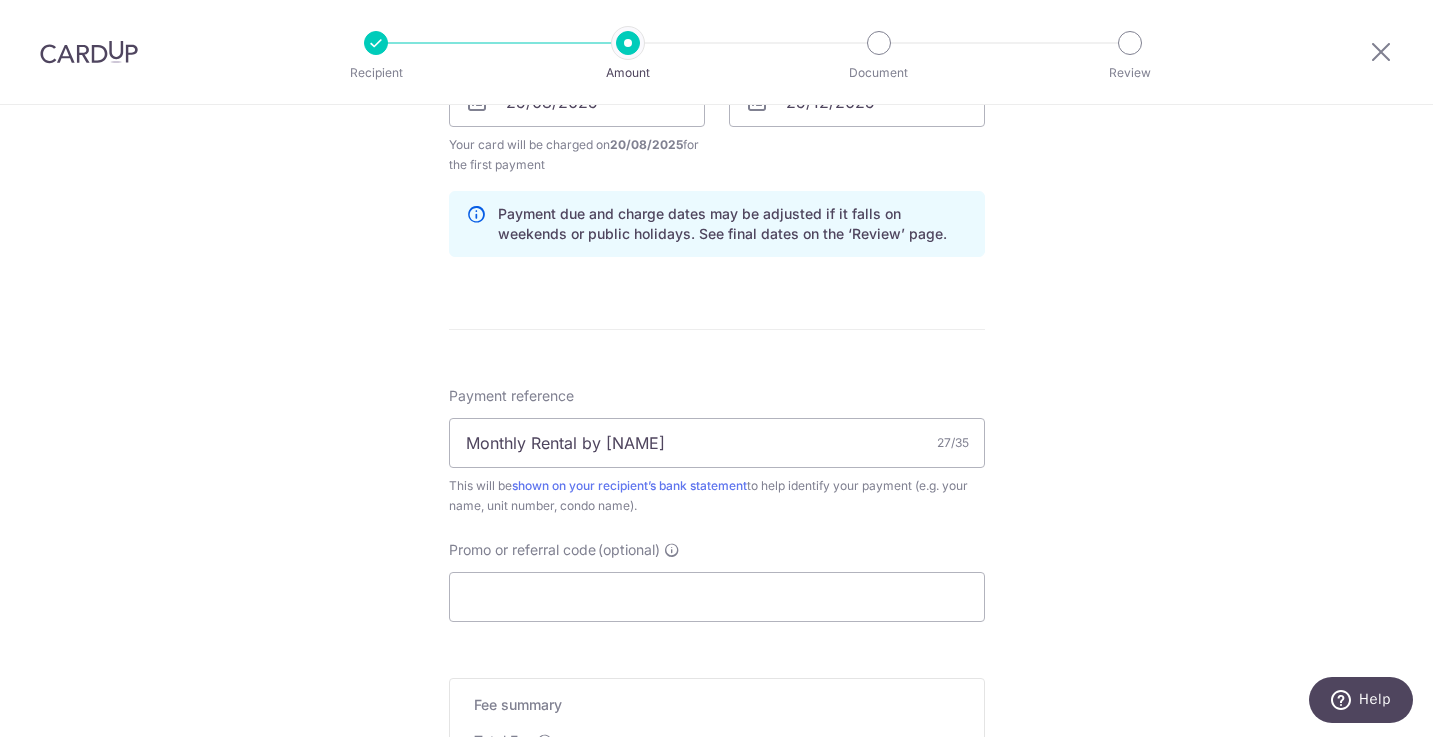 scroll, scrollTop: 992, scrollLeft: 0, axis: vertical 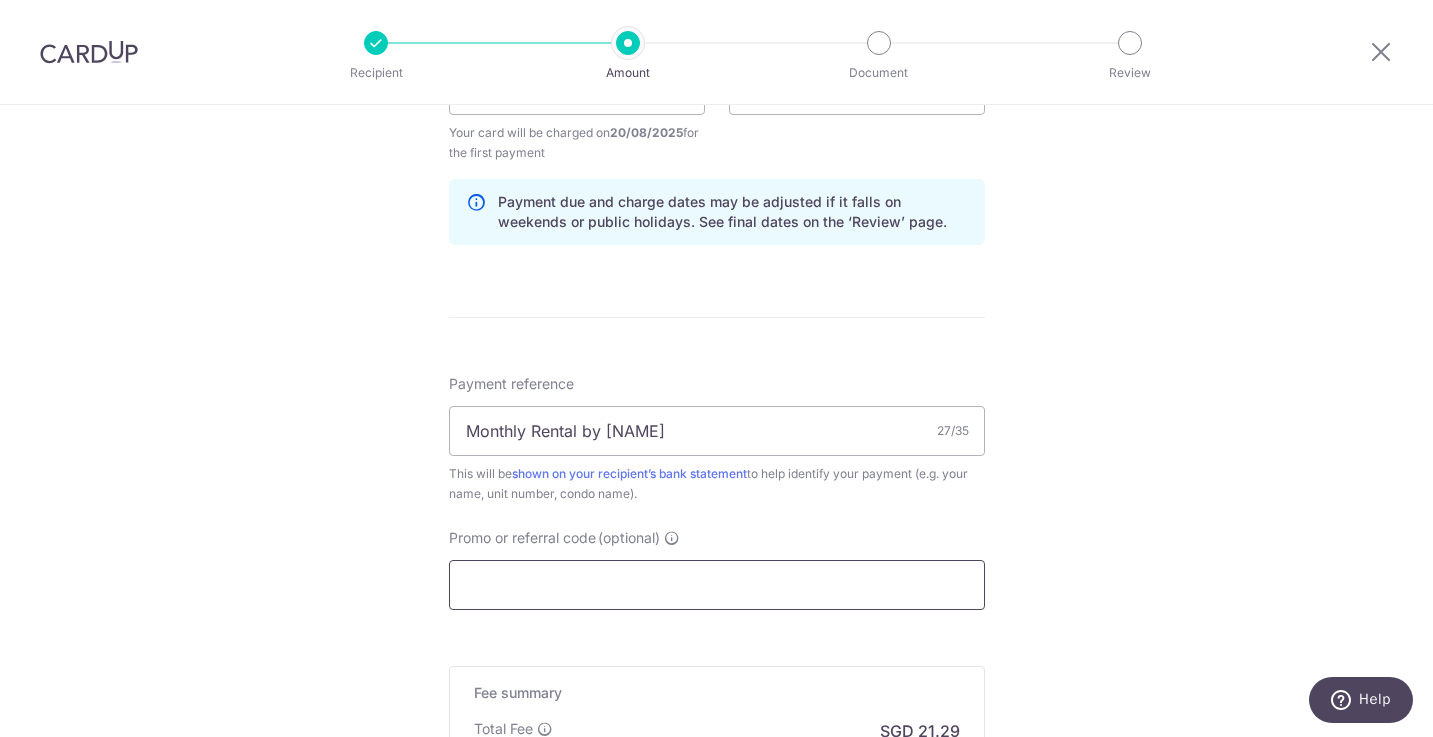 click on "Promo or referral code
(optional)" at bounding box center (717, 585) 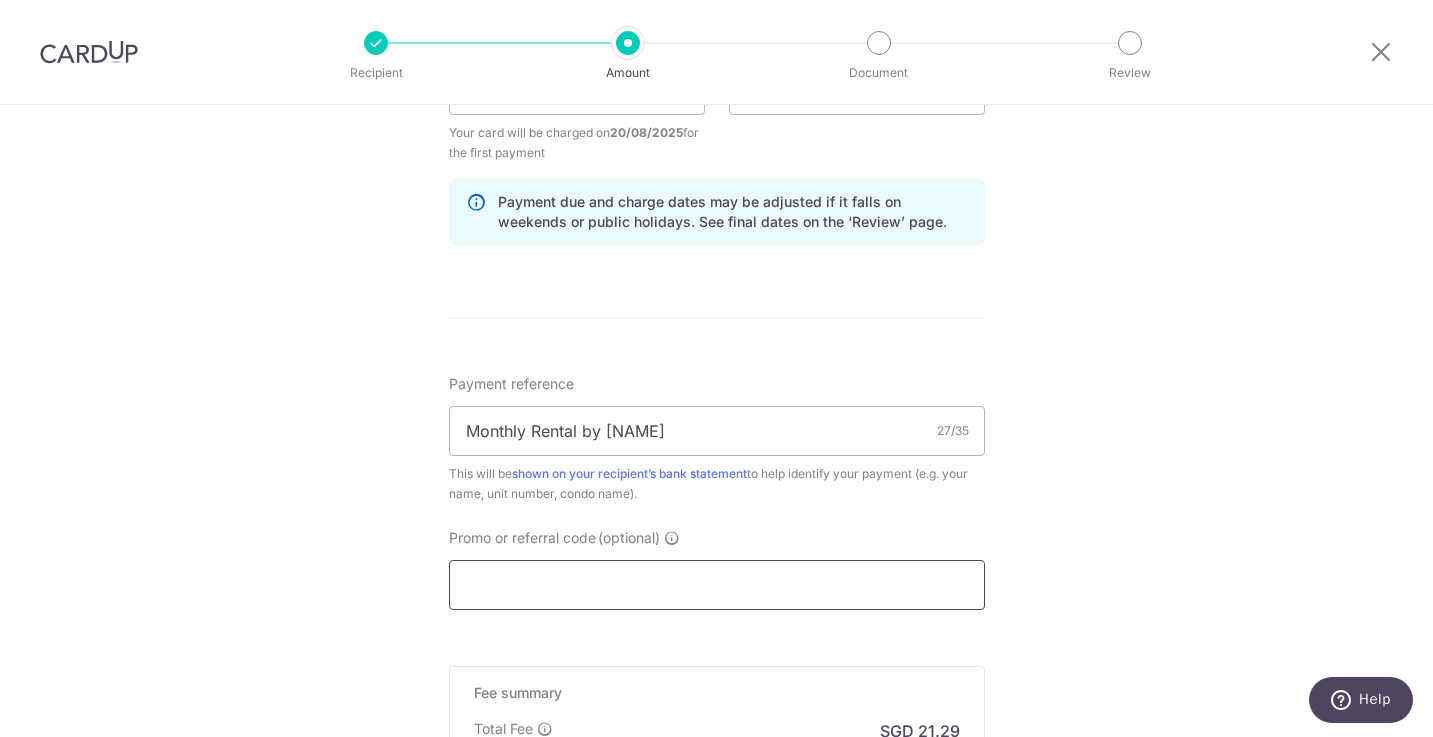 scroll, scrollTop: 996, scrollLeft: 0, axis: vertical 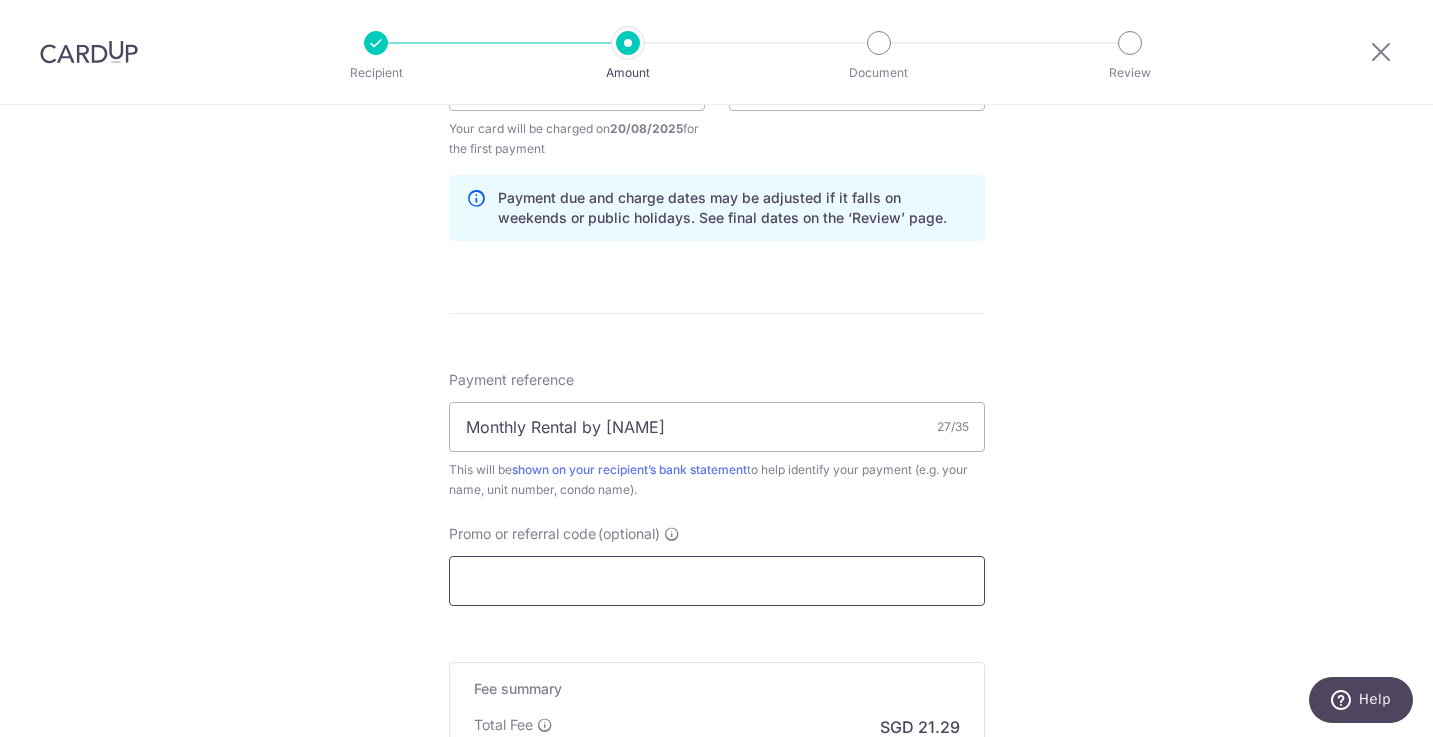paste on "3HOME25" 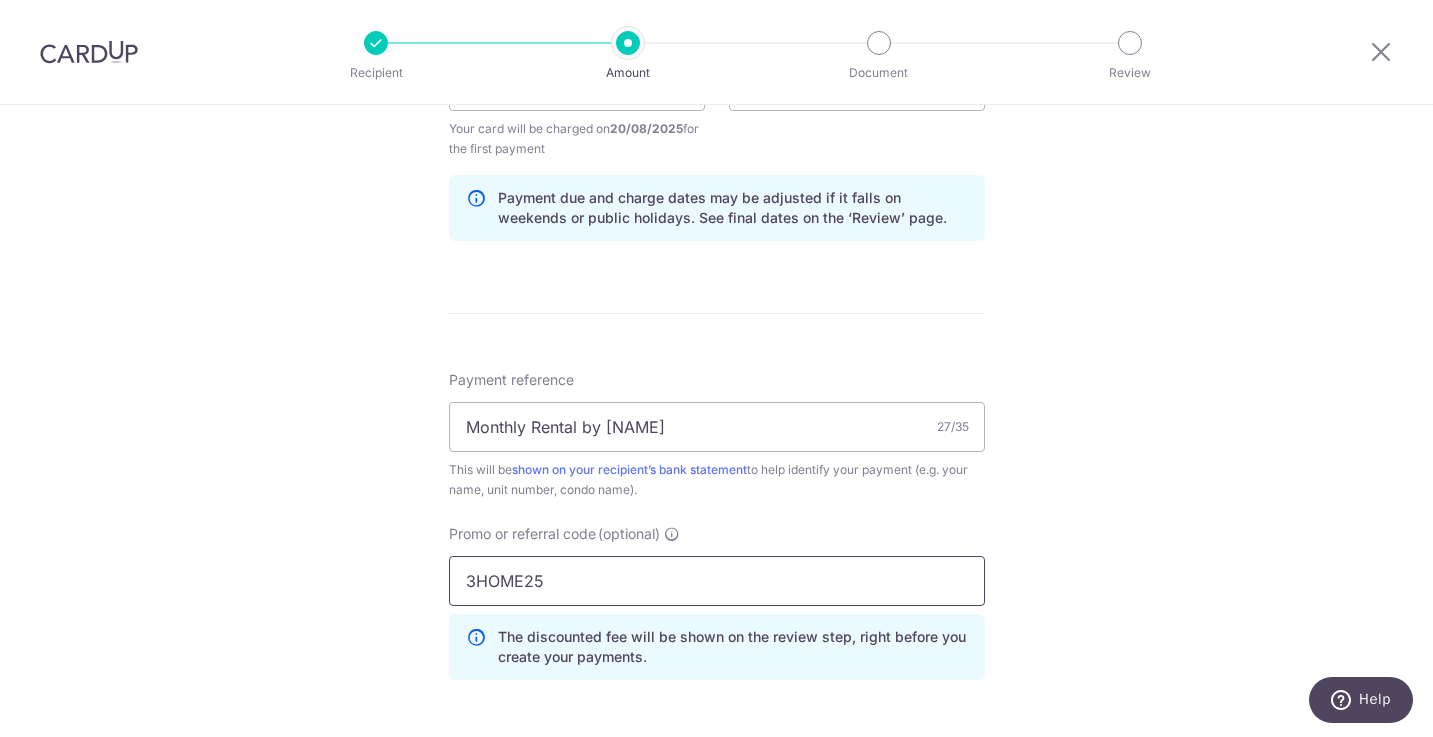 type on "3HOME25" 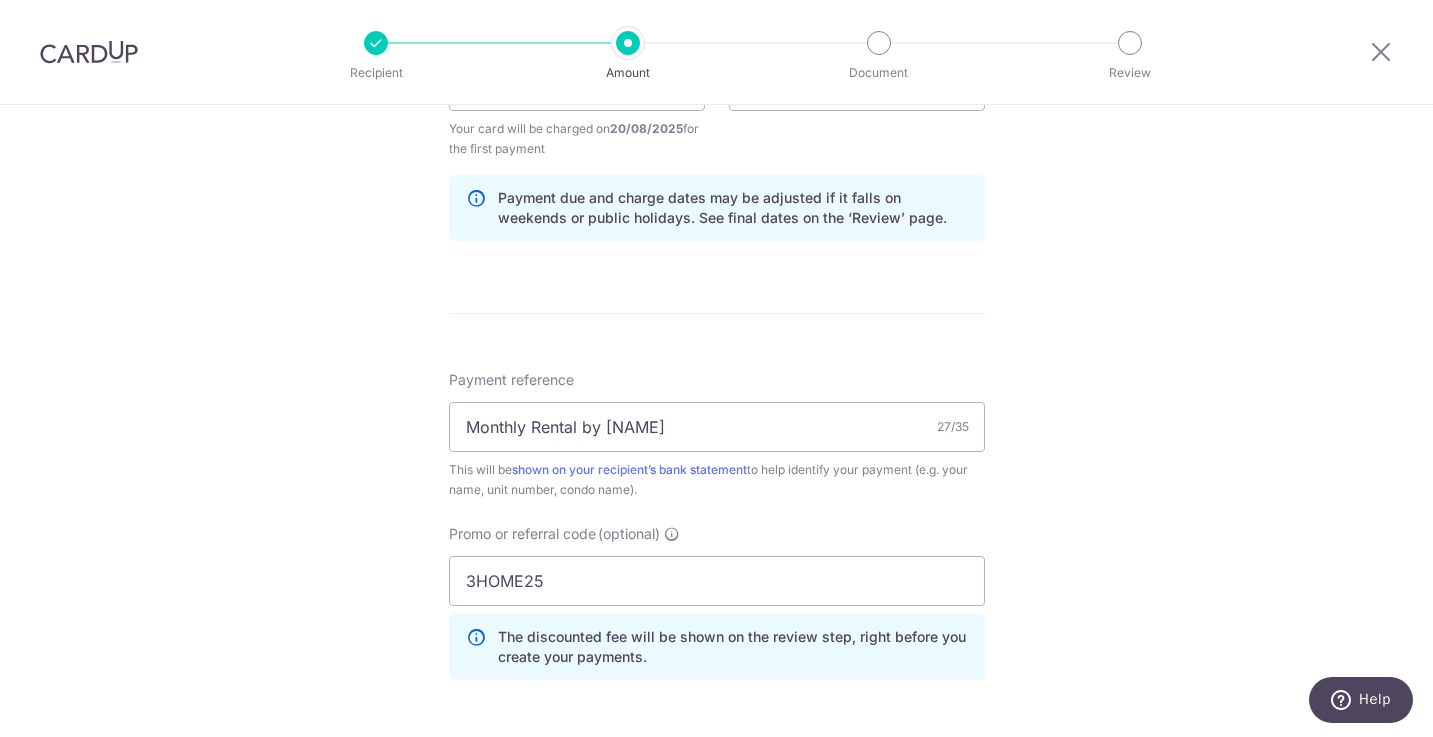 click on "Tell us more about your payment
Enter payment amount
SGD
819.00
819.00
Select Card
**** [NUMBER]
Add credit card
Your Cards
**** [NUMBER]
**** [NUMBER]
**** [NUMBER]
**** [NUMBER]
**** [NUMBER]
**** [NUMBER]
Secure 256-bit SSL
Text" at bounding box center [716, 109] 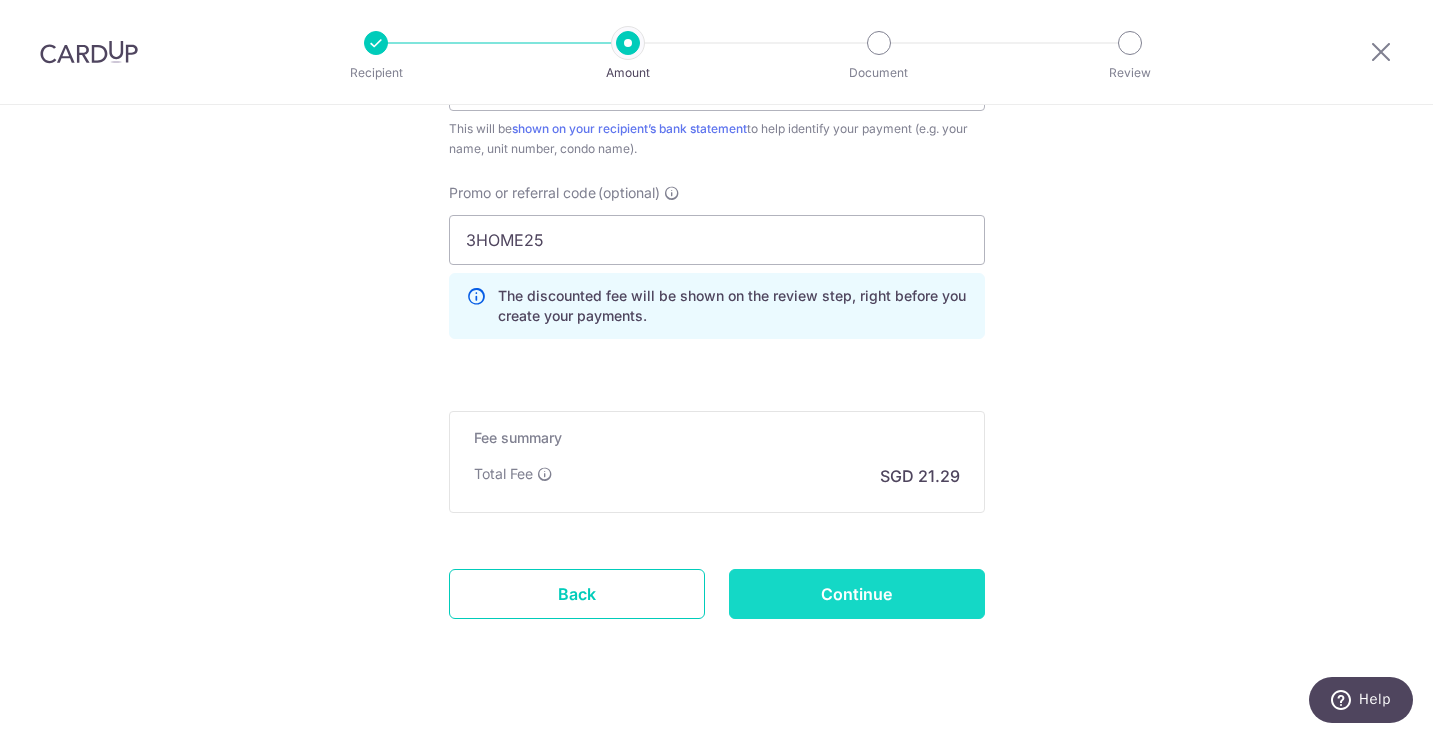 scroll, scrollTop: 1348, scrollLeft: 0, axis: vertical 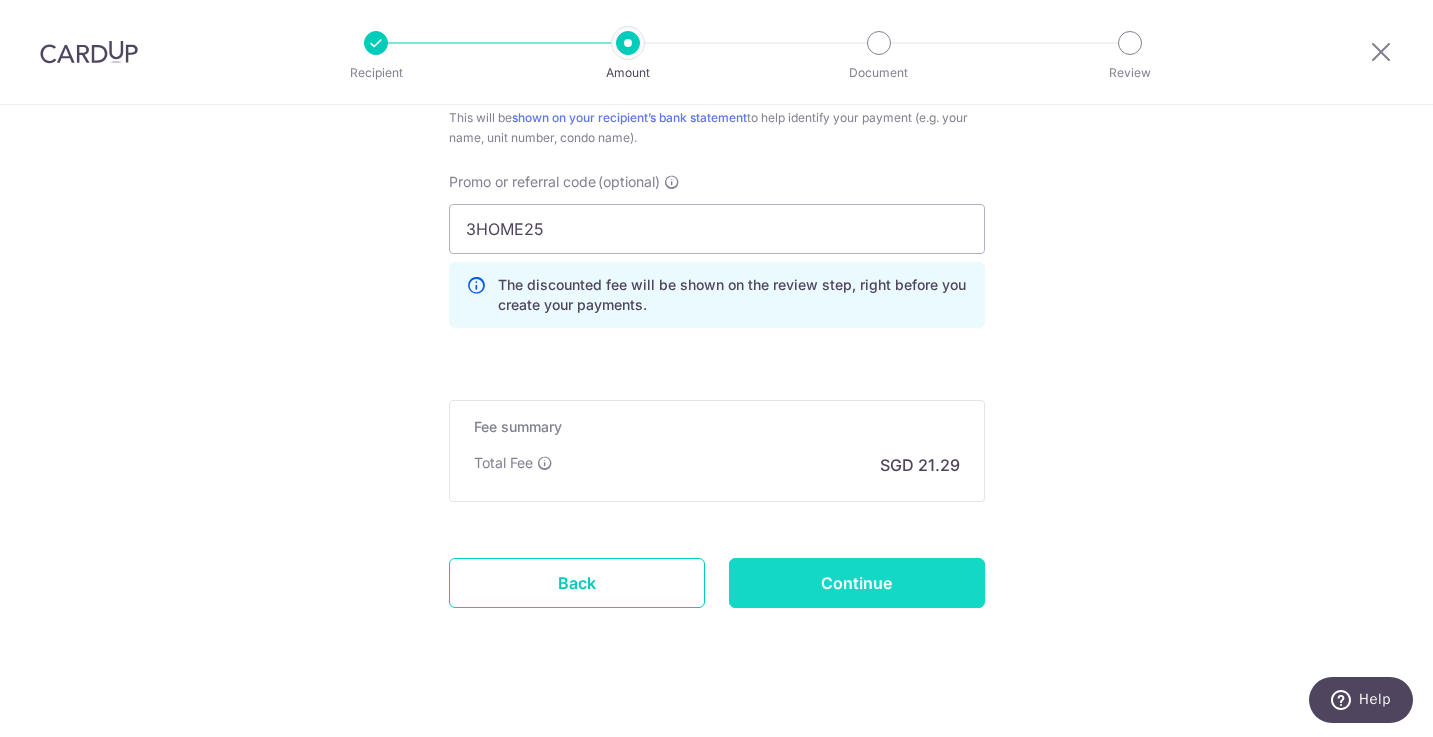 click on "Continue" at bounding box center (857, 583) 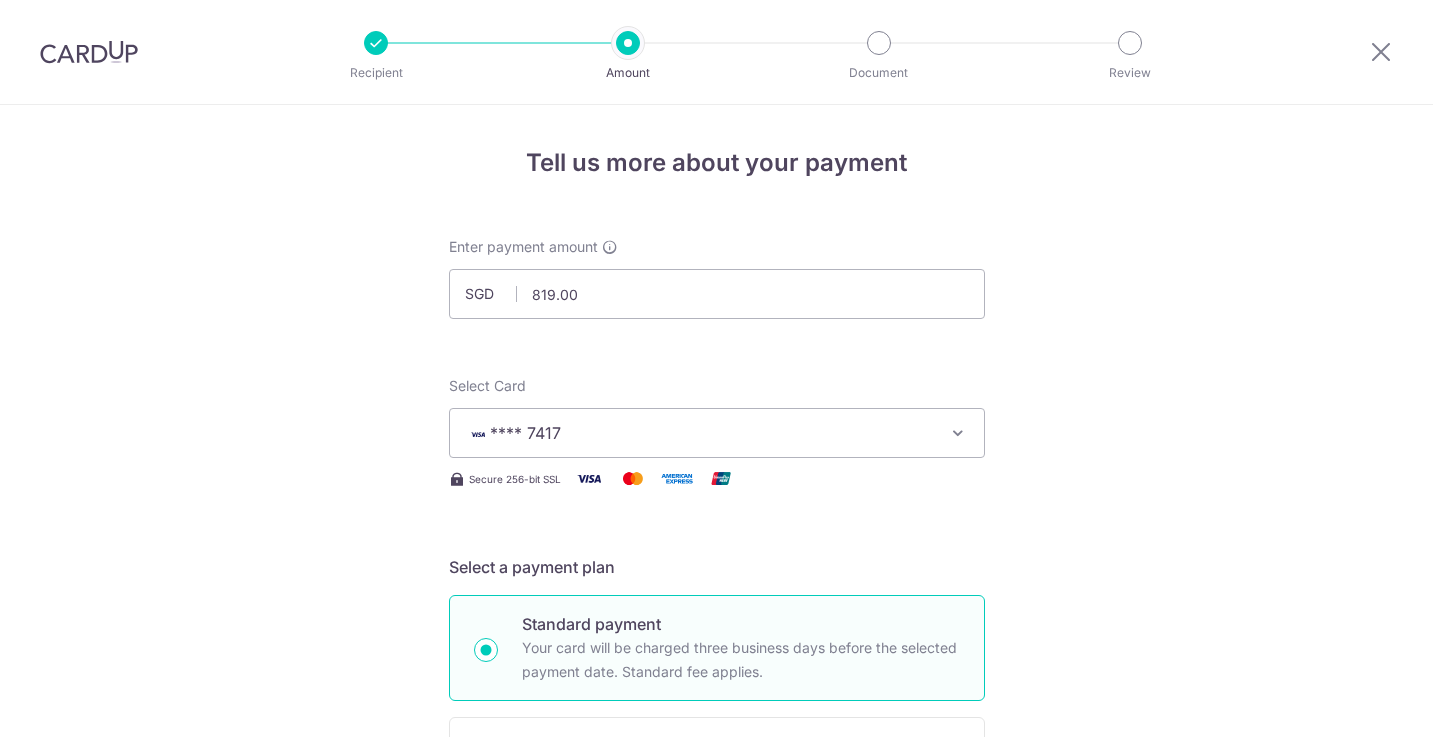 scroll, scrollTop: 0, scrollLeft: 0, axis: both 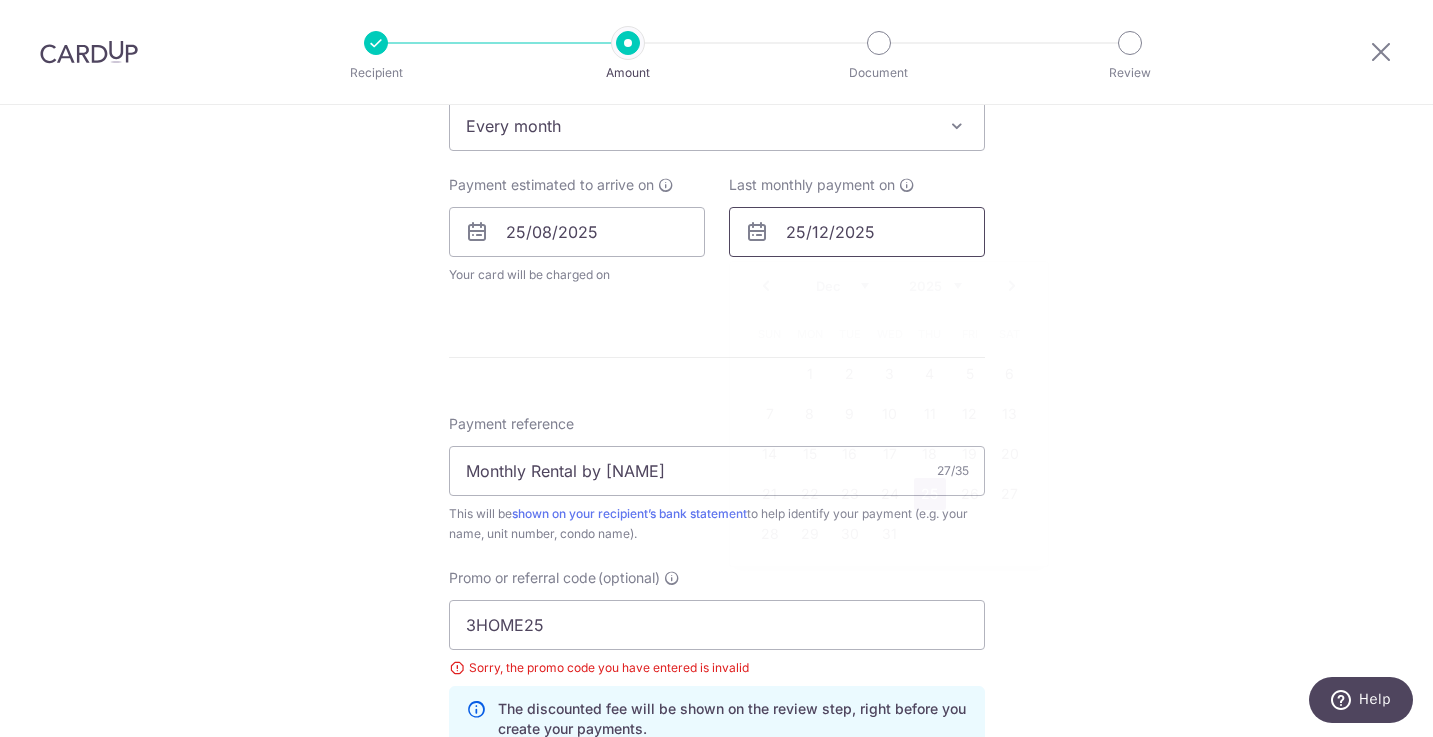 click on "25/12/2025" at bounding box center (857, 232) 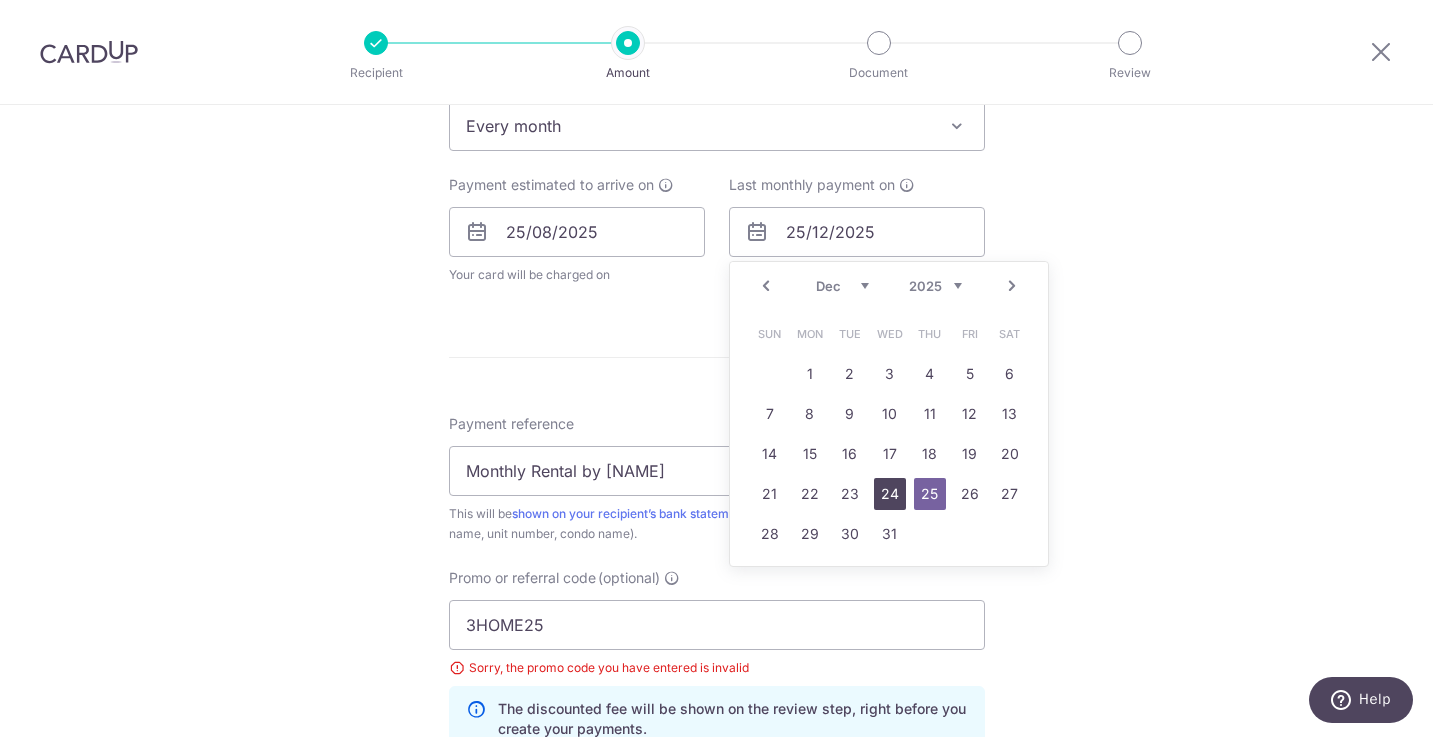 click on "24" at bounding box center (890, 494) 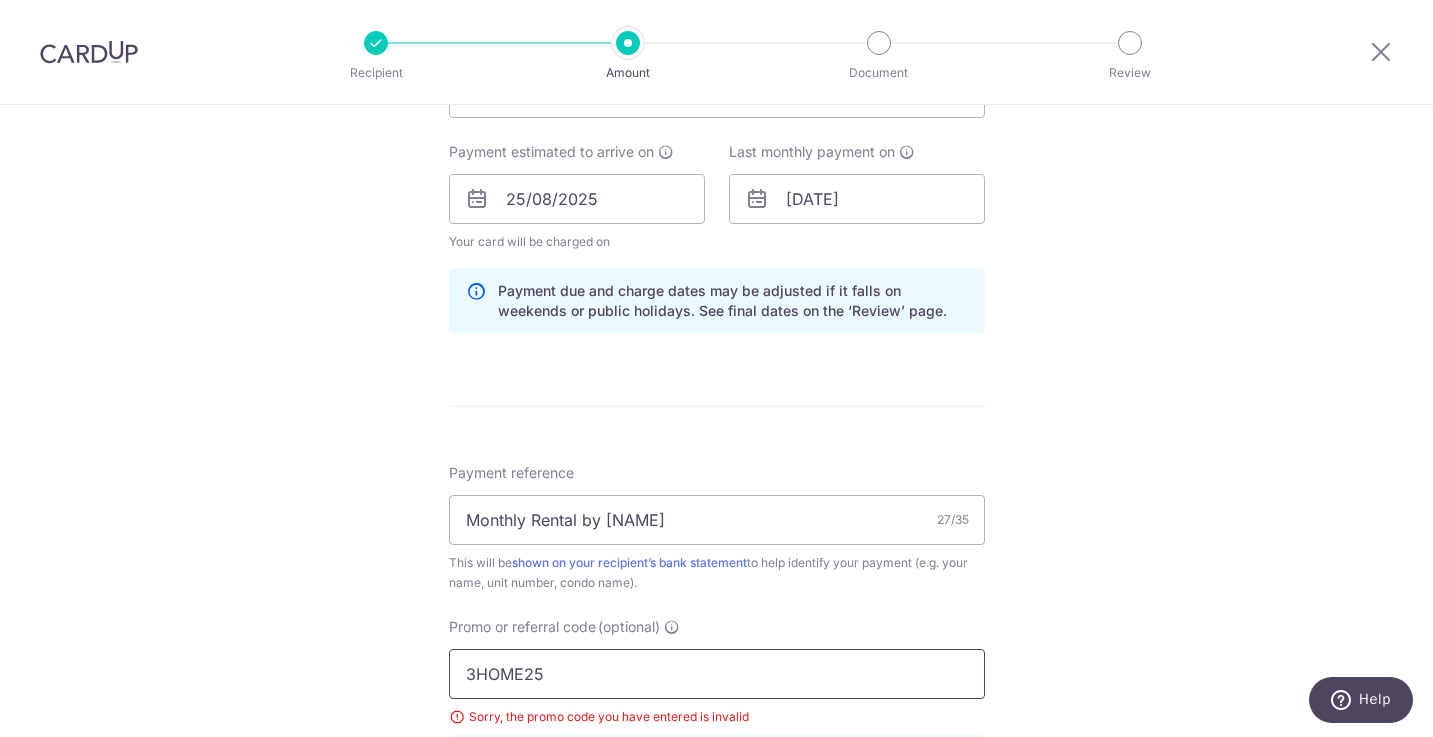 scroll, scrollTop: 885, scrollLeft: 0, axis: vertical 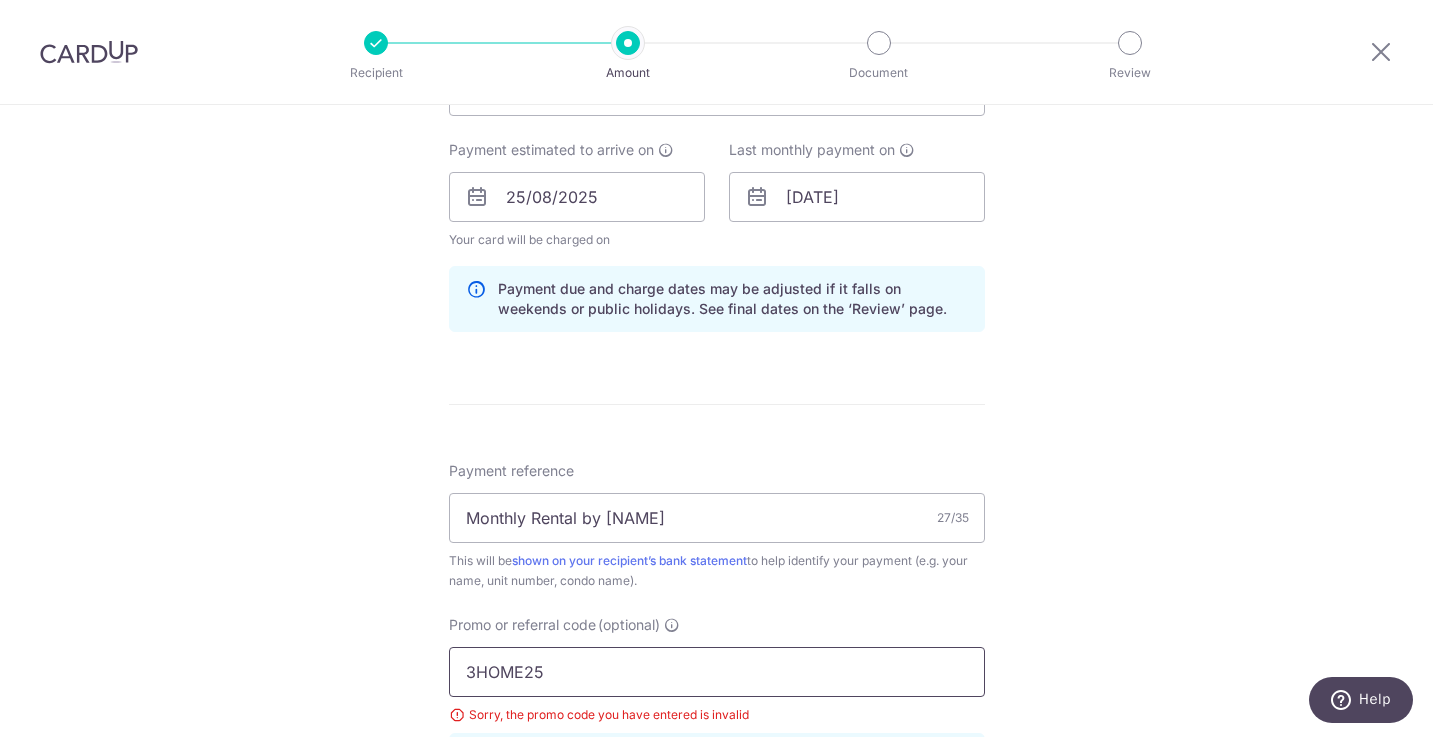 click on "3HOME25" at bounding box center [717, 672] 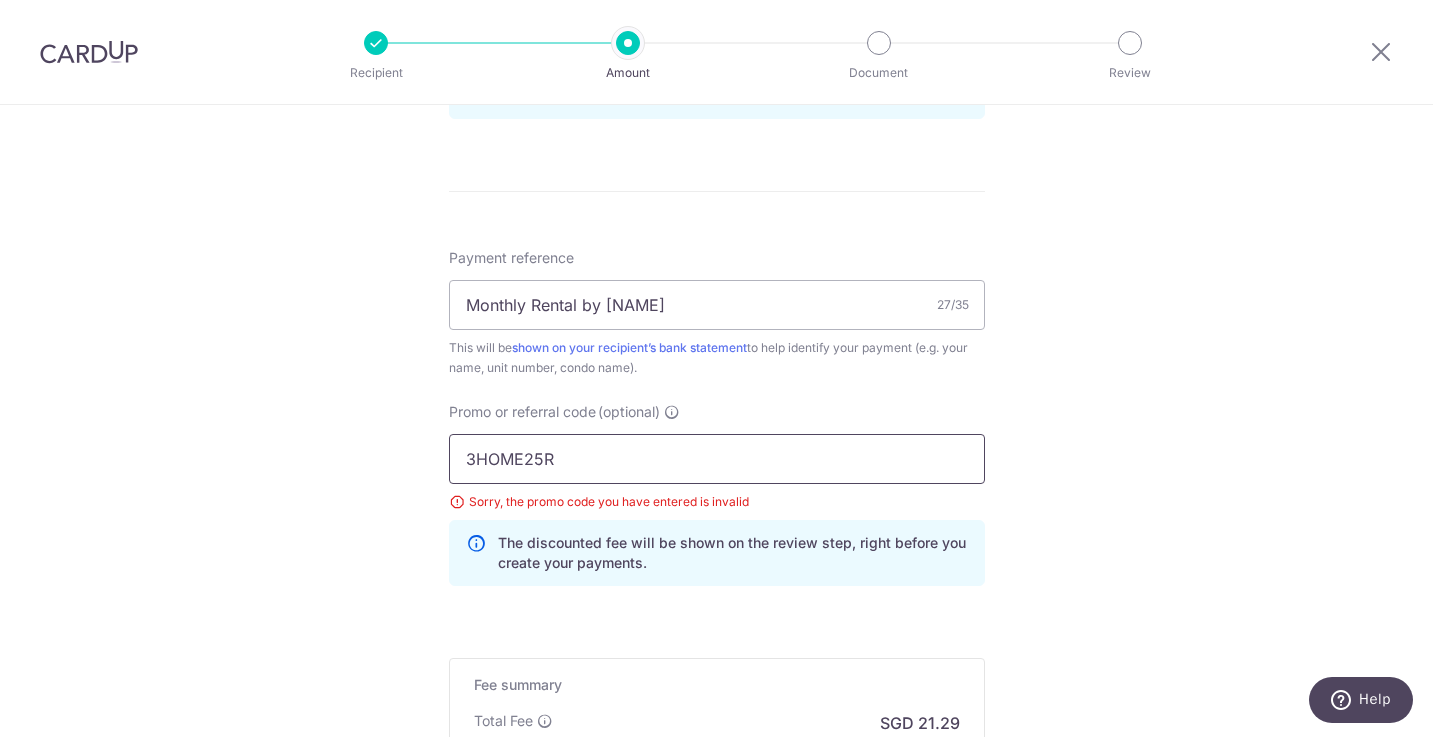 scroll, scrollTop: 673, scrollLeft: 0, axis: vertical 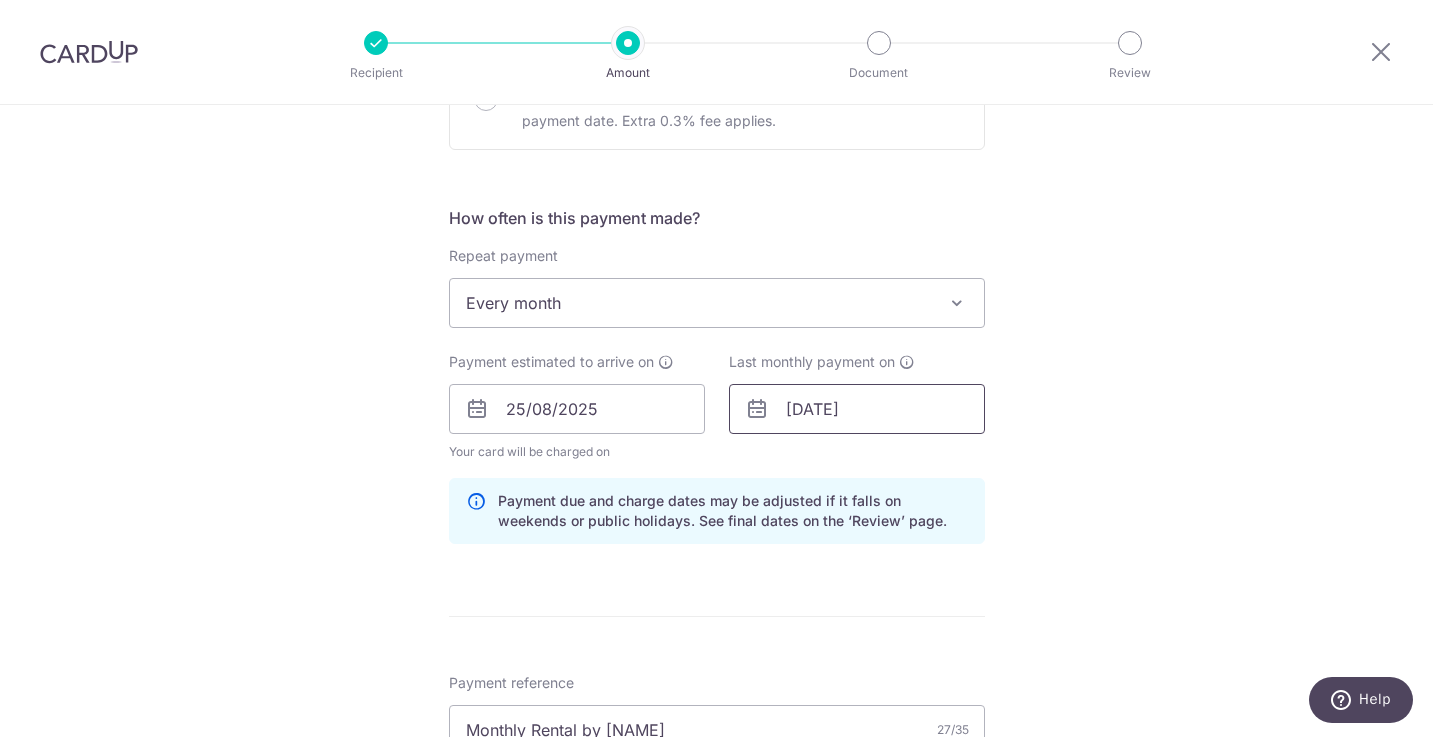 type on "3HOME25R" 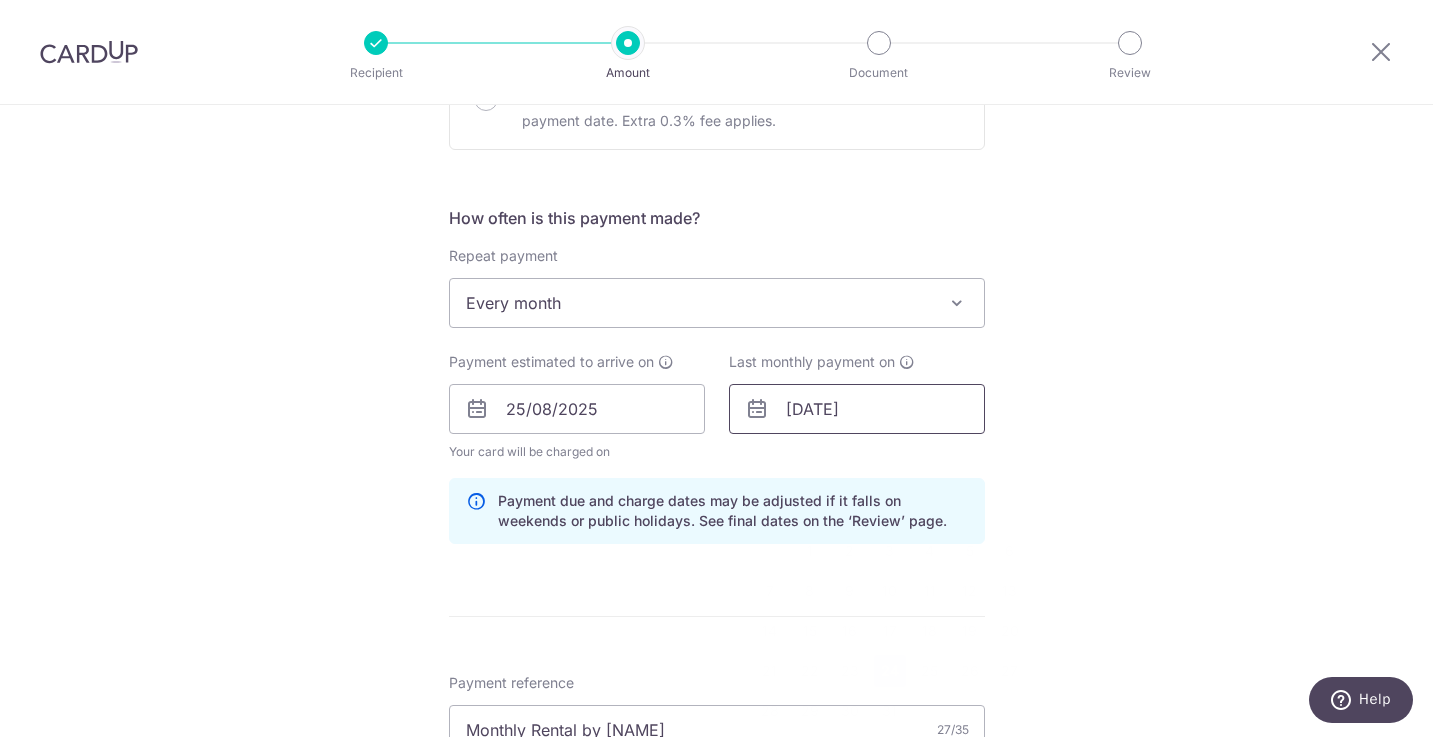 click on "[DATE]" at bounding box center [857, 409] 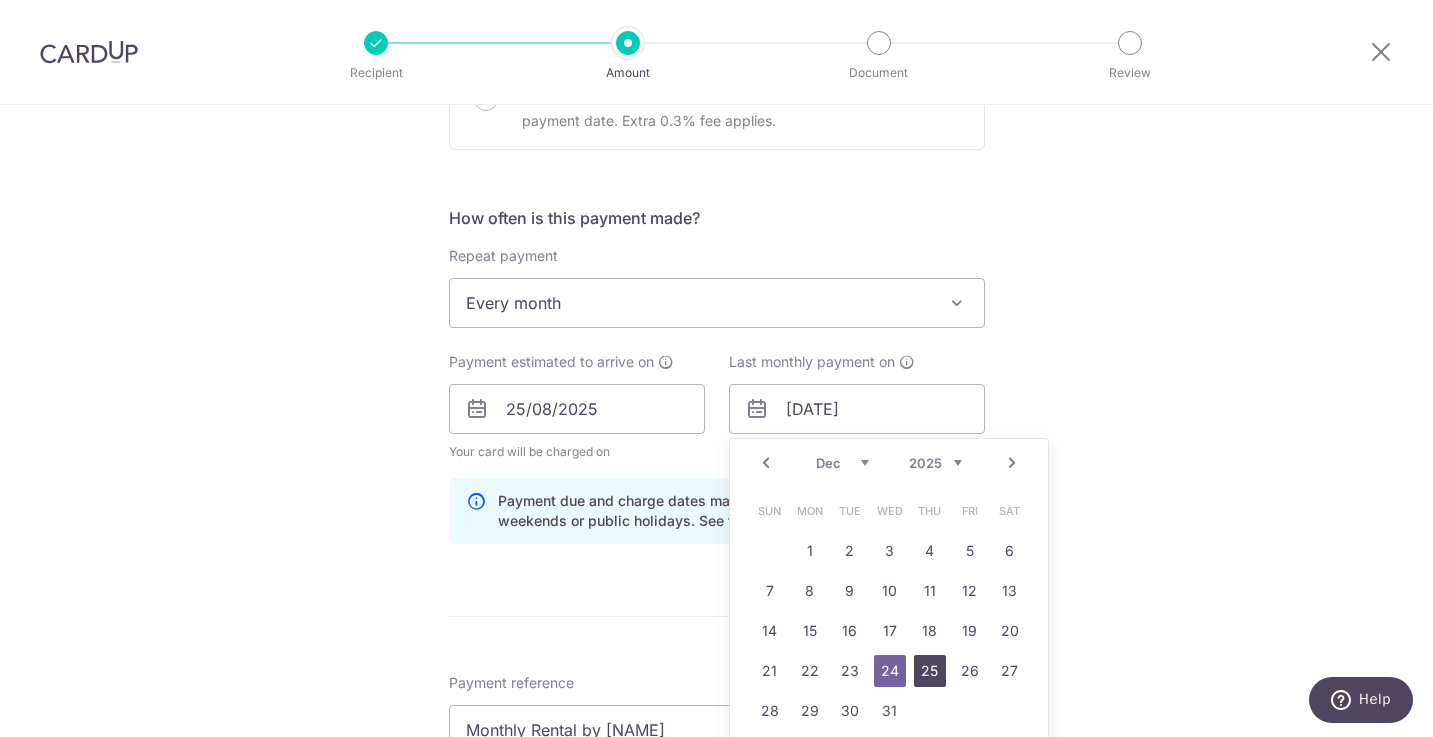 click on "25" at bounding box center (930, 671) 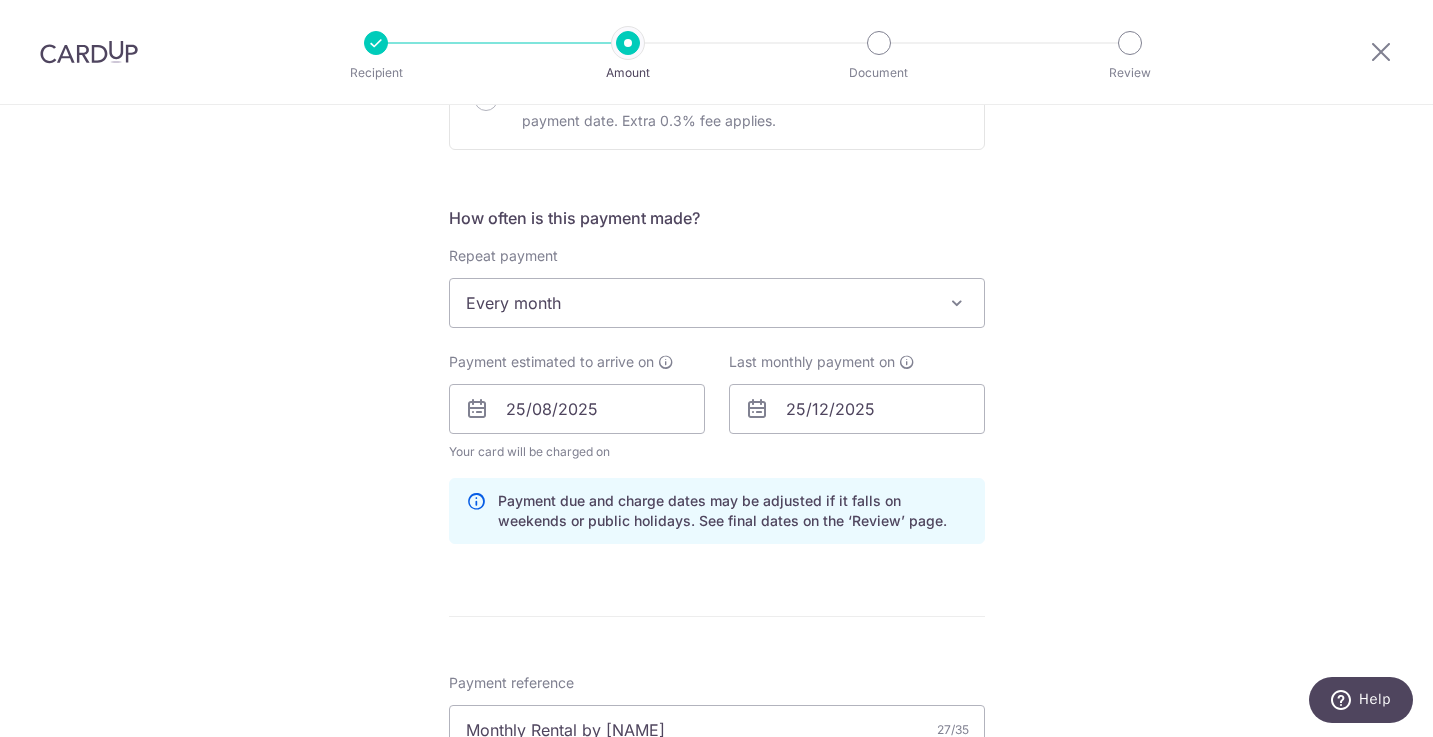 click on "Tell us more about your payment
Enter payment amount
SGD
819.00
819.00
Select Card
**** 7417
Add credit card
Your Cards
**** 7417
**** 4945
**** 4019
**** 0849
**** 4572
**** 4320
Secure 256-bit SSL
Text" at bounding box center [716, 436] 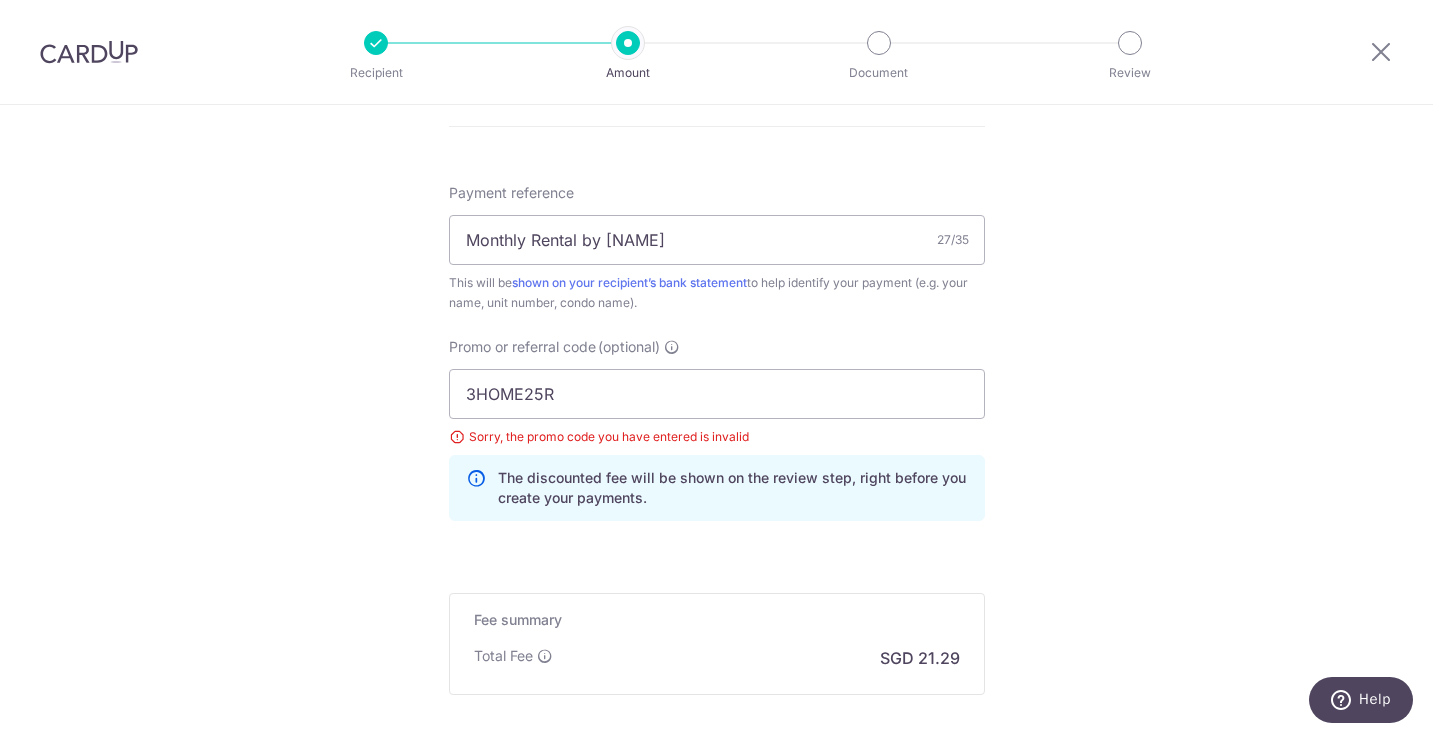 scroll, scrollTop: 1308, scrollLeft: 0, axis: vertical 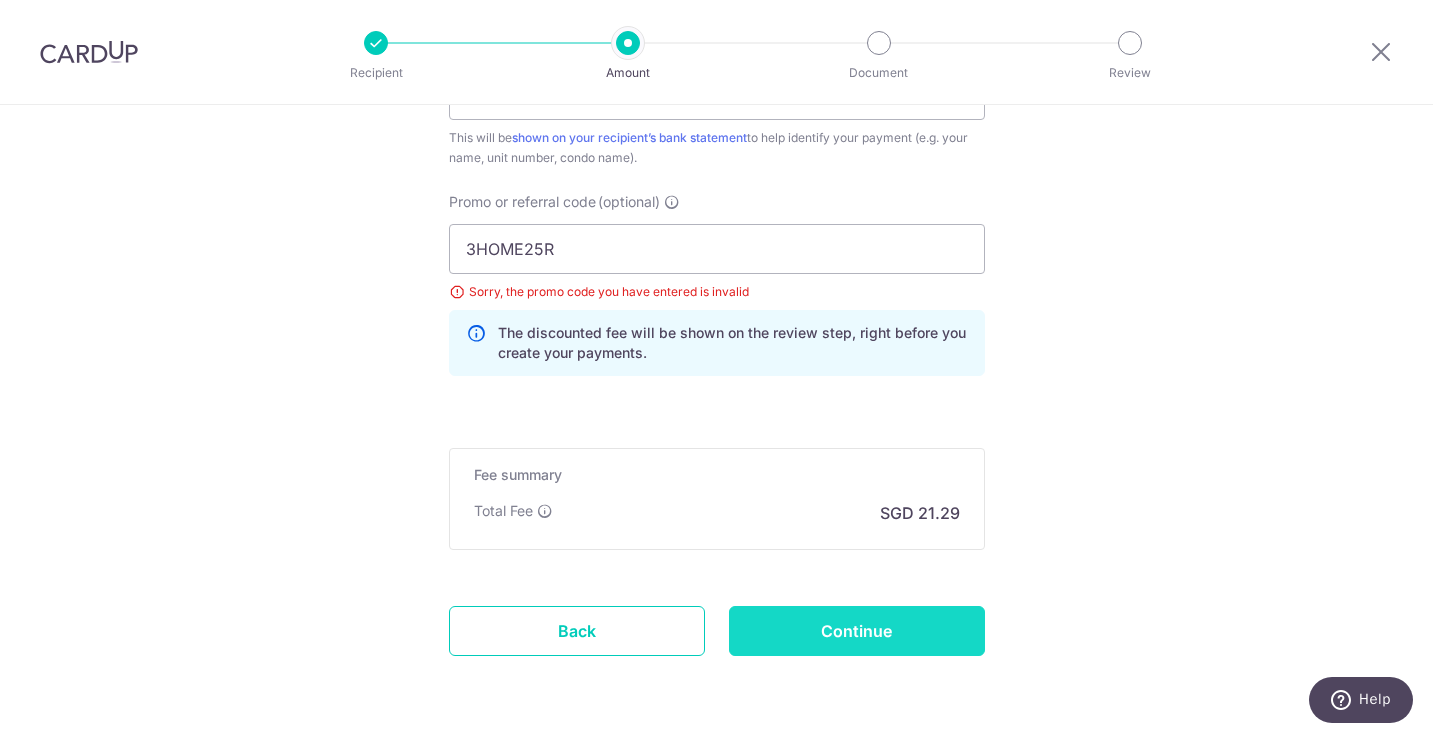 click on "Continue" at bounding box center (857, 631) 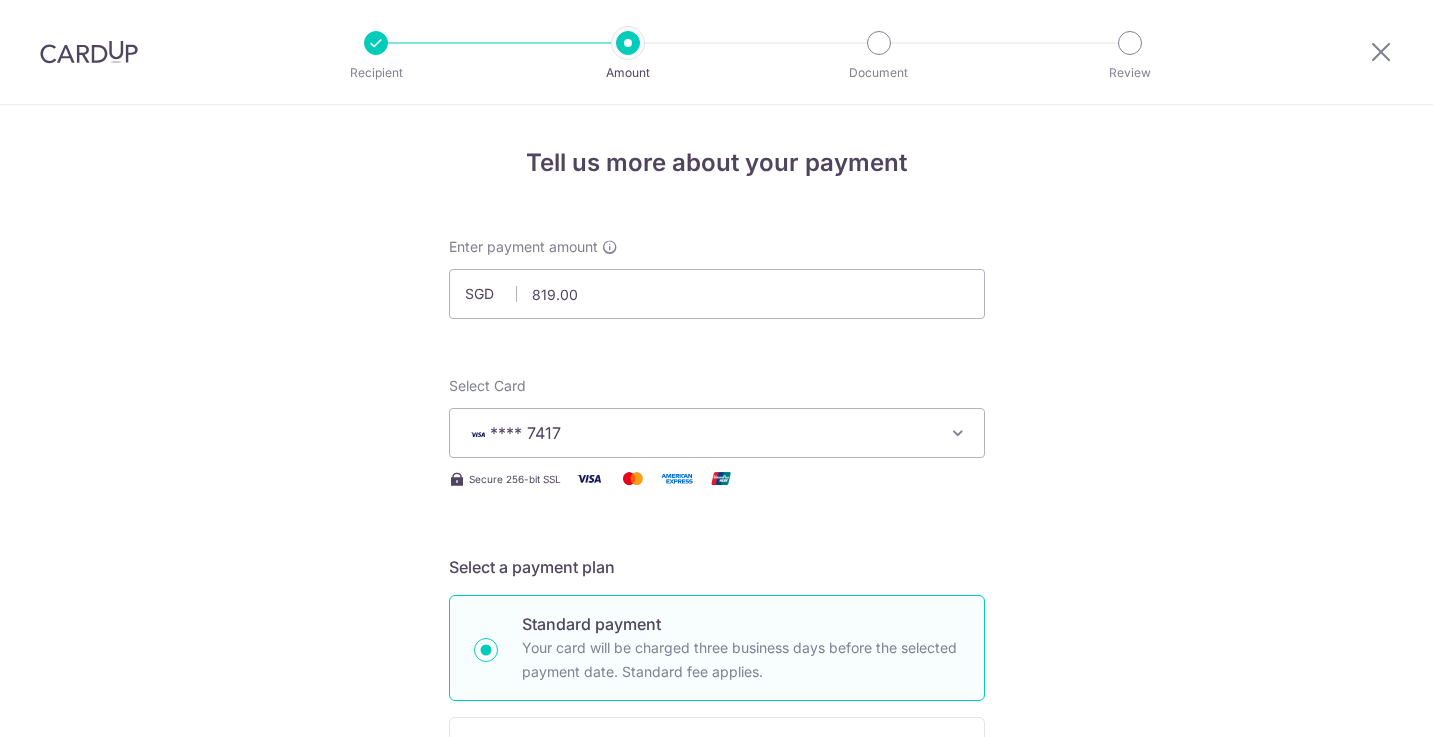 scroll, scrollTop: 0, scrollLeft: 0, axis: both 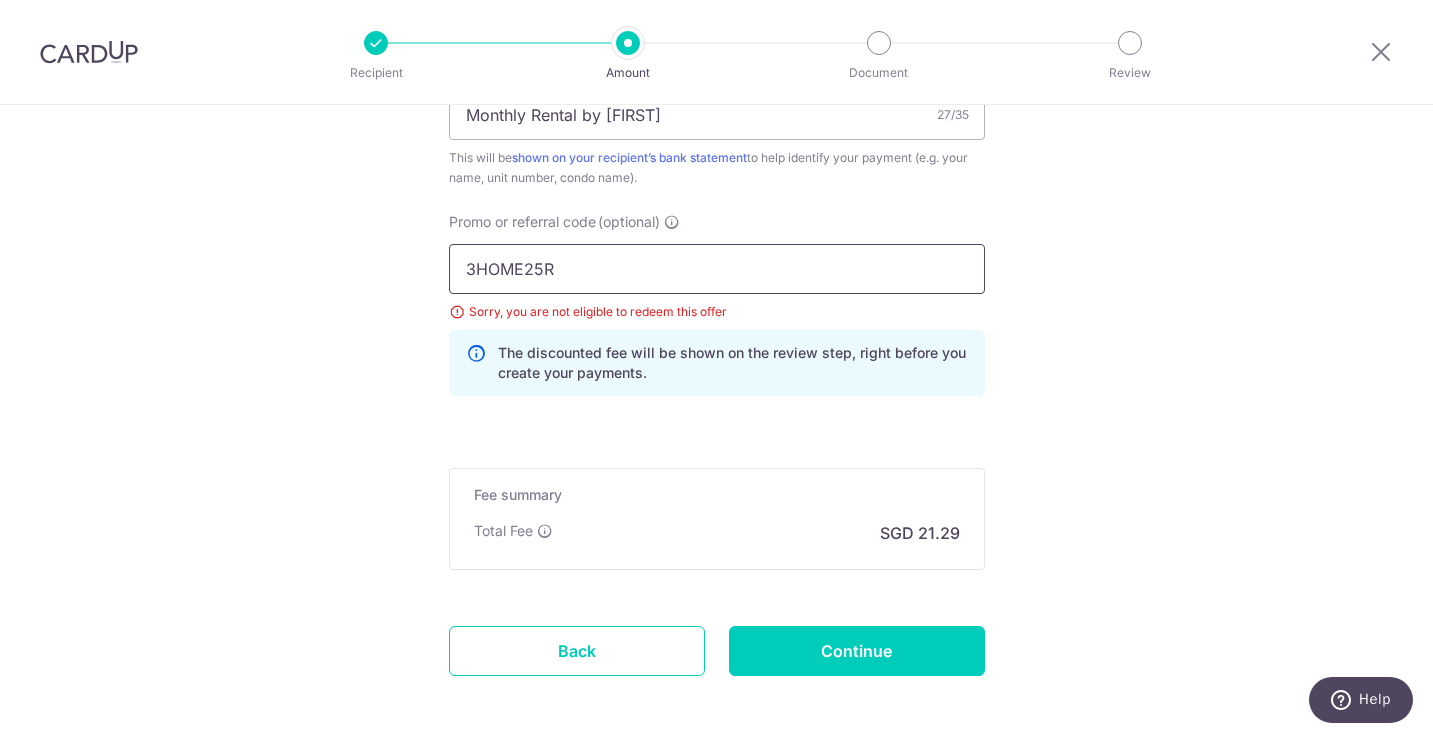 drag, startPoint x: 560, startPoint y: 268, endPoint x: 425, endPoint y: 254, distance: 135.72398 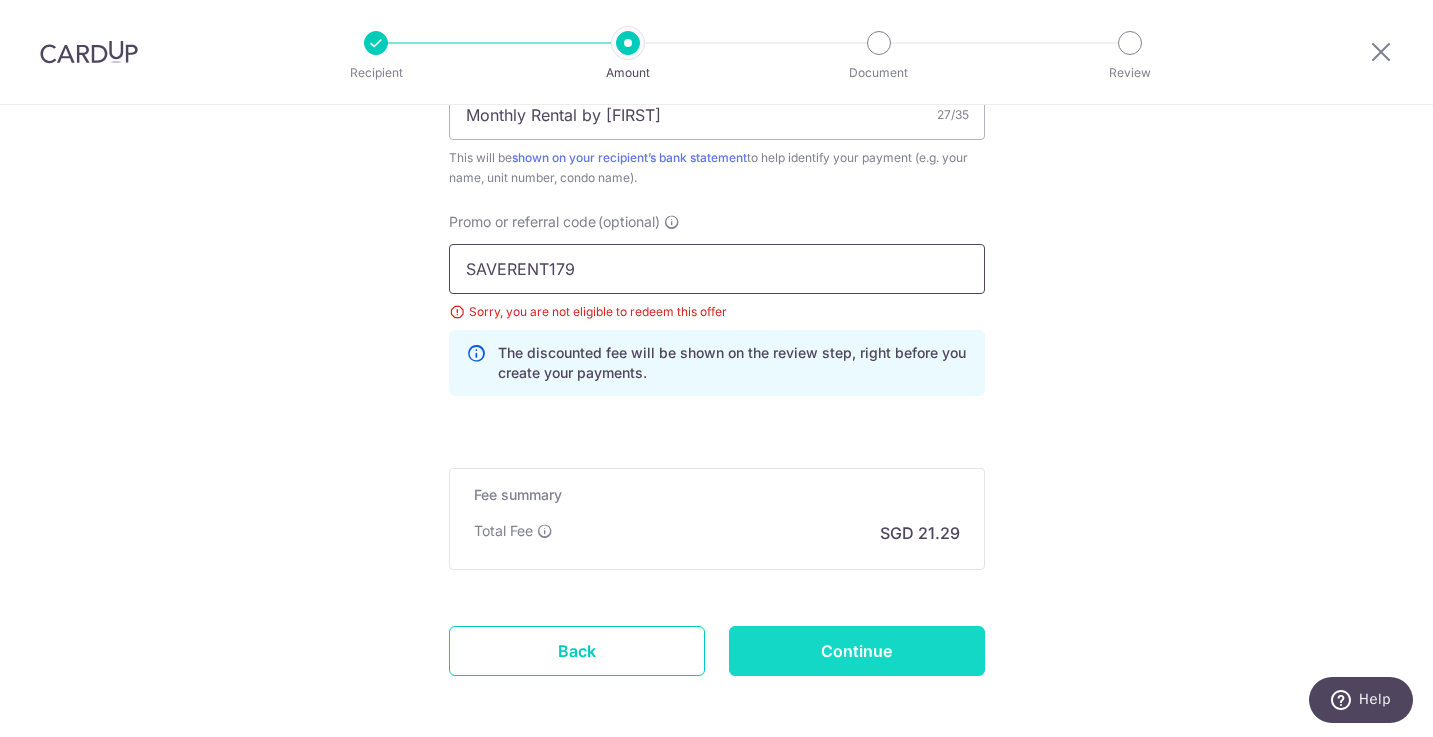 type on "SAVERENT179" 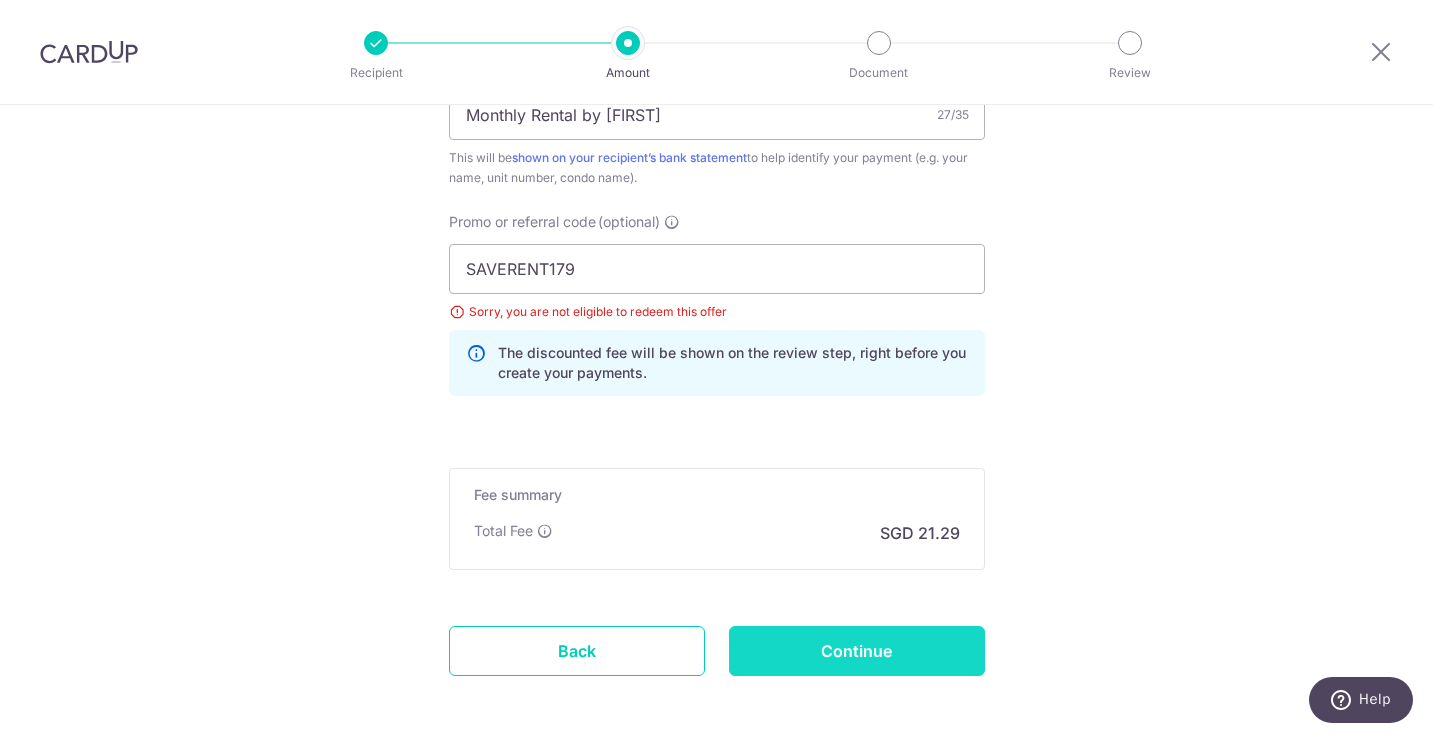 click on "Continue" at bounding box center [857, 651] 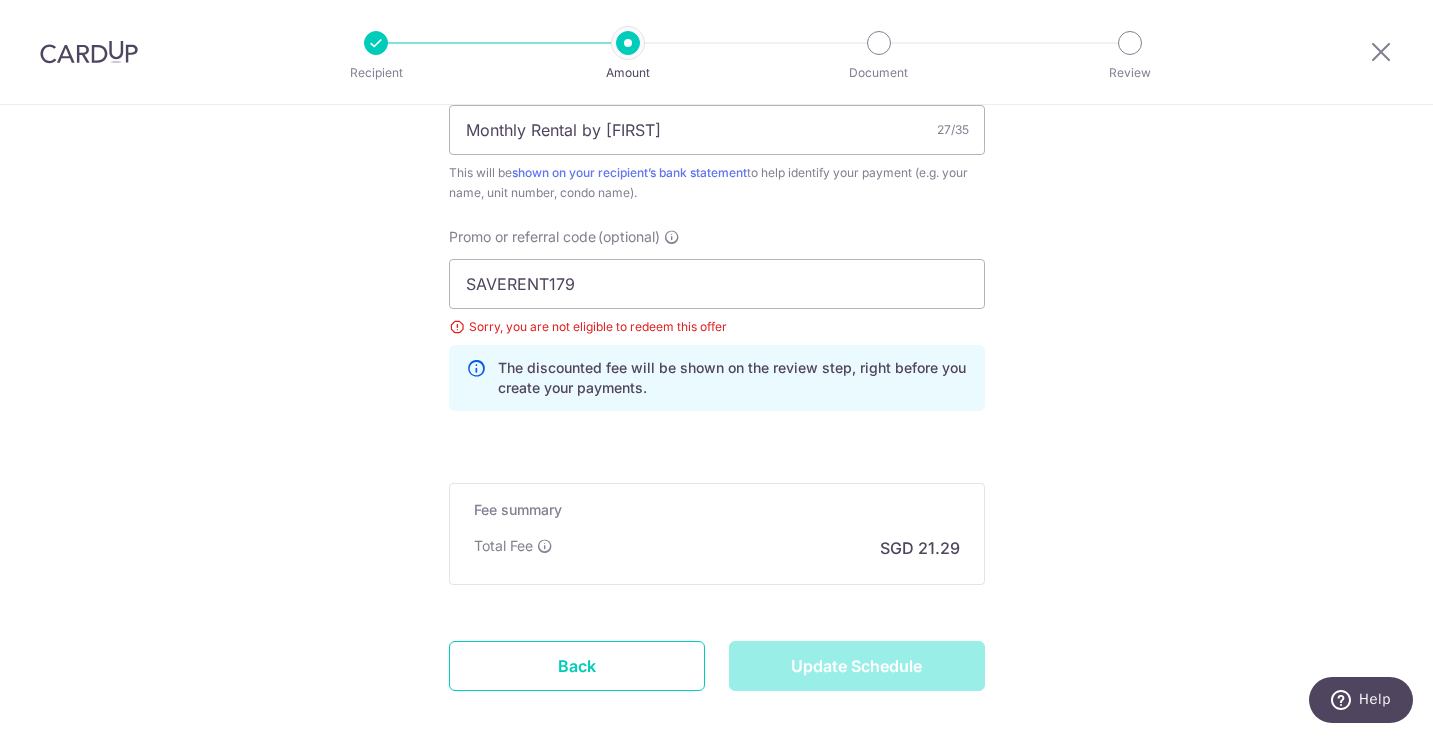 scroll, scrollTop: 1052, scrollLeft: 0, axis: vertical 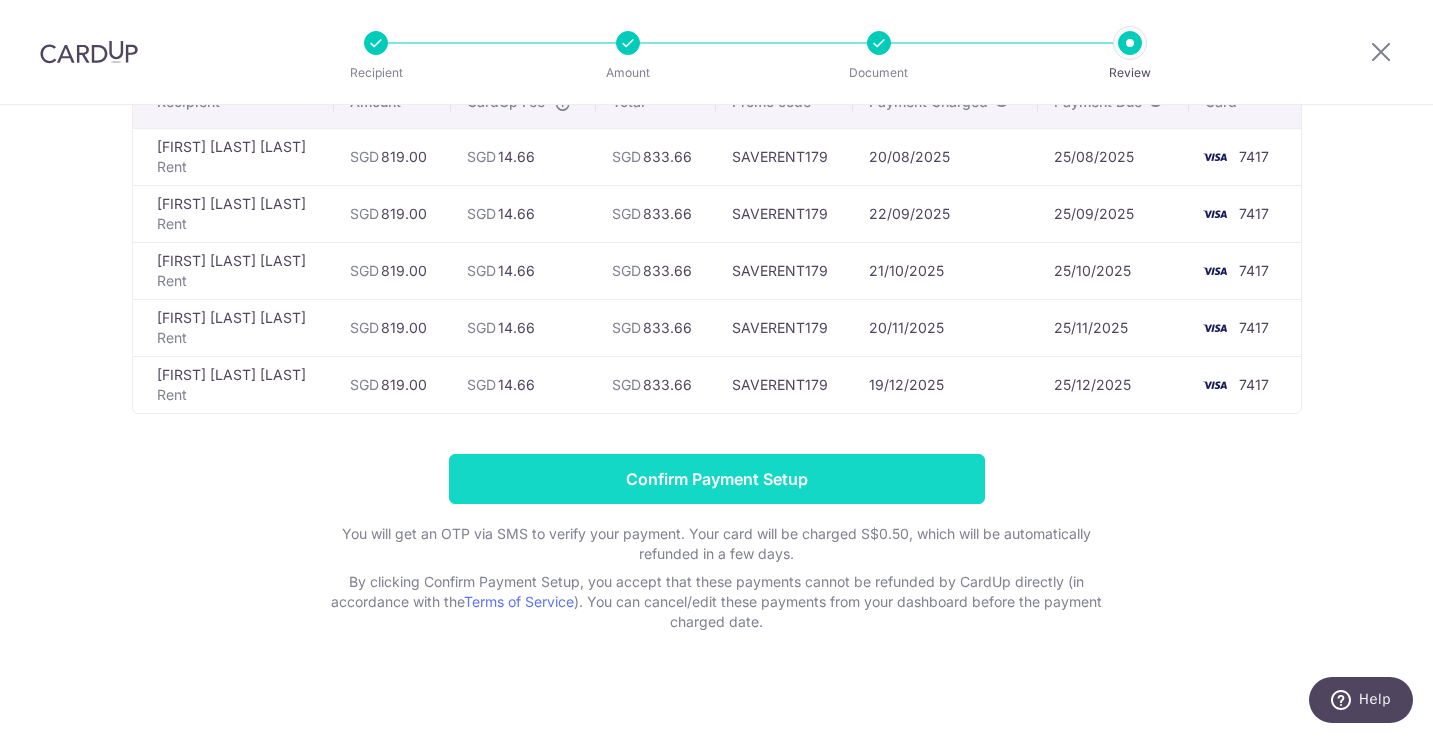 click on "Confirm Payment Setup" at bounding box center (717, 479) 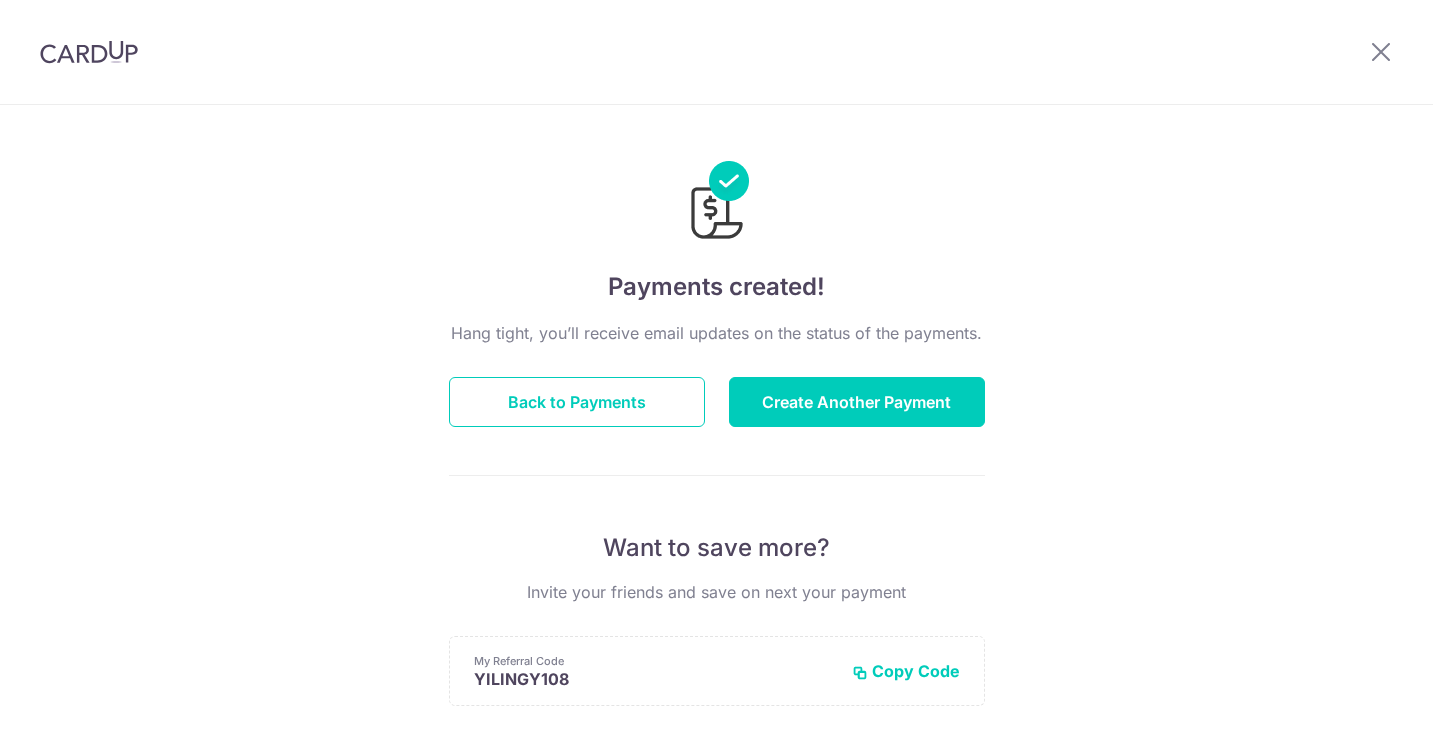 scroll, scrollTop: 0, scrollLeft: 0, axis: both 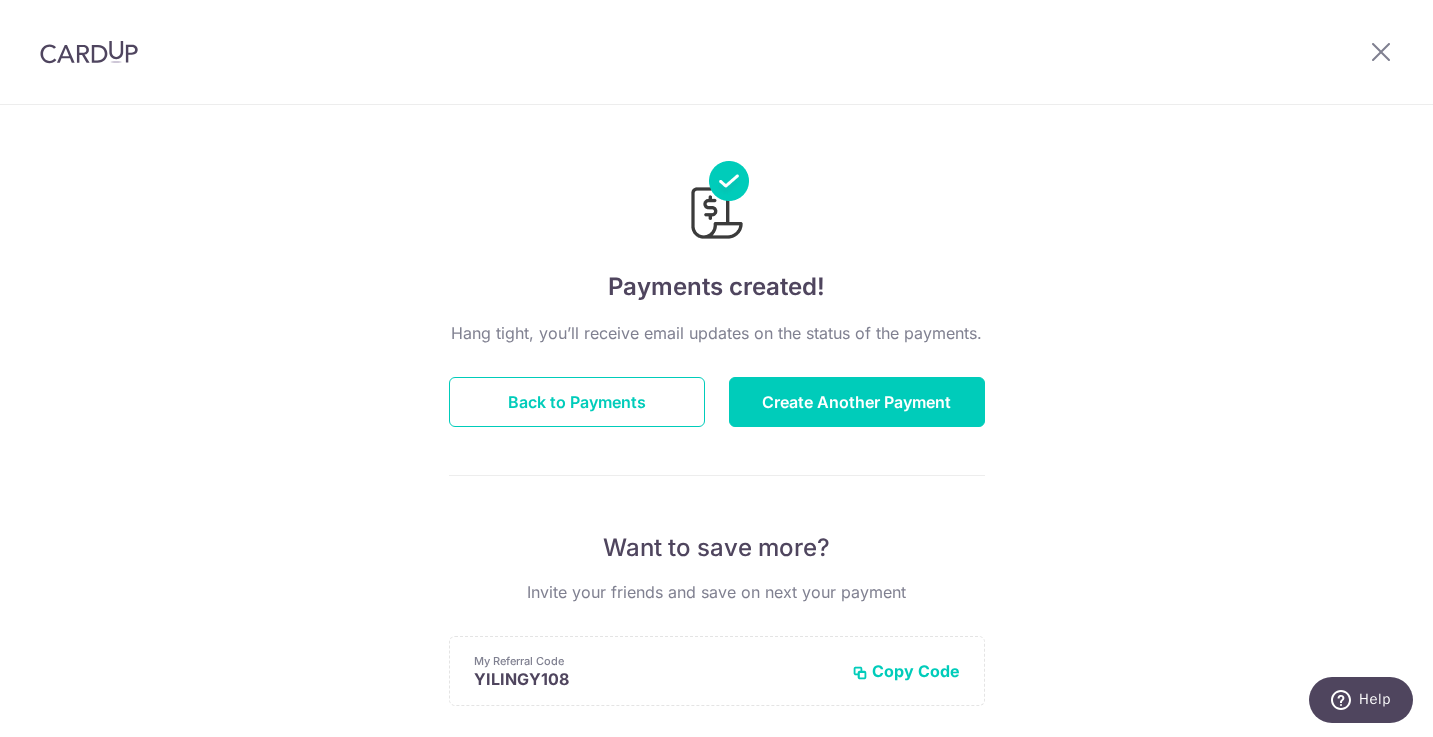 click on "Payments created!
Hang tight, you’ll receive email updates on the status of the payments.
Back to Payments
Create Another Payment
Want to save more?
Invite your friends and save on next your payment
My Referral Code
YILINGY108
Copy Code
Copied
Facebook
Twitter
WhatsApp
Email" at bounding box center [716, 639] 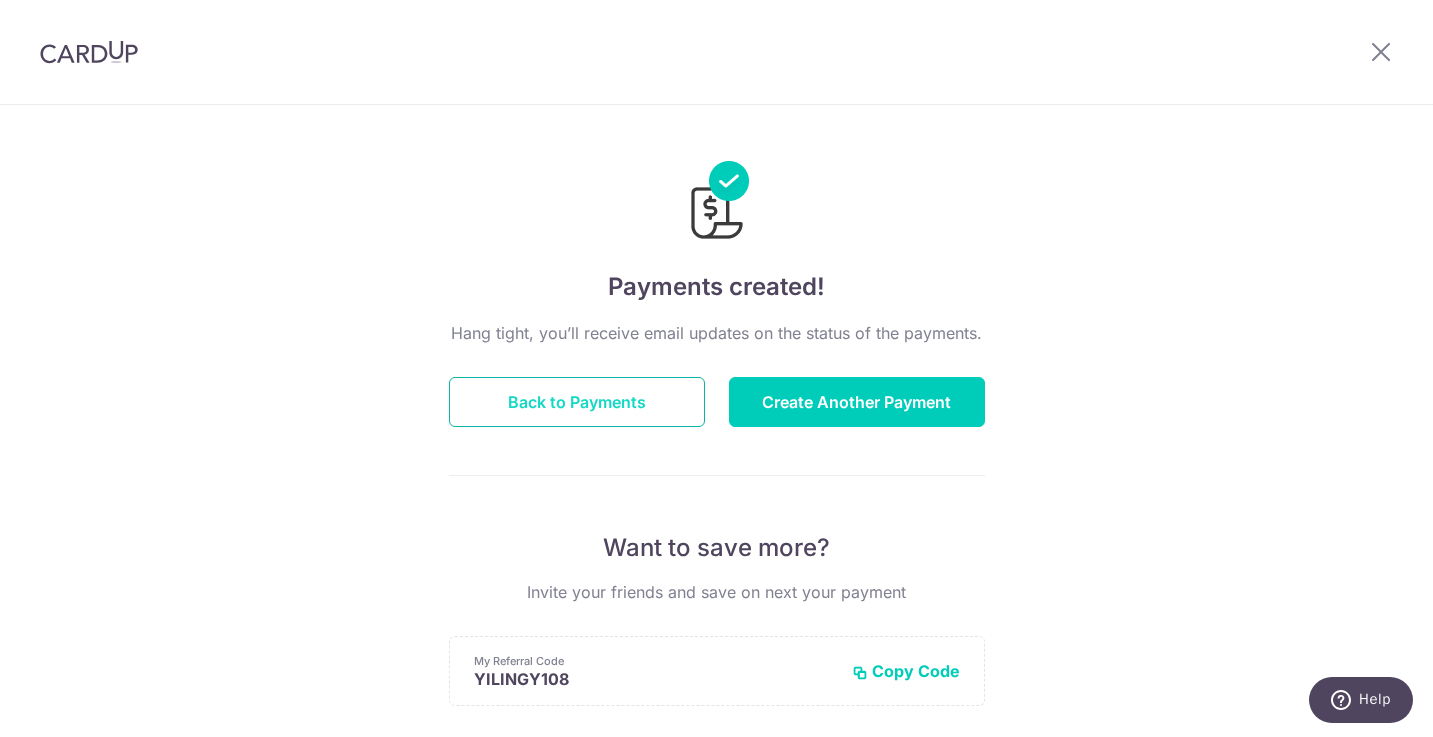 click on "Back to Payments" at bounding box center (577, 402) 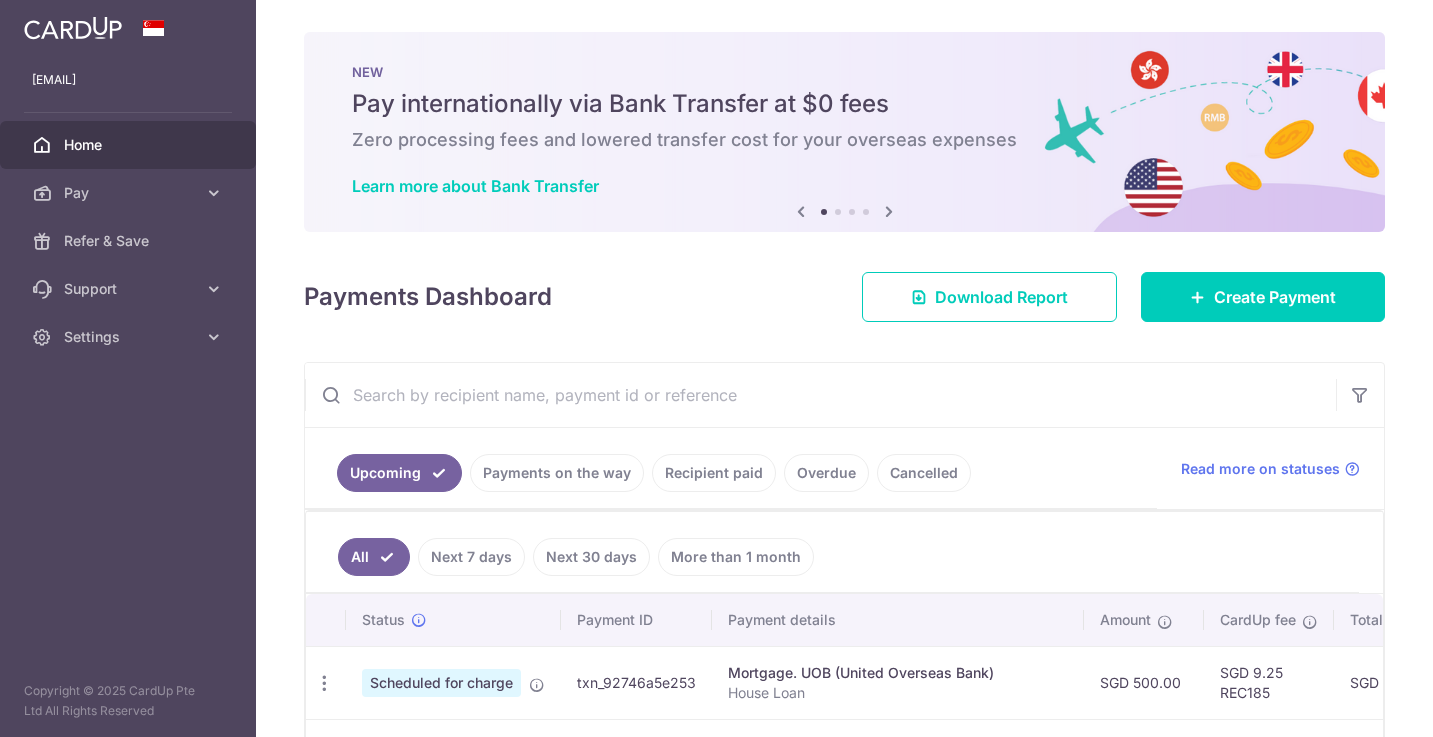 scroll, scrollTop: 0, scrollLeft: 0, axis: both 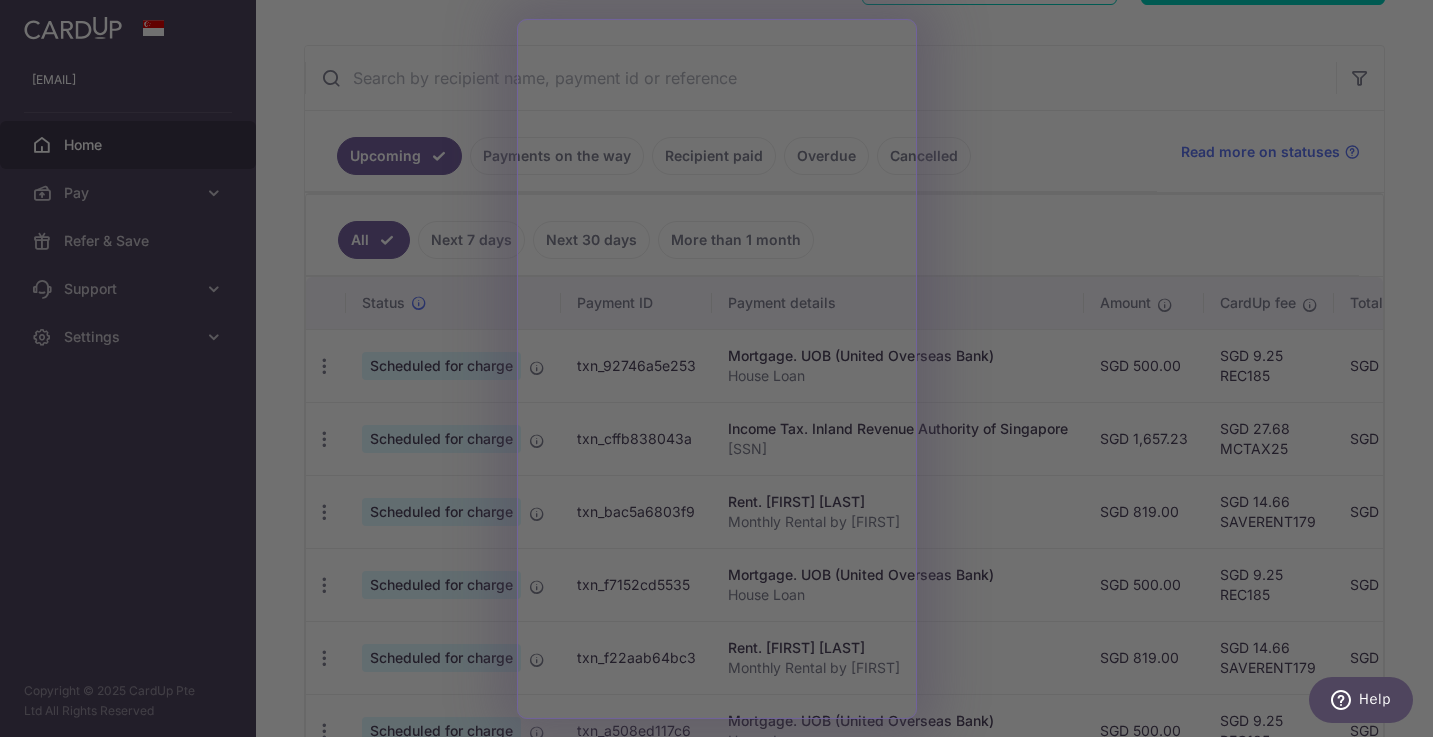 click at bounding box center [723, 372] 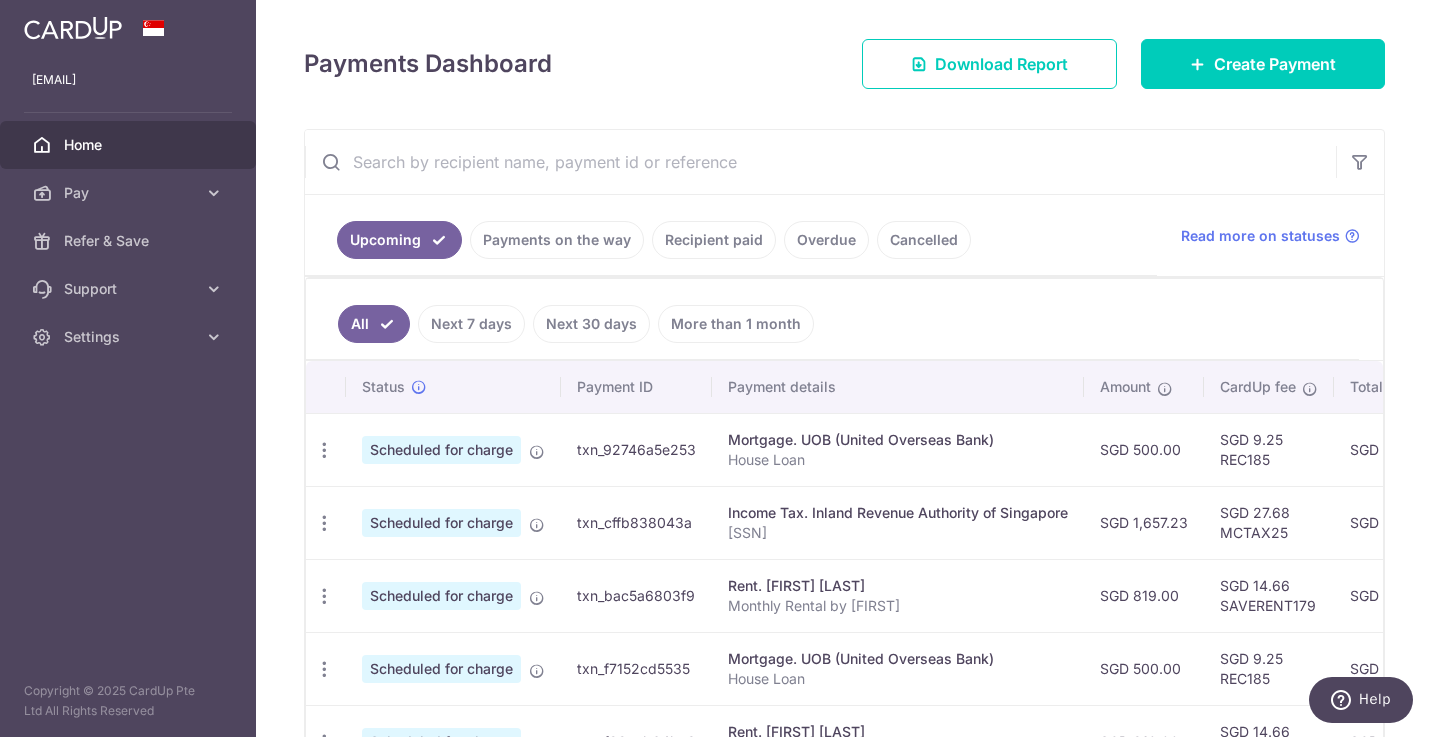 scroll, scrollTop: 236, scrollLeft: 0, axis: vertical 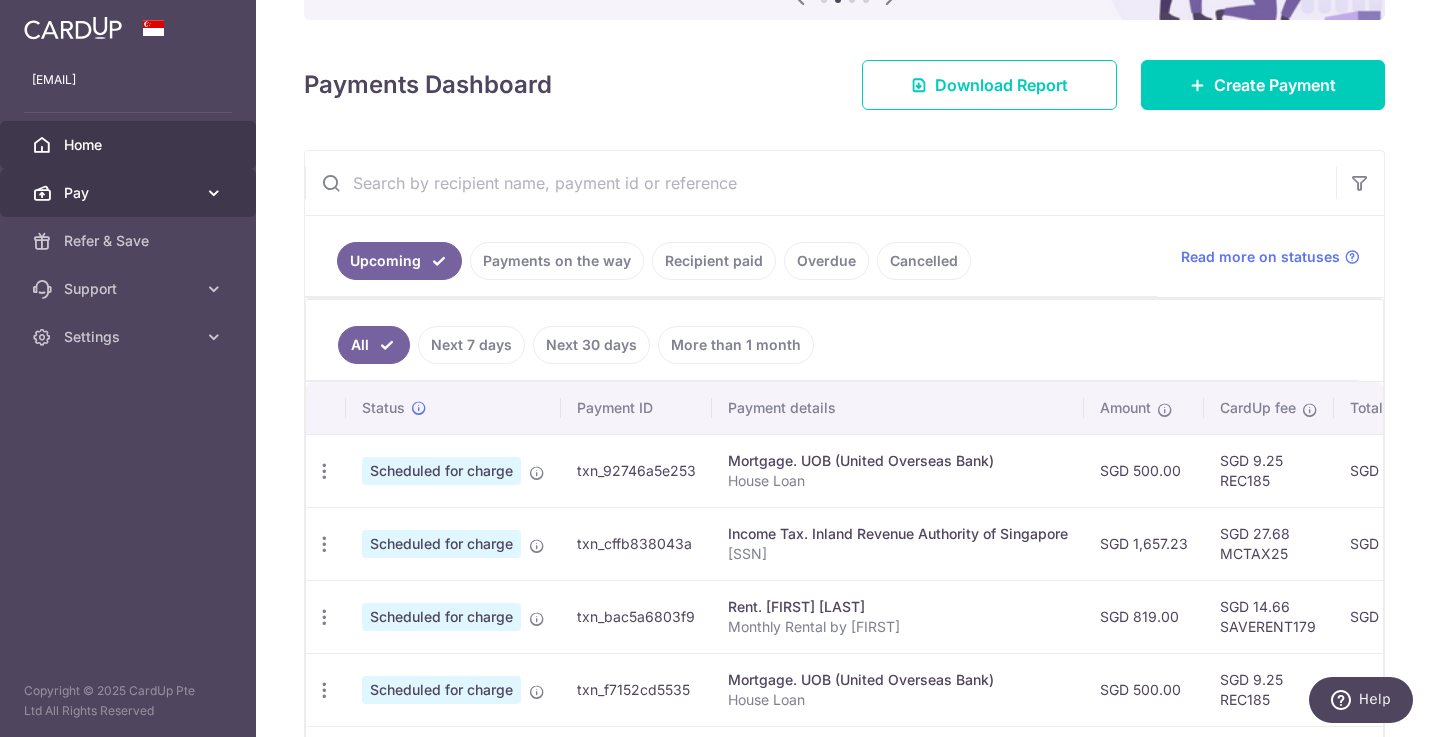 click on "Pay" at bounding box center (130, 193) 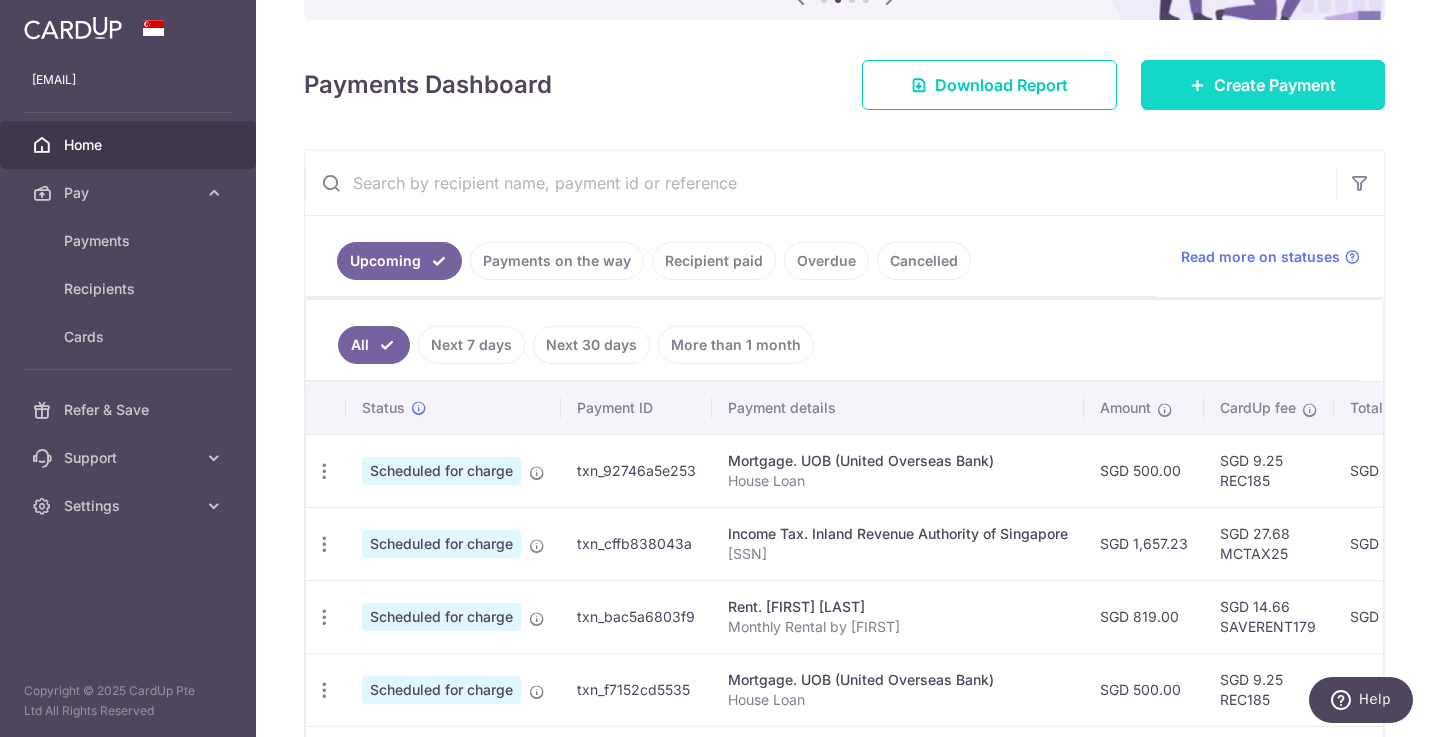 click on "Create Payment" at bounding box center (1275, 85) 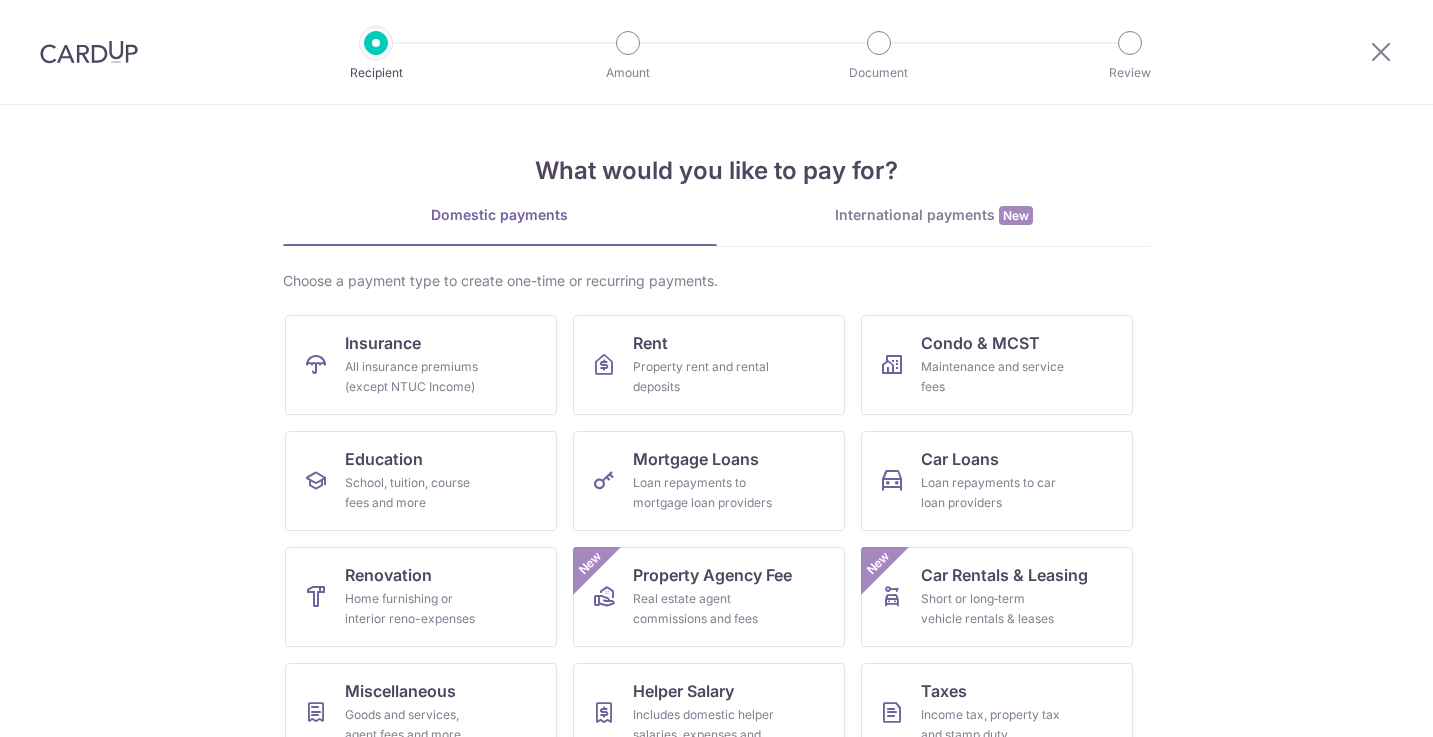 scroll, scrollTop: 0, scrollLeft: 0, axis: both 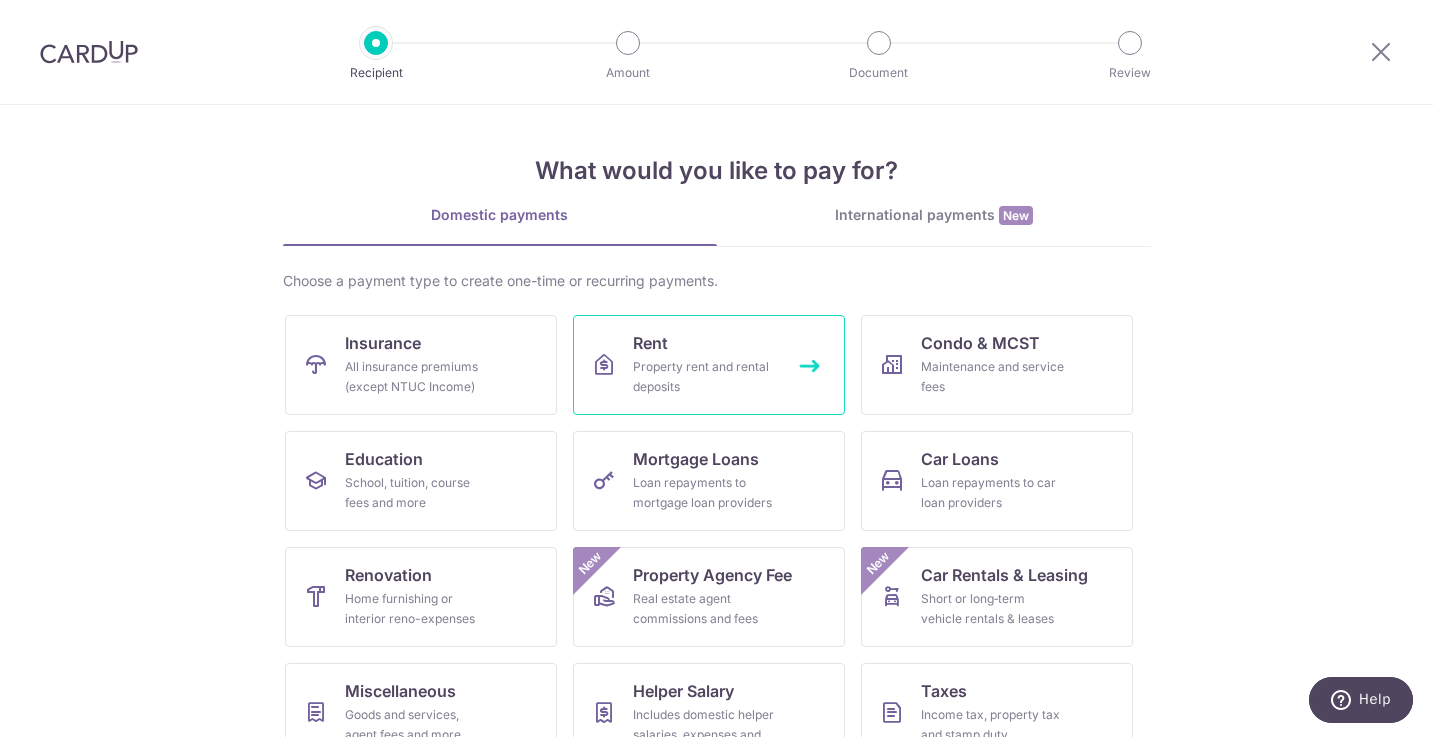 click on "Rent Property rent and rental deposits" at bounding box center (709, 365) 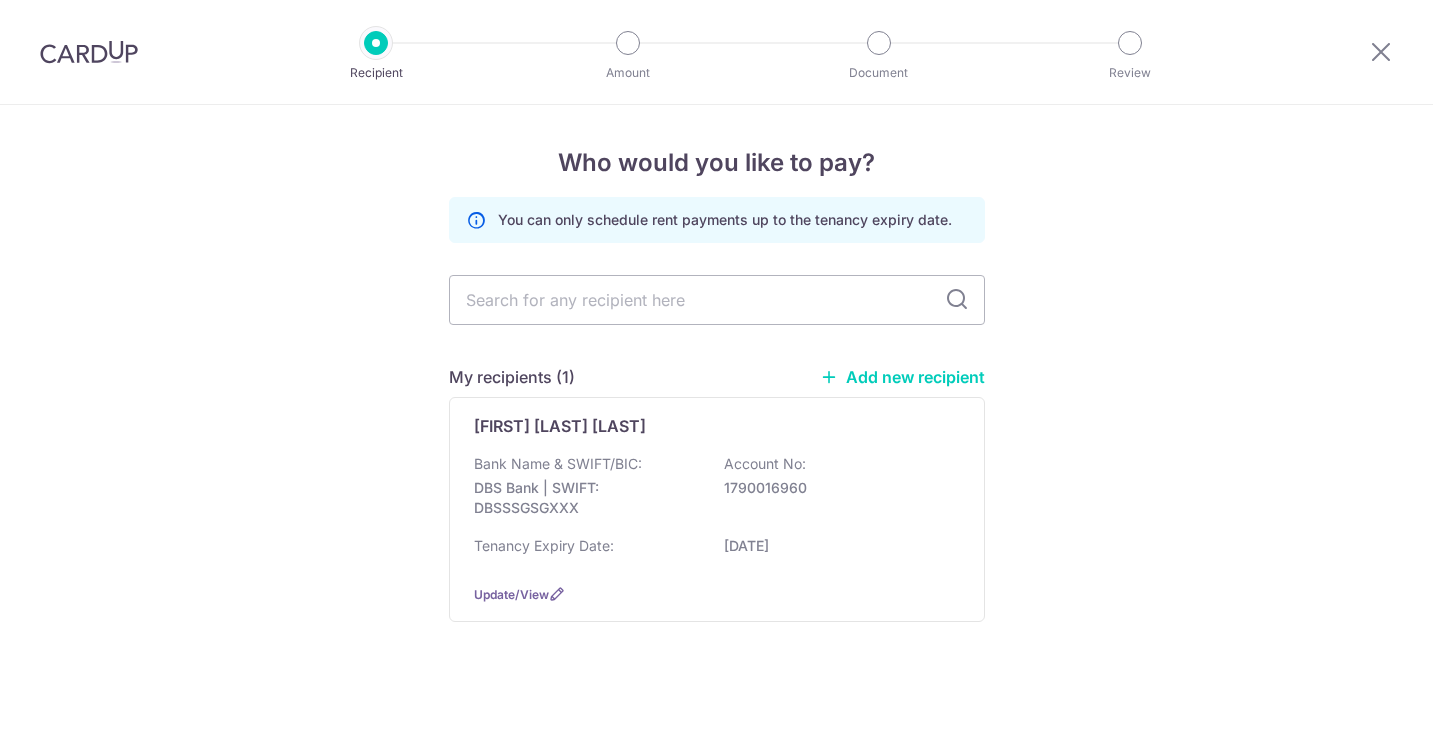 scroll, scrollTop: 0, scrollLeft: 0, axis: both 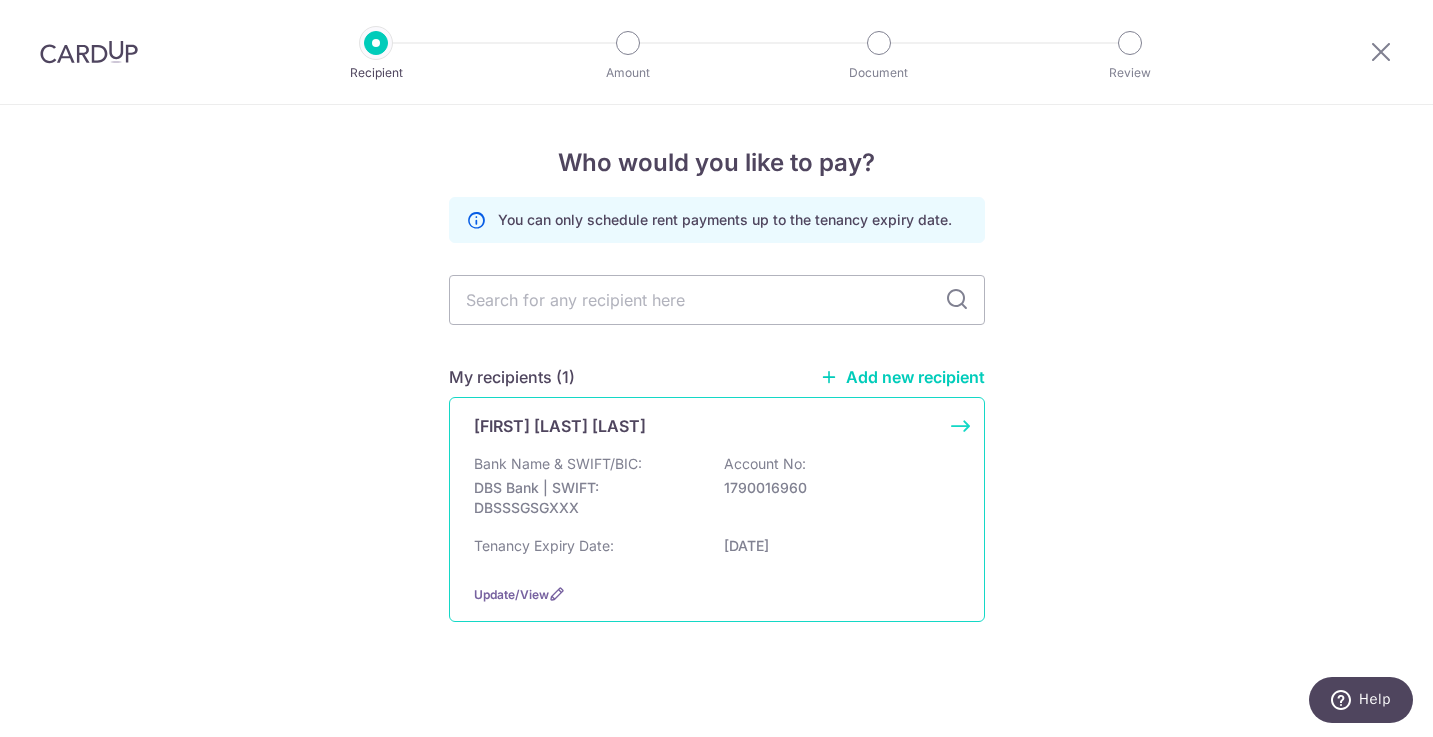 click on "DBS Bank | SWIFT: DBSSSGSGXXX" at bounding box center [586, 498] 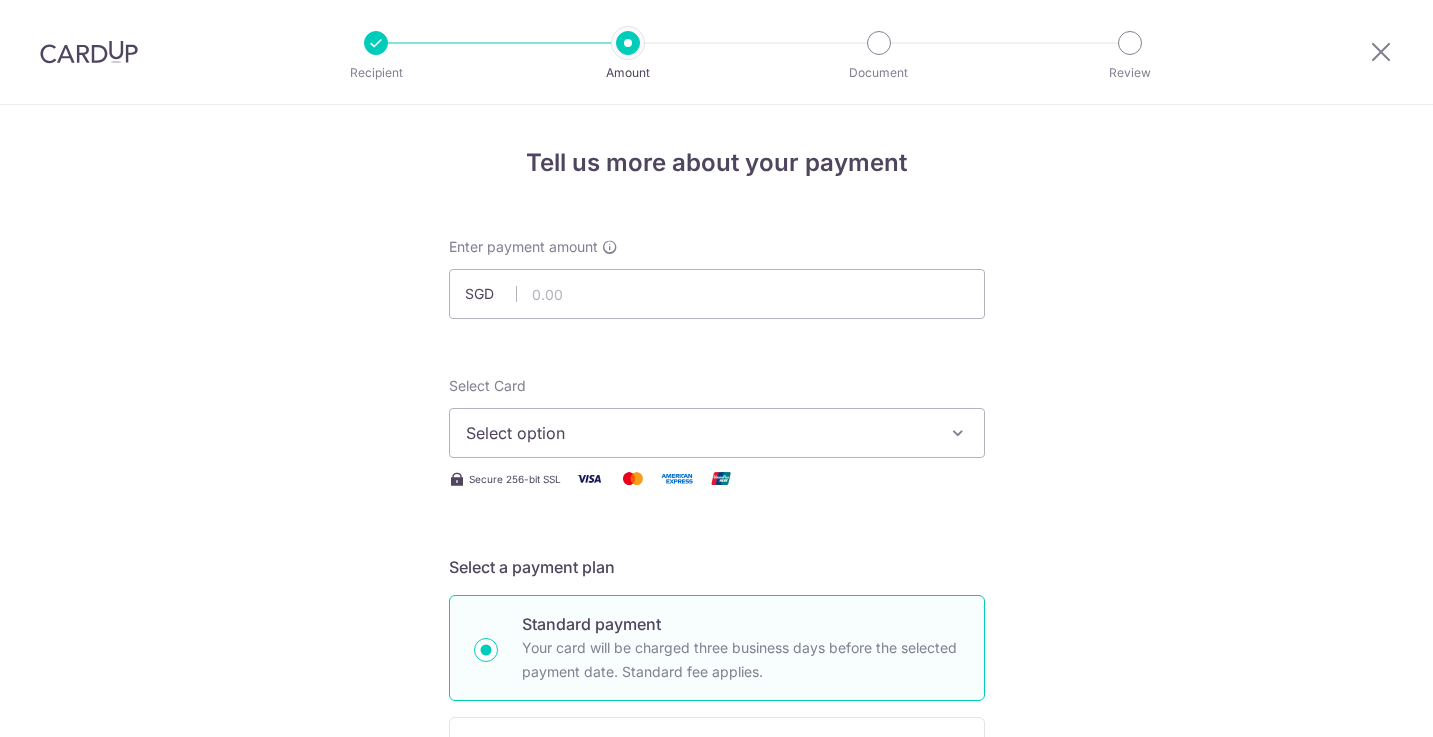 scroll, scrollTop: 0, scrollLeft: 0, axis: both 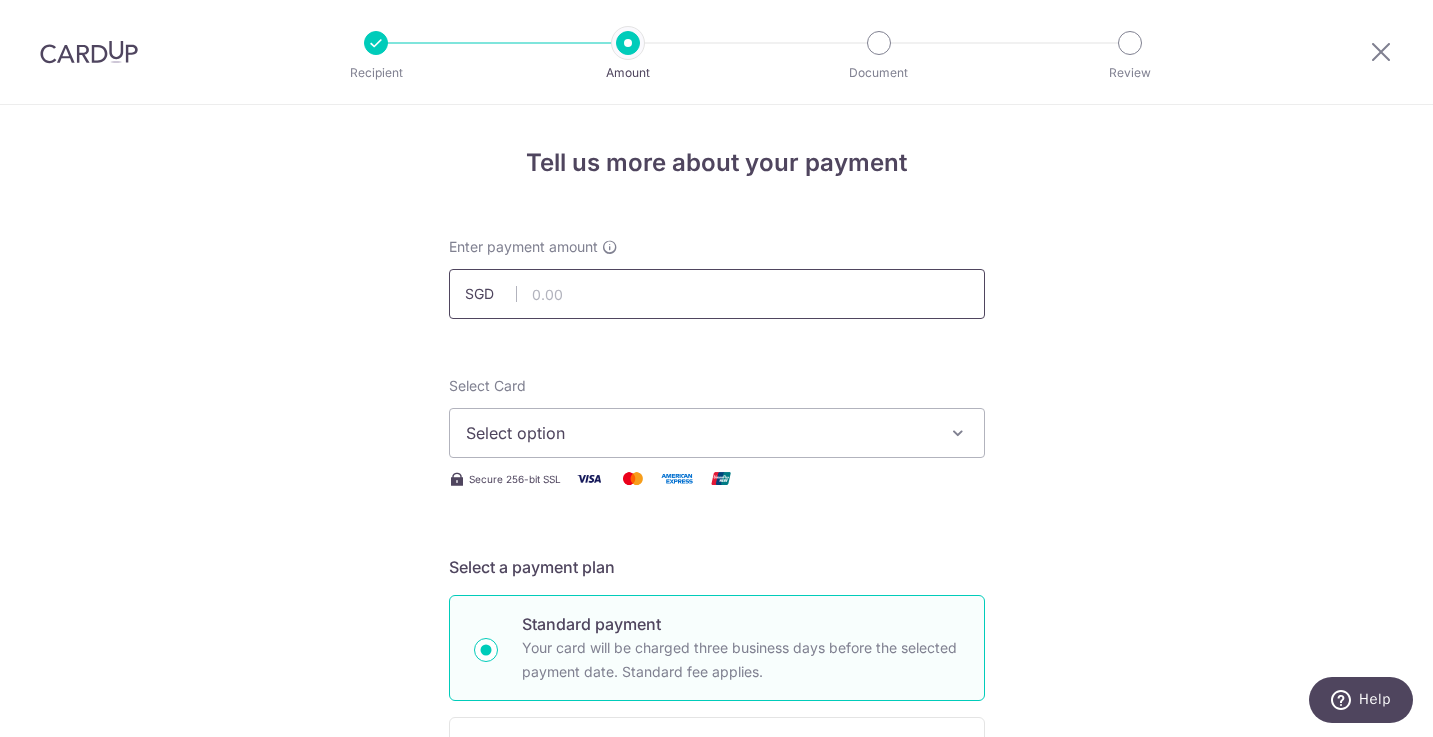 click at bounding box center [717, 294] 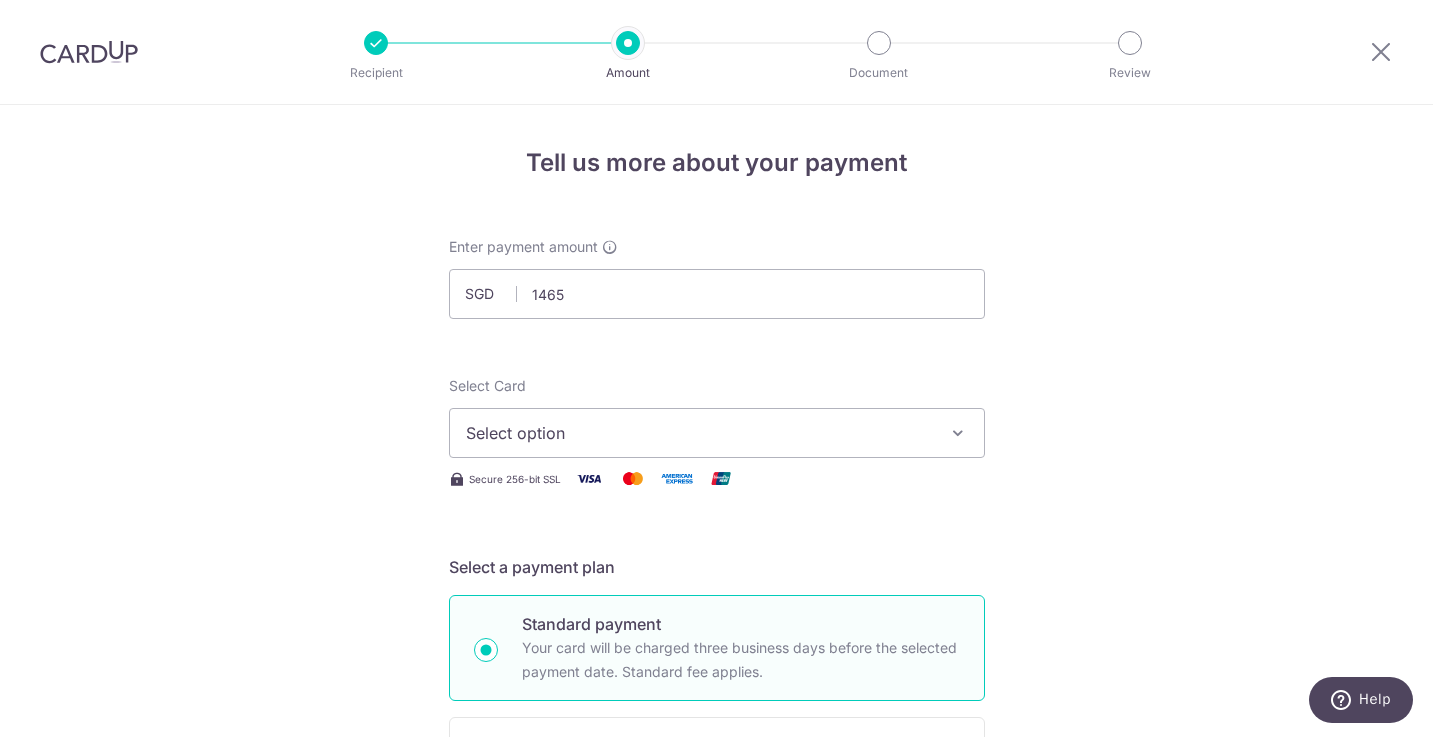 type on "1,465.00" 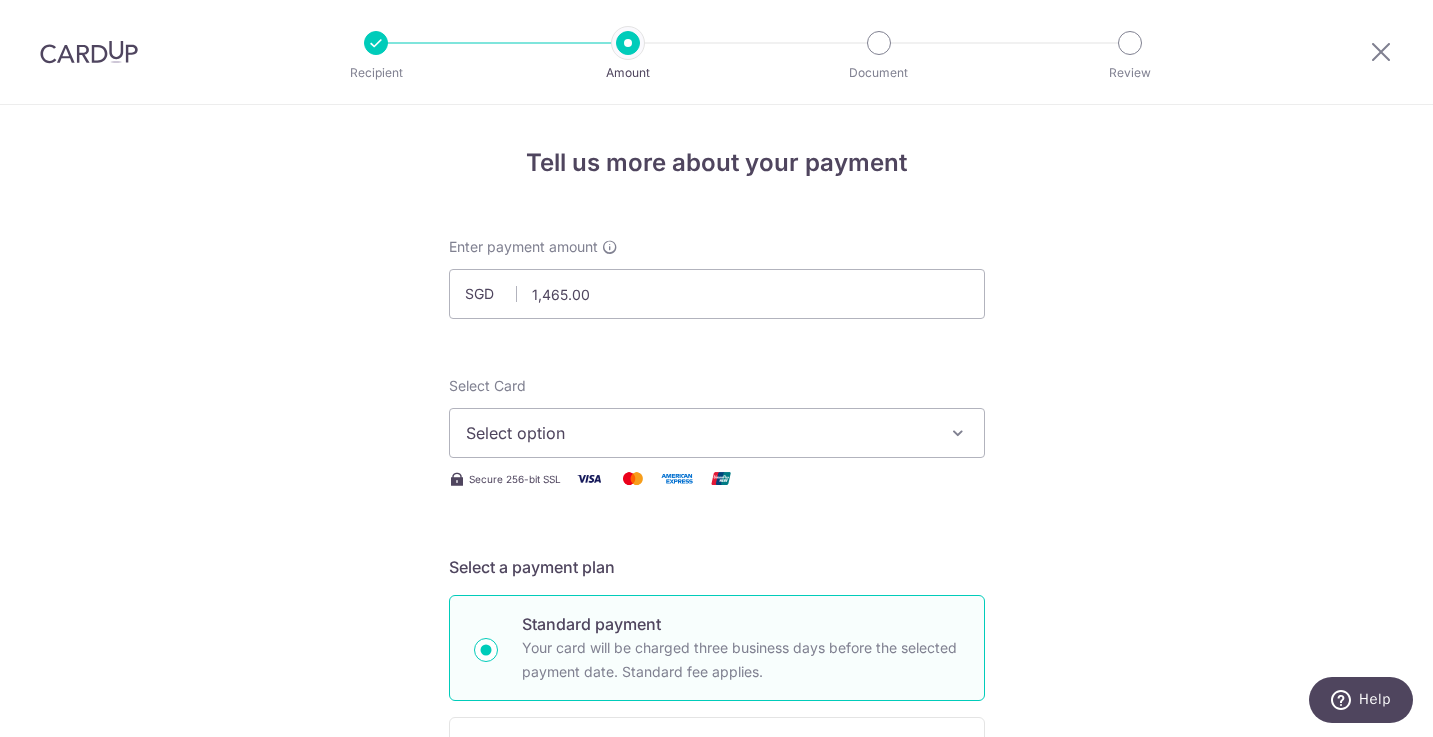 click on "Enter payment amount
SGD
1,465.00
1465.00
Select Card
Select option
Add credit card
Your Cards
**** 7417
**** 4945
**** 4019
**** 0849
**** 4572
**** 4320
Secure 256-bit SSL
Text
New card details" at bounding box center (717, 1028) 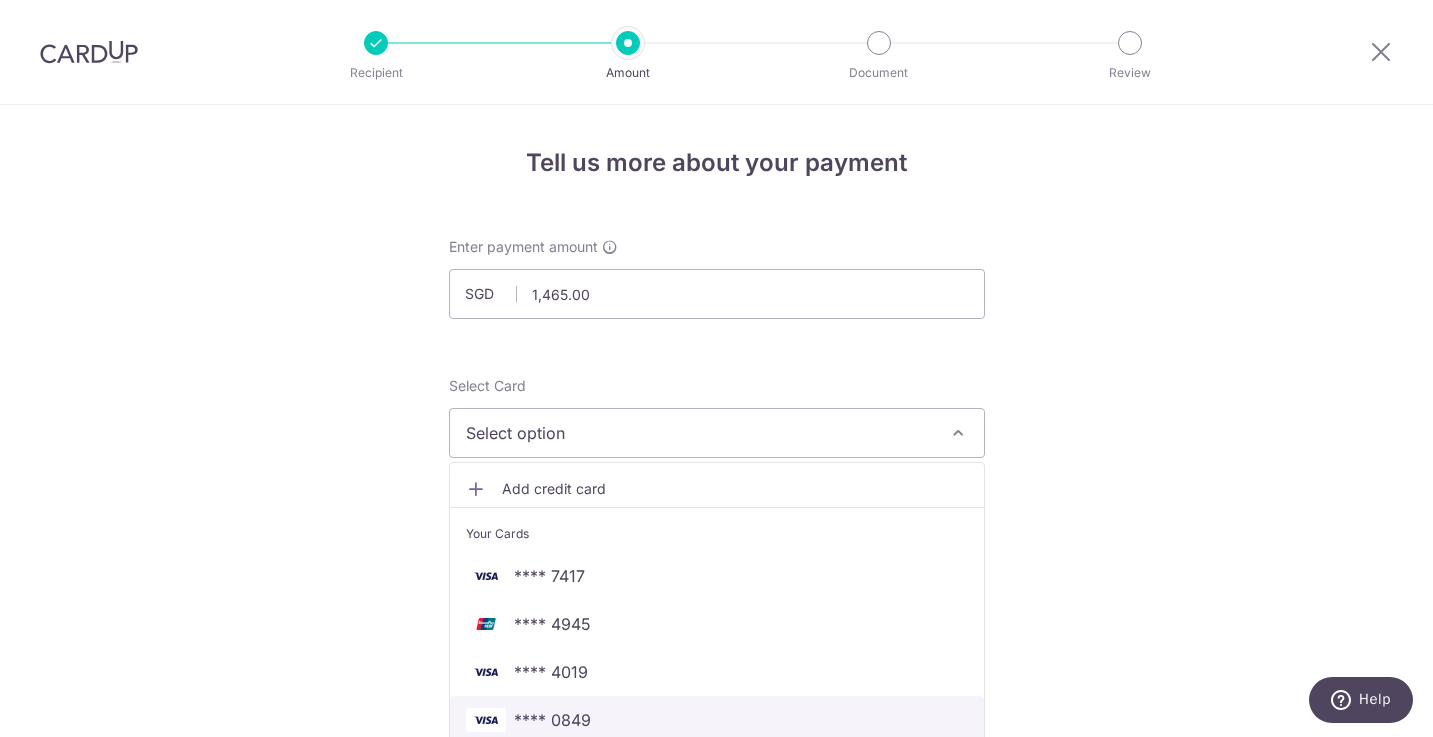 click on "**** 0849" at bounding box center (717, 720) 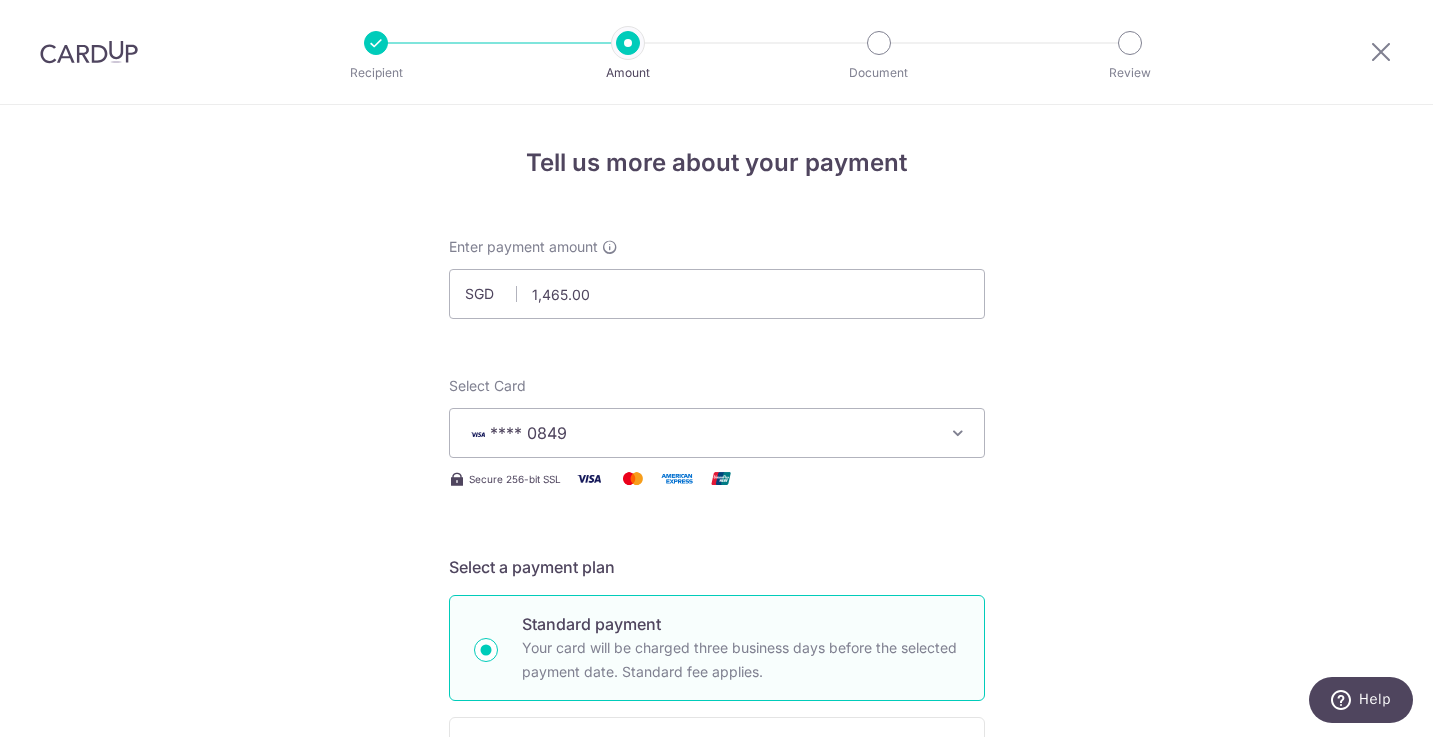 click on "Tell us more about your payment
Enter payment amount
SGD
1,465.00
1465.00
Select Card
**** 0849
Add credit card
Your Cards
**** 7417
**** 4945
**** 4019
**** 0849
**** 4572
**** 4320
Secure 256-bit SSL
Text" at bounding box center (716, 1009) 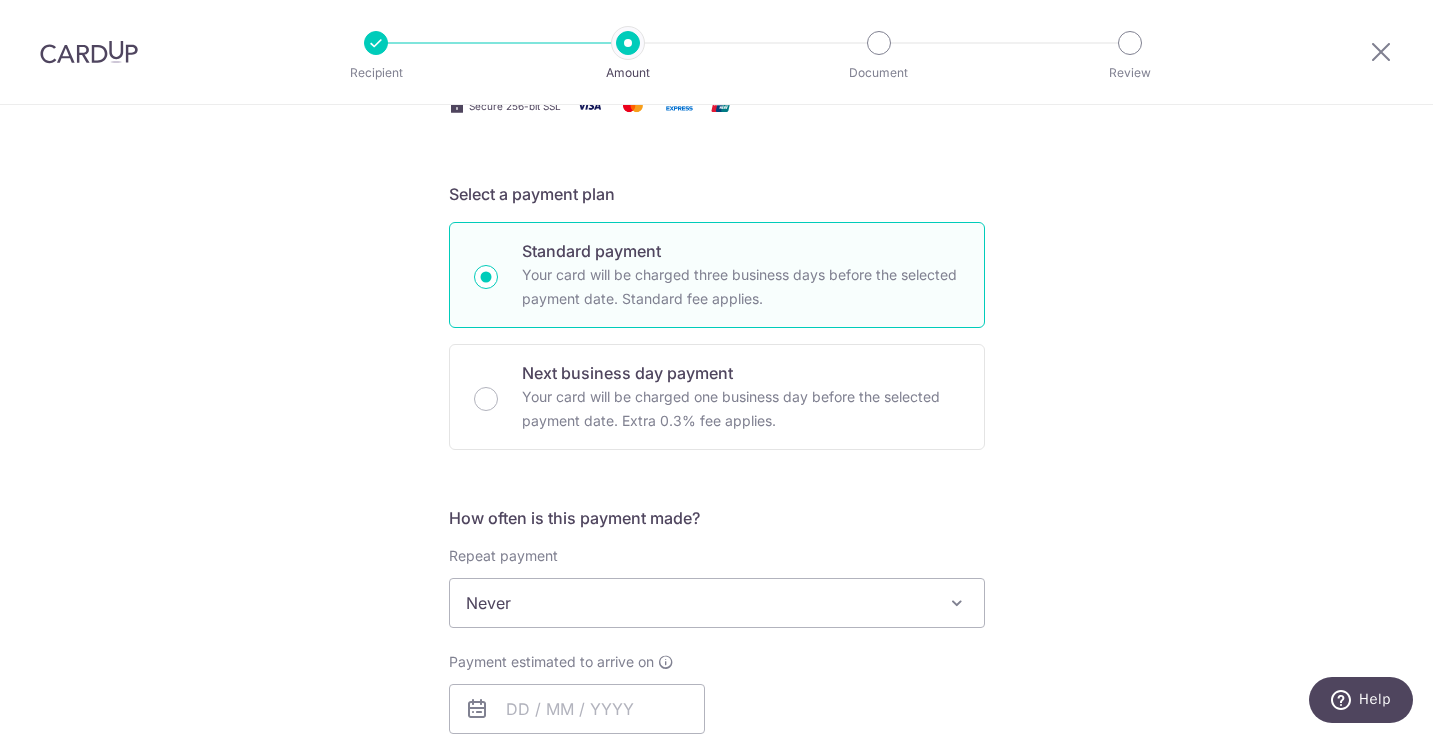 scroll, scrollTop: 507, scrollLeft: 0, axis: vertical 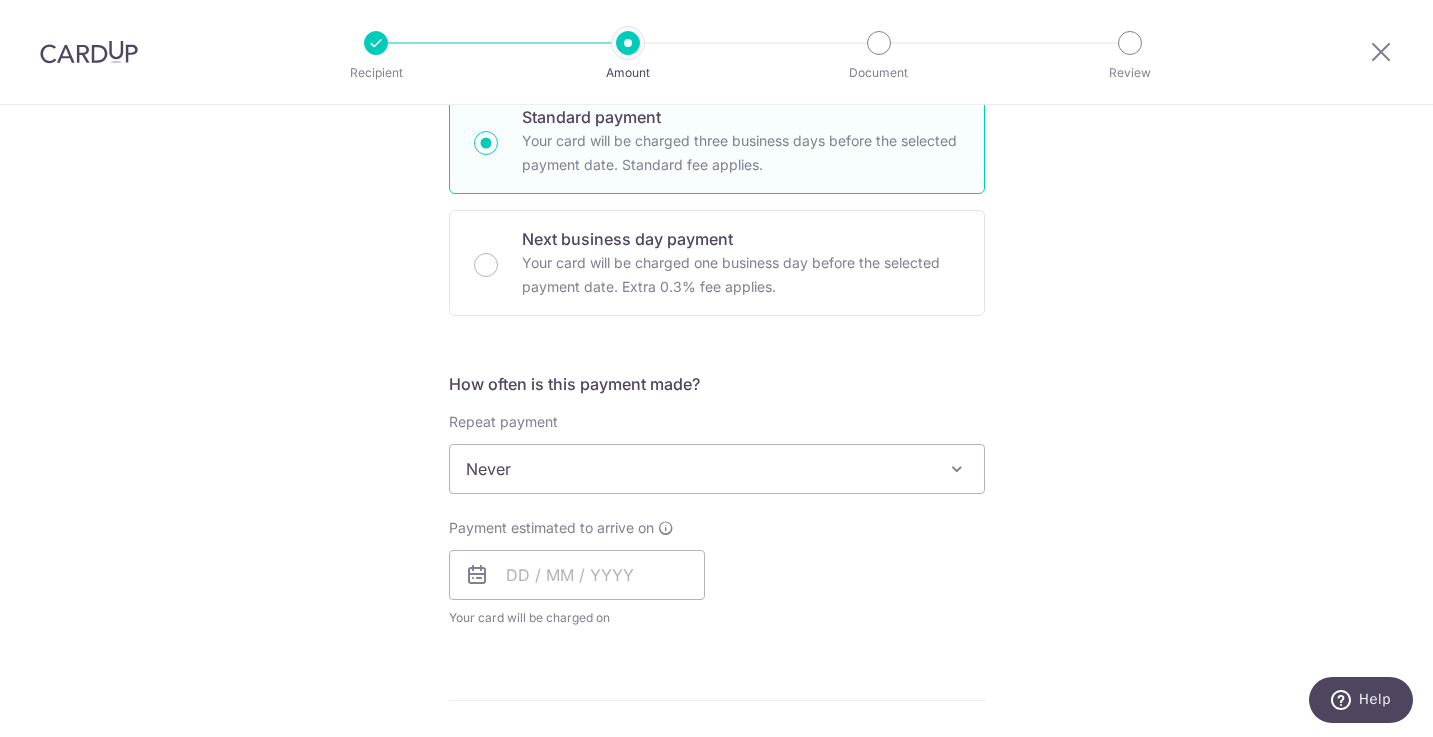 click on "Never" at bounding box center [717, 469] 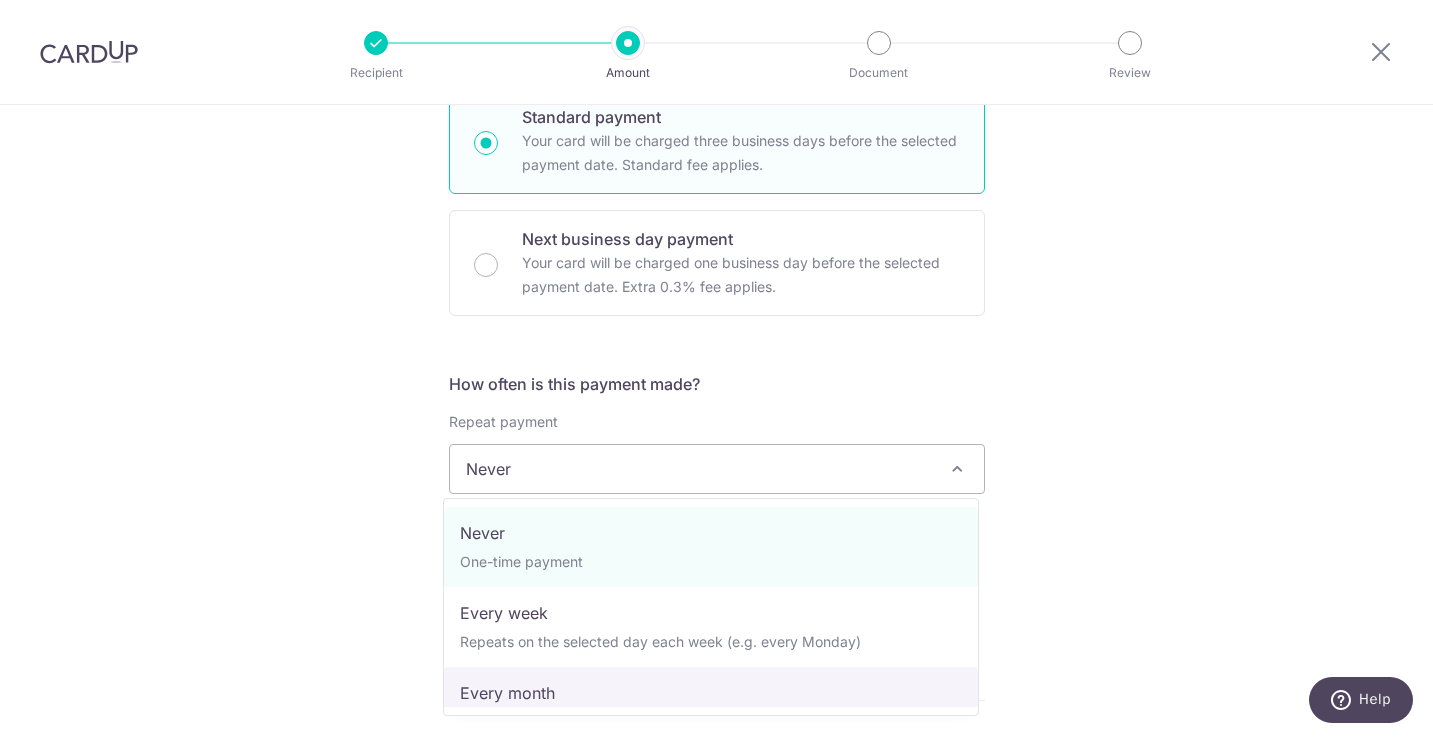 select on "3" 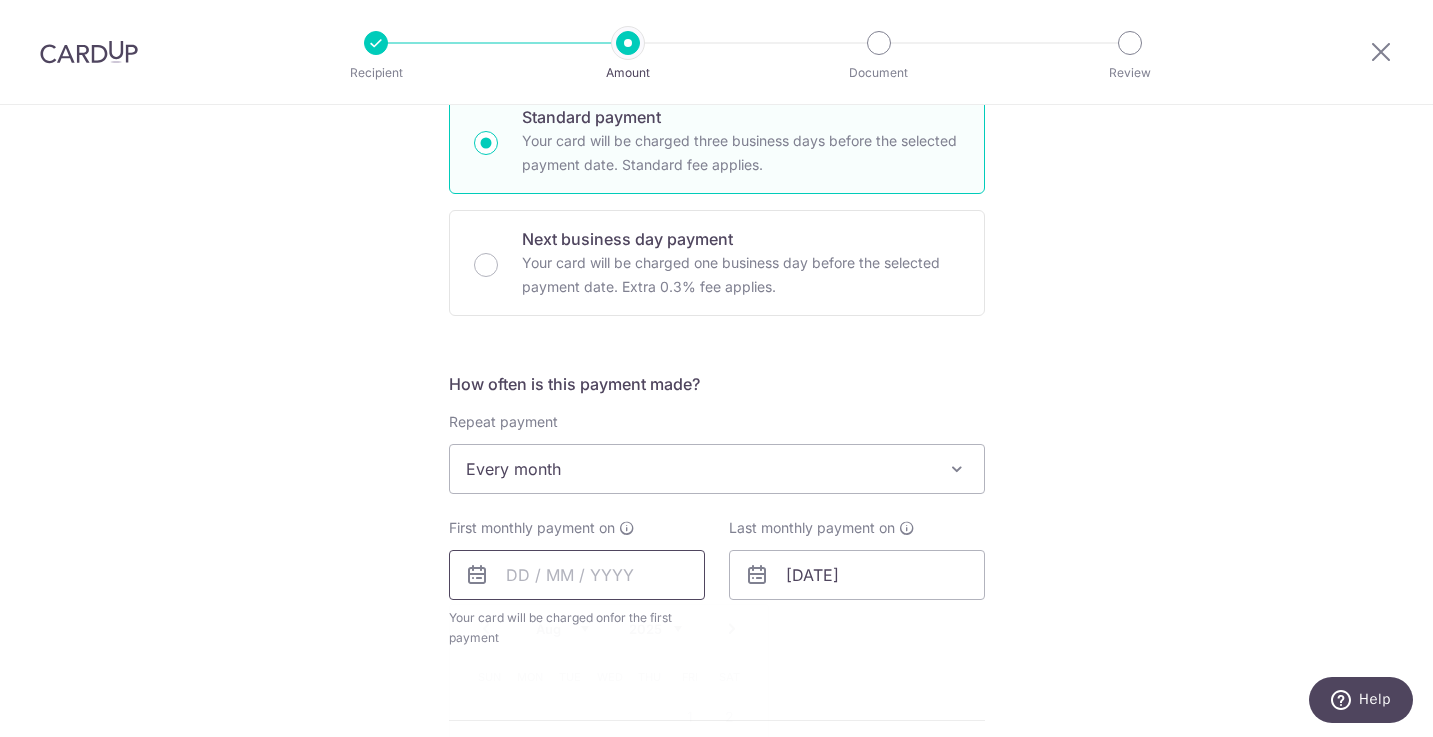 click at bounding box center (577, 575) 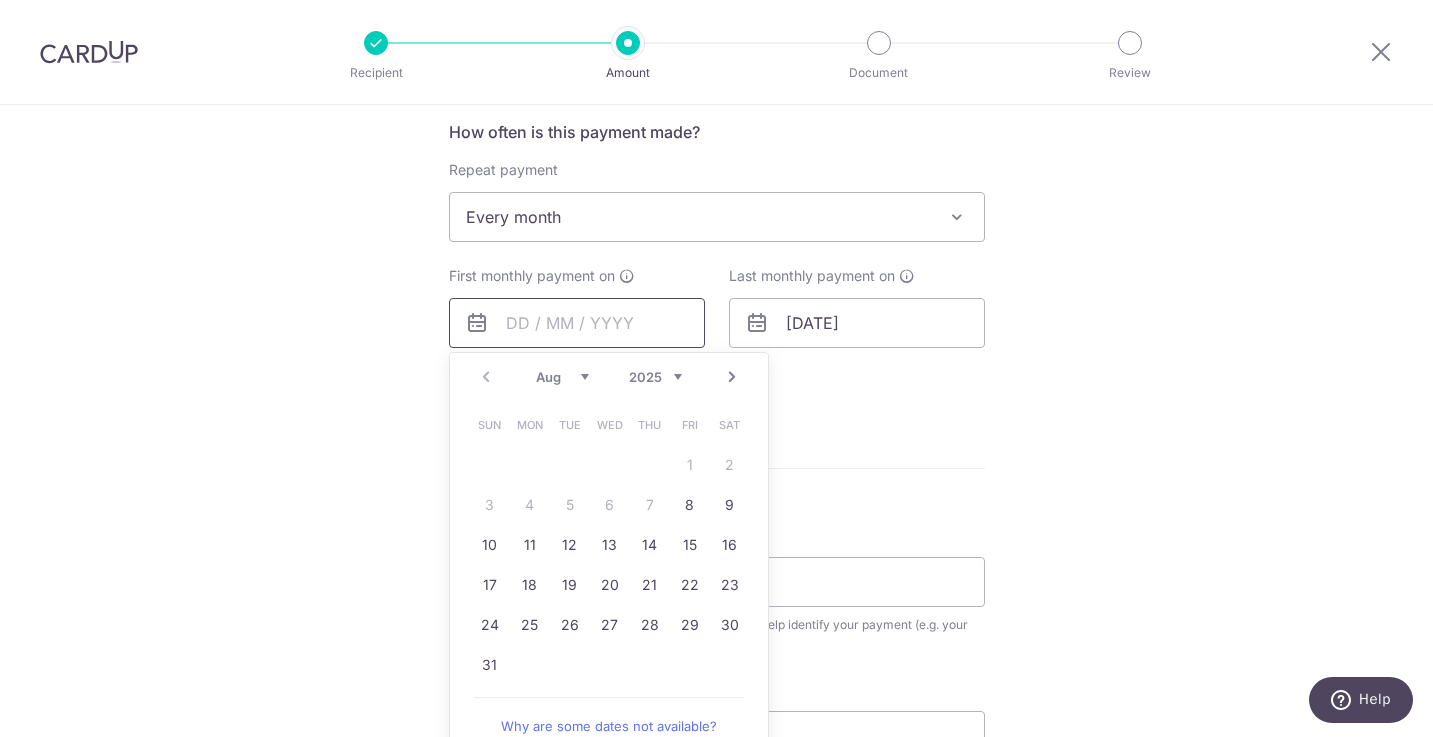 scroll, scrollTop: 784, scrollLeft: 0, axis: vertical 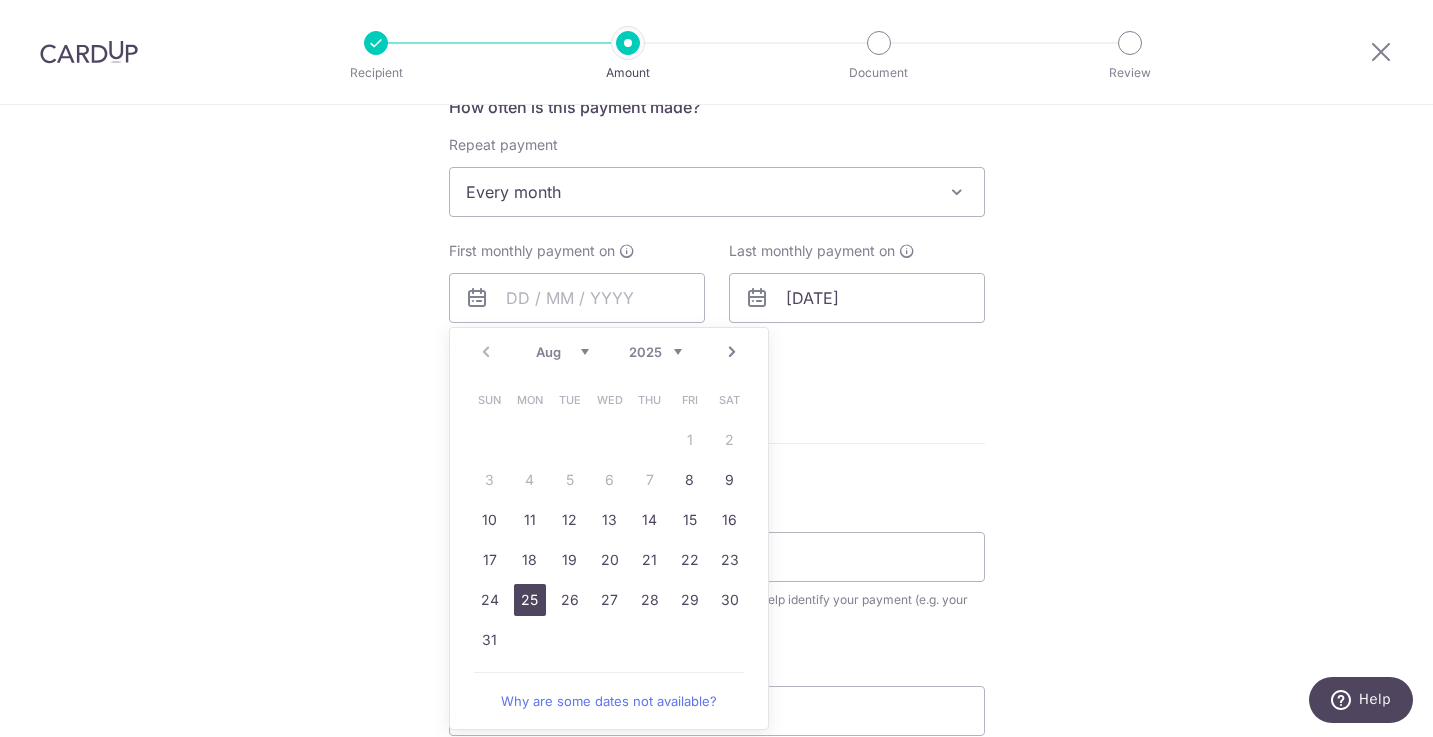 click on "25" at bounding box center [530, 600] 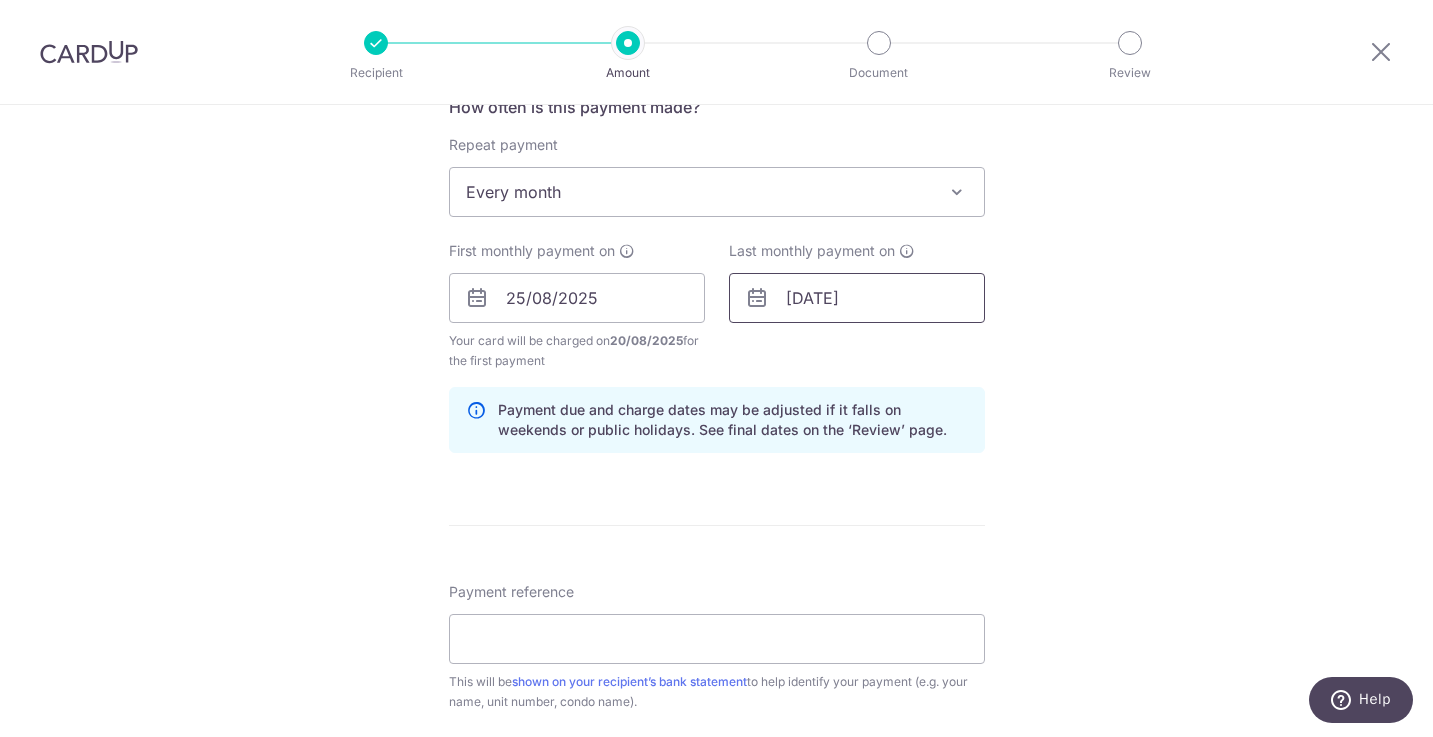 click on "27/12/2025" at bounding box center [857, 298] 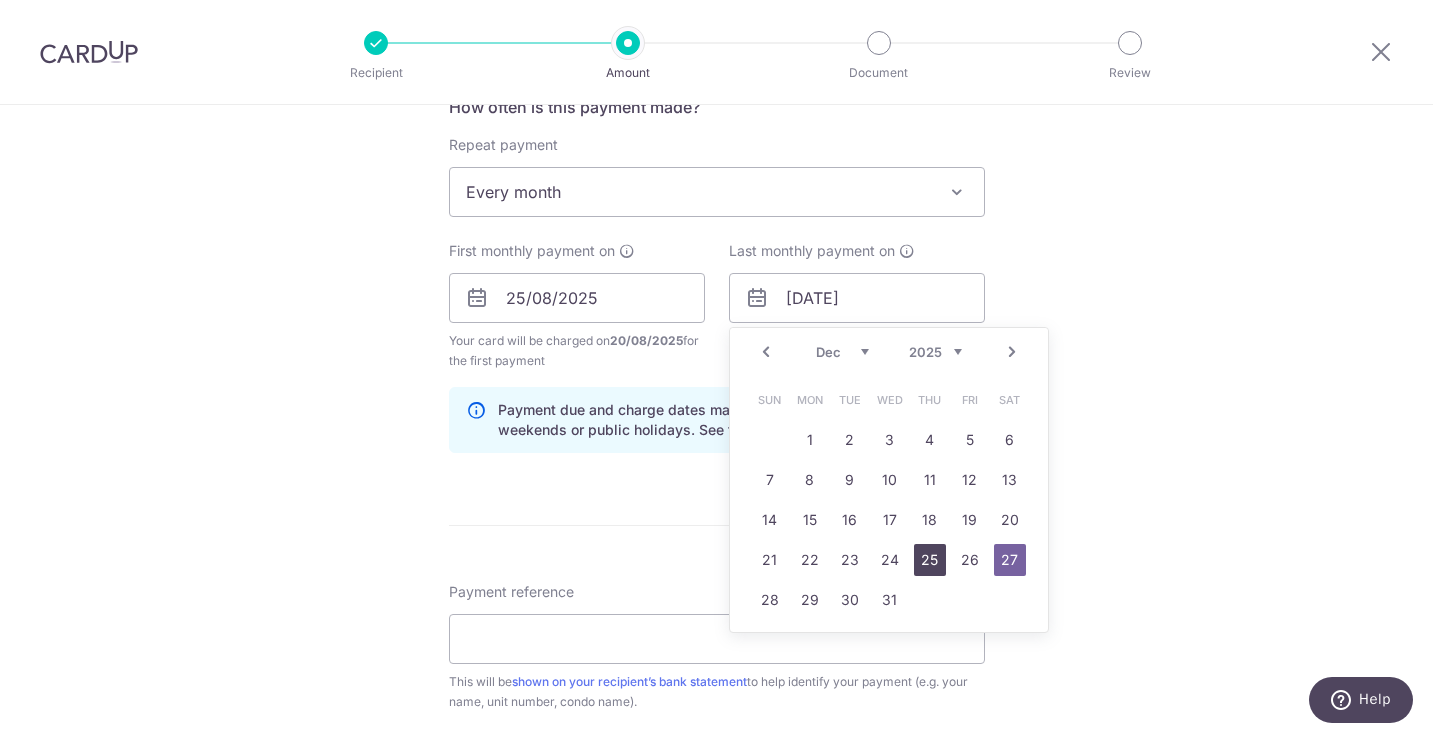 click on "25" at bounding box center (930, 560) 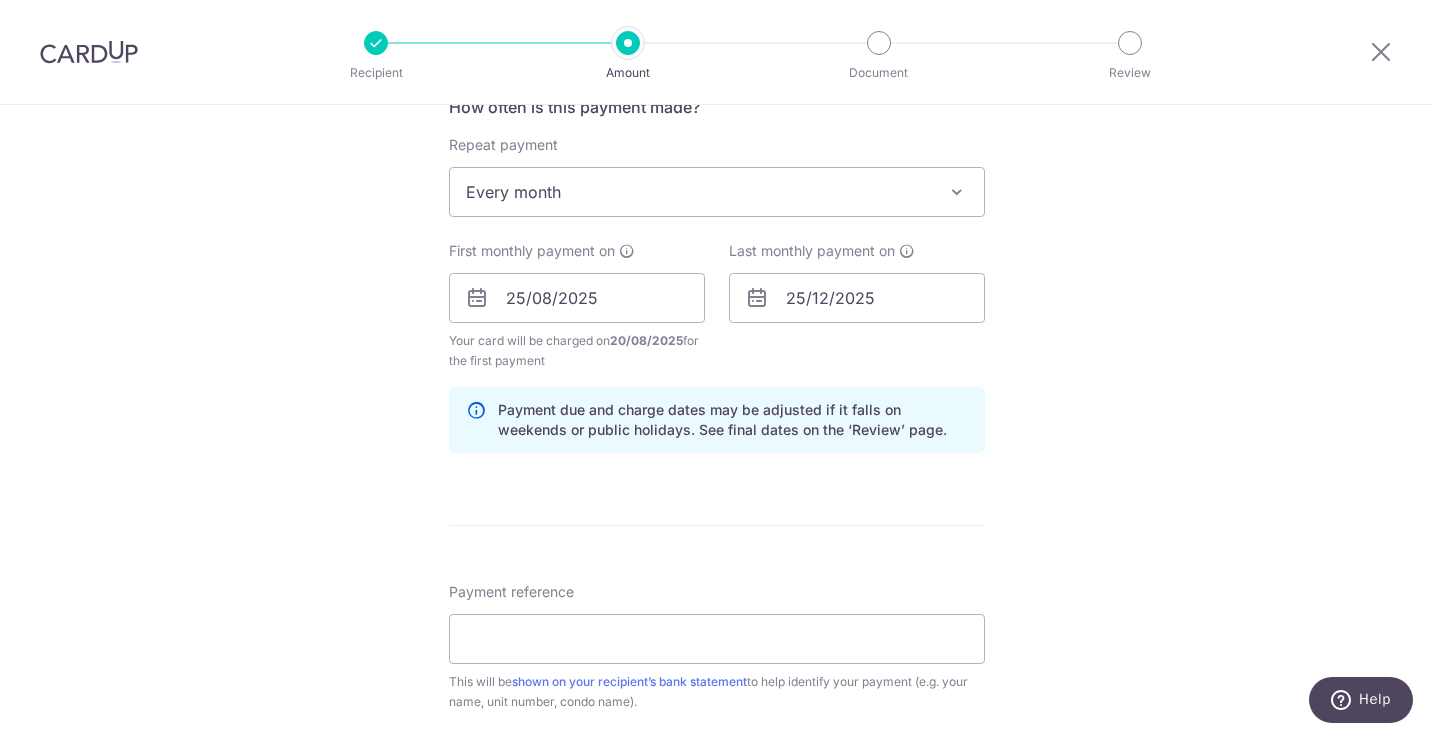 click on "Tell us more about your payment
Enter payment amount
SGD
1,465.00
1465.00
Select Card
**** 0849
Add credit card
Your Cards
**** 7417
**** 4945
**** 4019
**** 0849
**** 4572
**** 4320
Secure 256-bit SSL
Text" at bounding box center [716, 276] 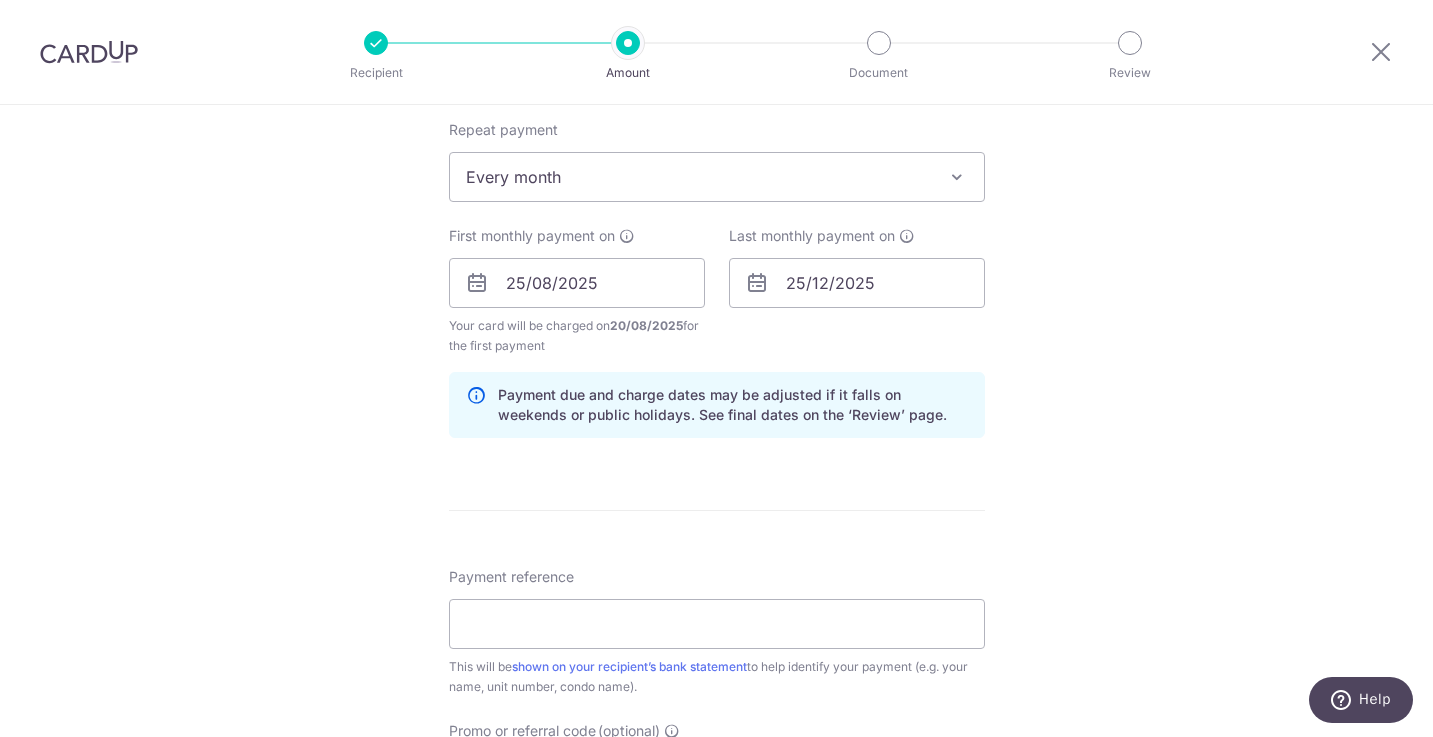 scroll, scrollTop: 966, scrollLeft: 0, axis: vertical 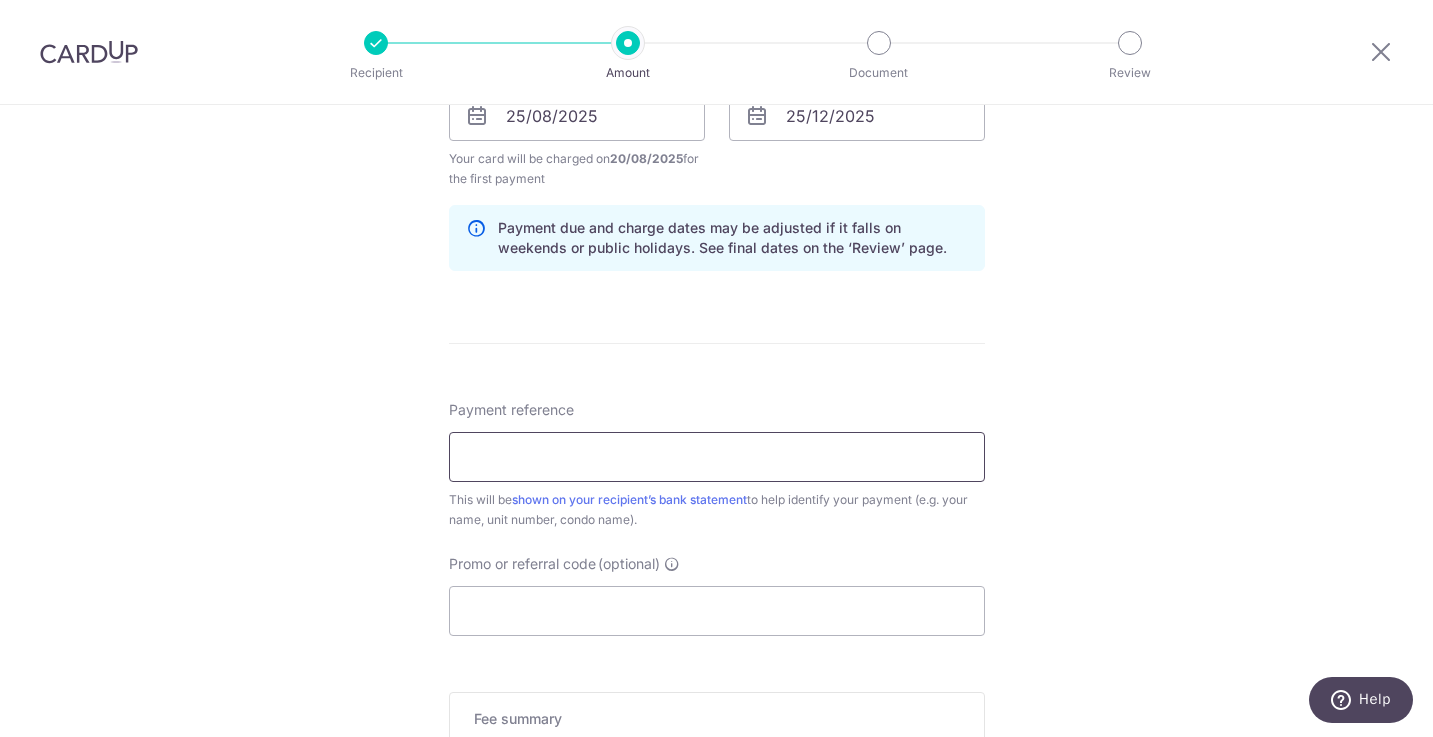 click on "Payment reference" at bounding box center [717, 457] 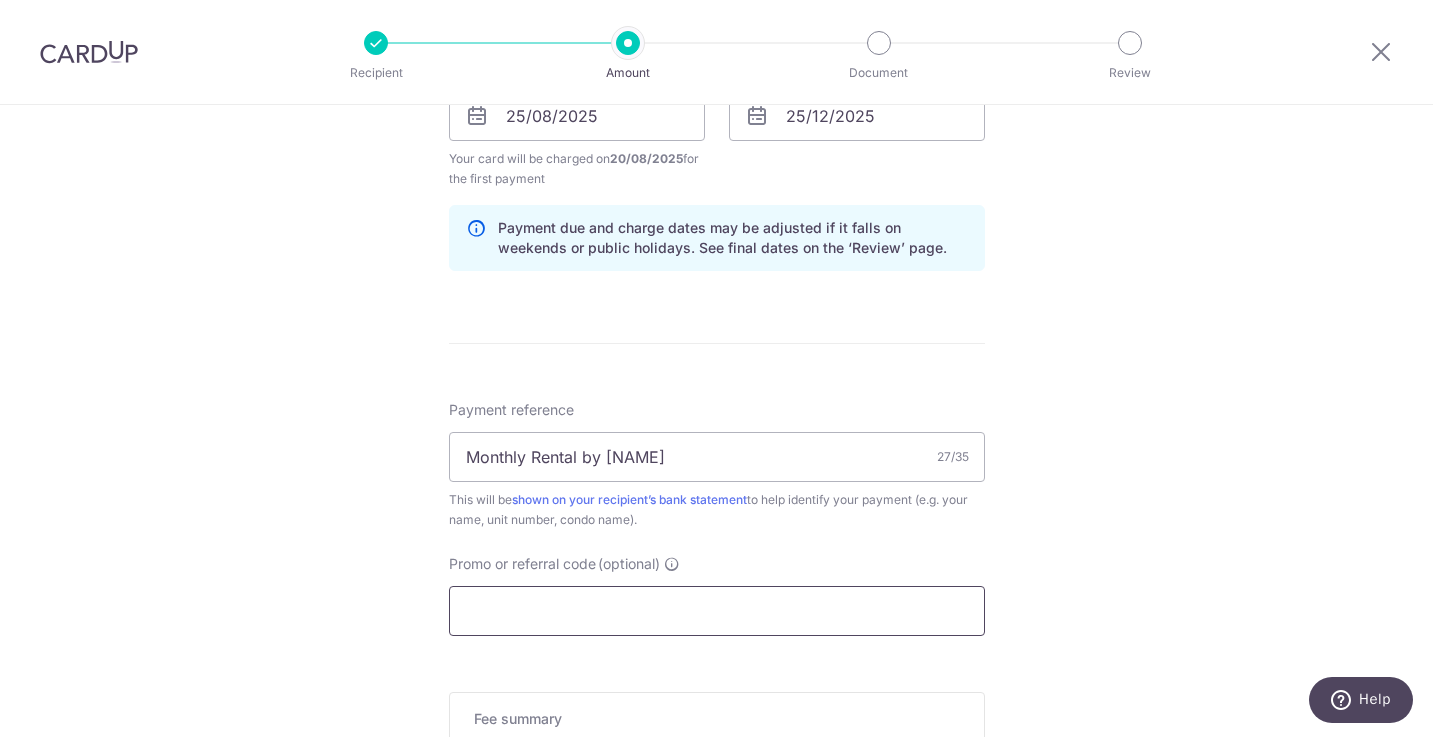 click on "Promo or referral code
(optional)" at bounding box center (717, 611) 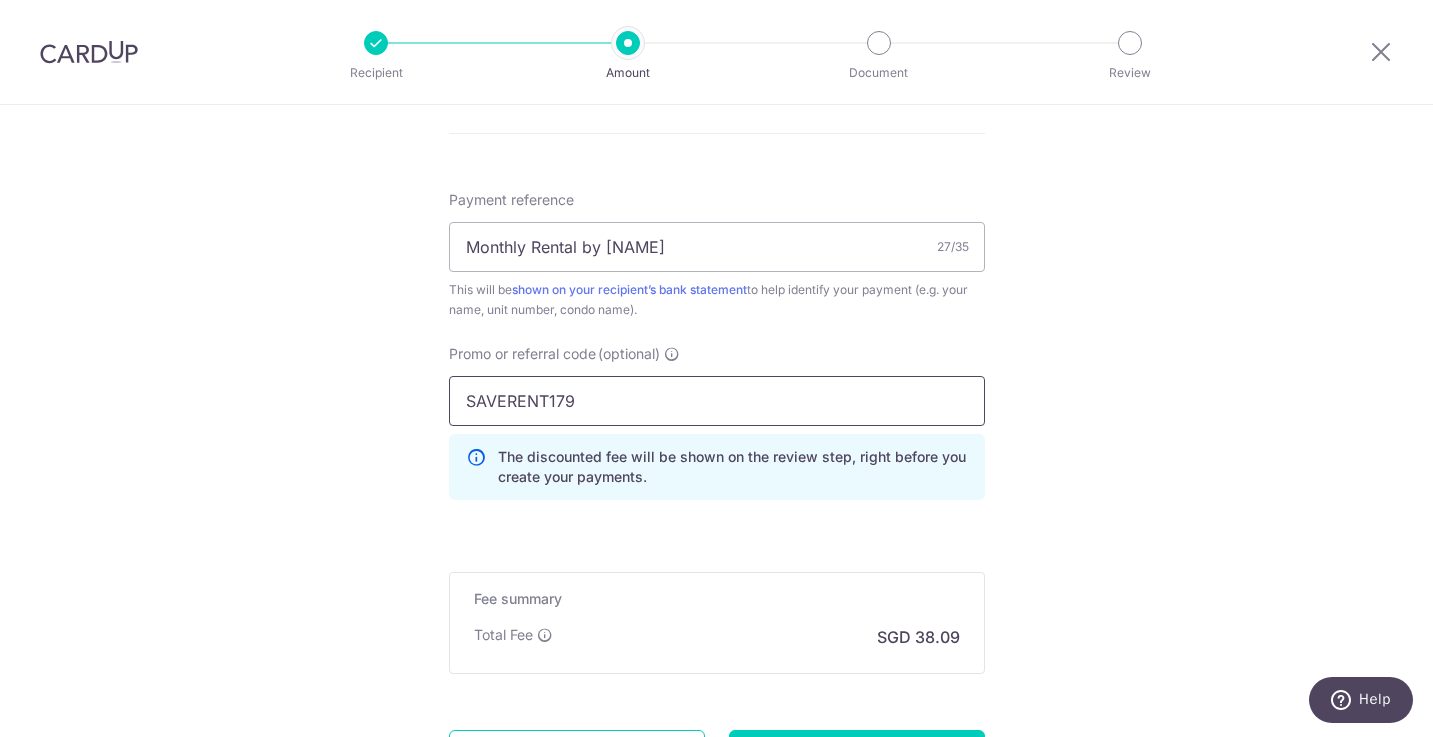scroll, scrollTop: 1326, scrollLeft: 0, axis: vertical 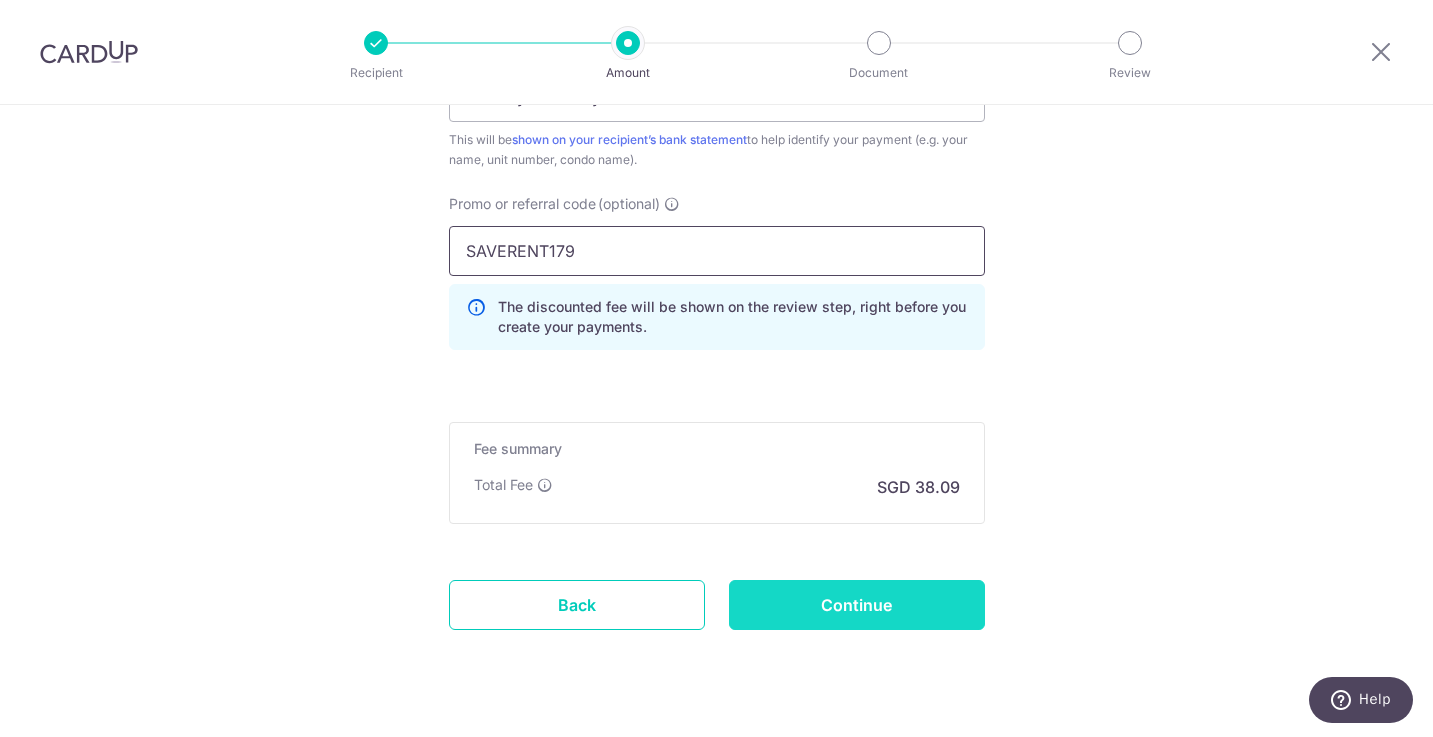 type on "SAVERENT179" 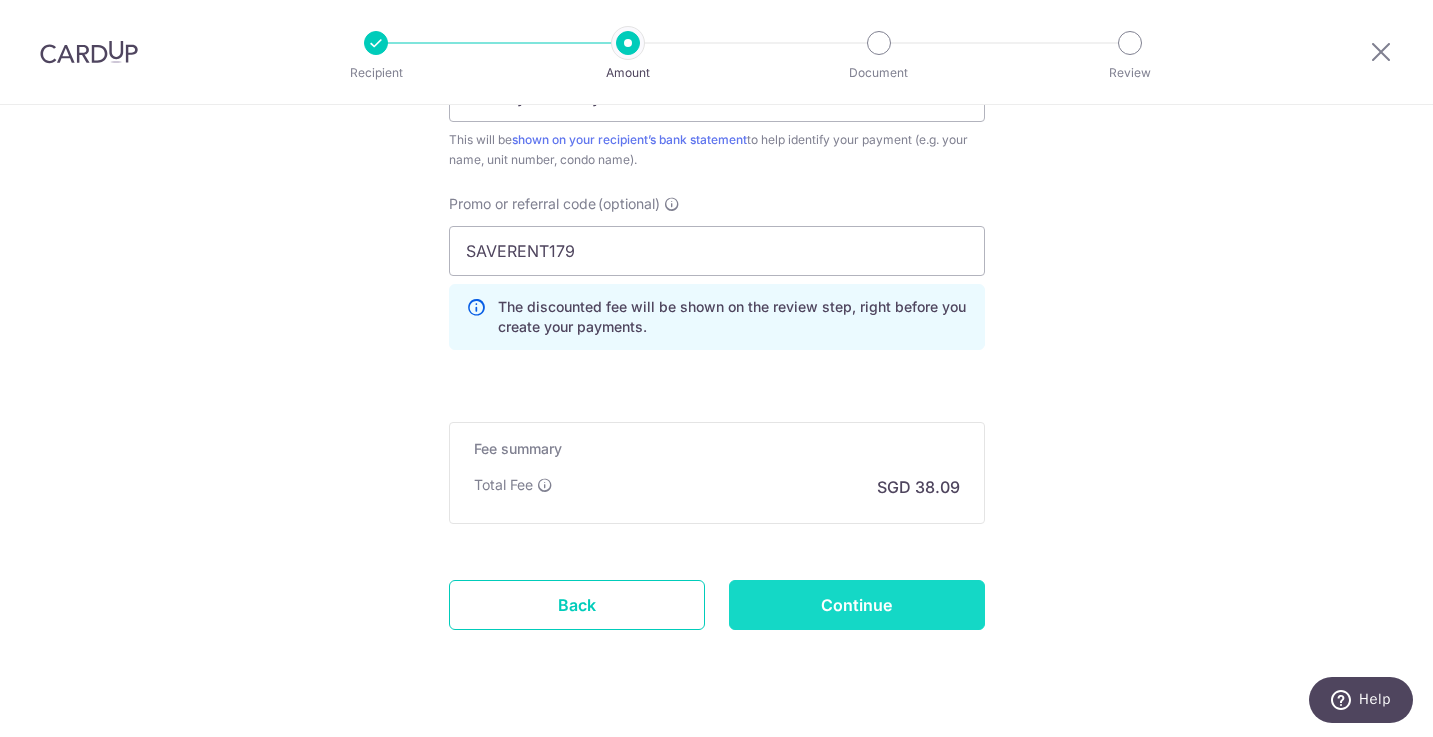 click on "Continue" at bounding box center [857, 605] 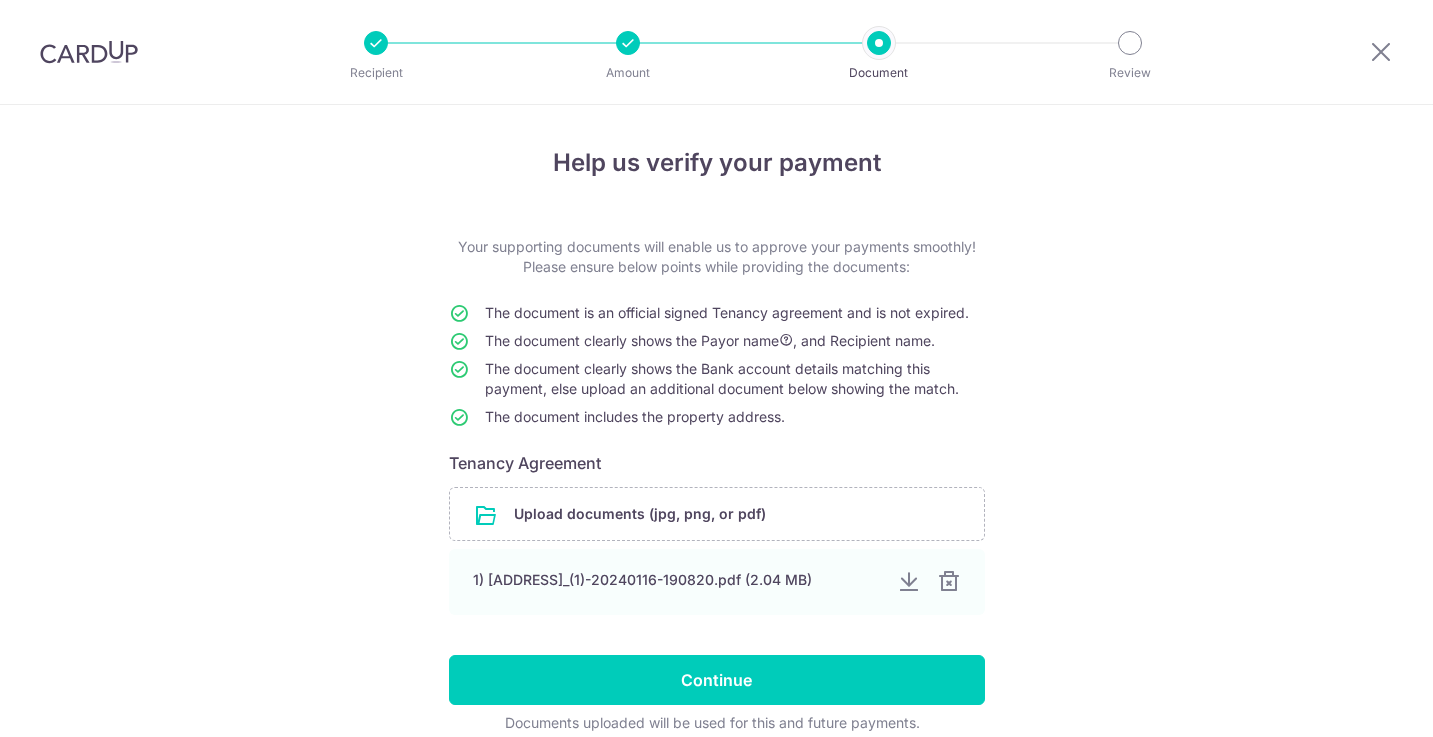 scroll, scrollTop: 0, scrollLeft: 0, axis: both 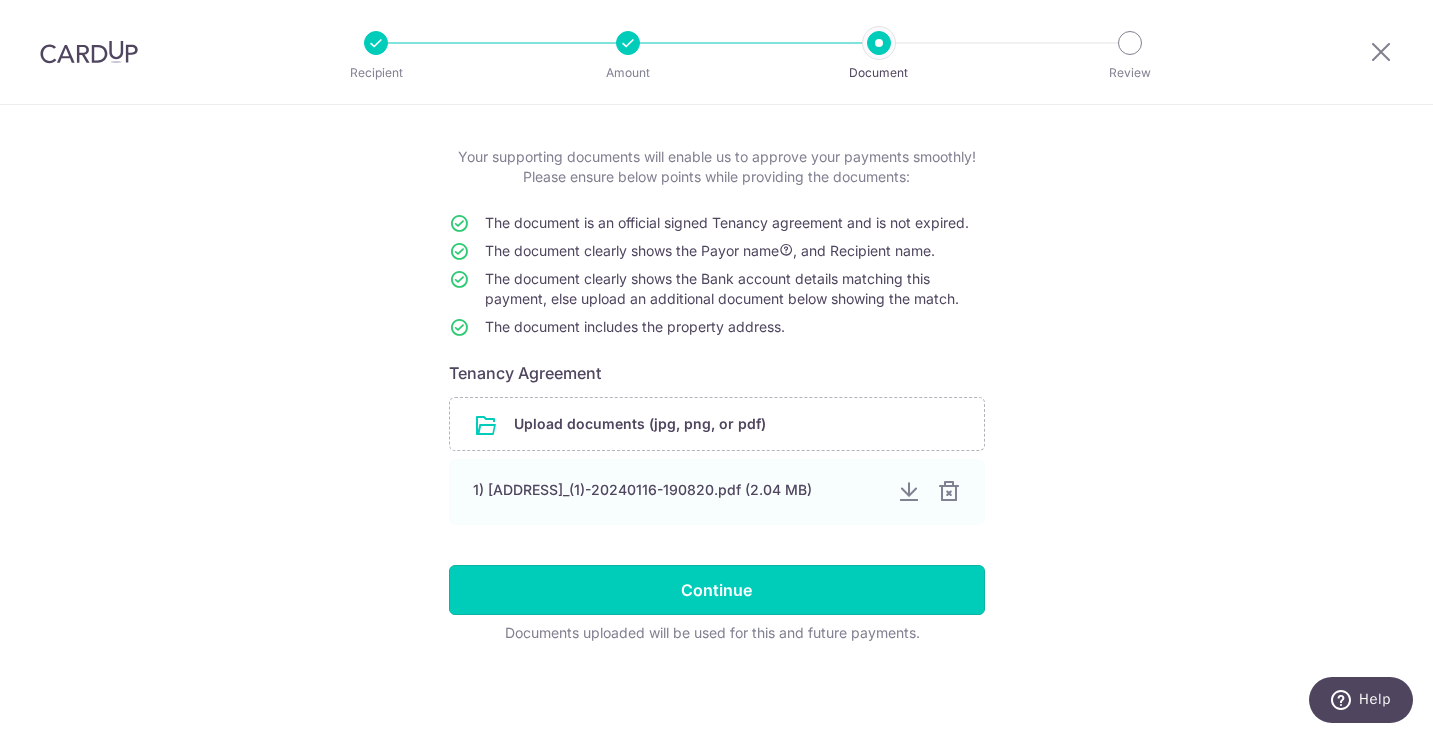 click on "Continue" at bounding box center (717, 590) 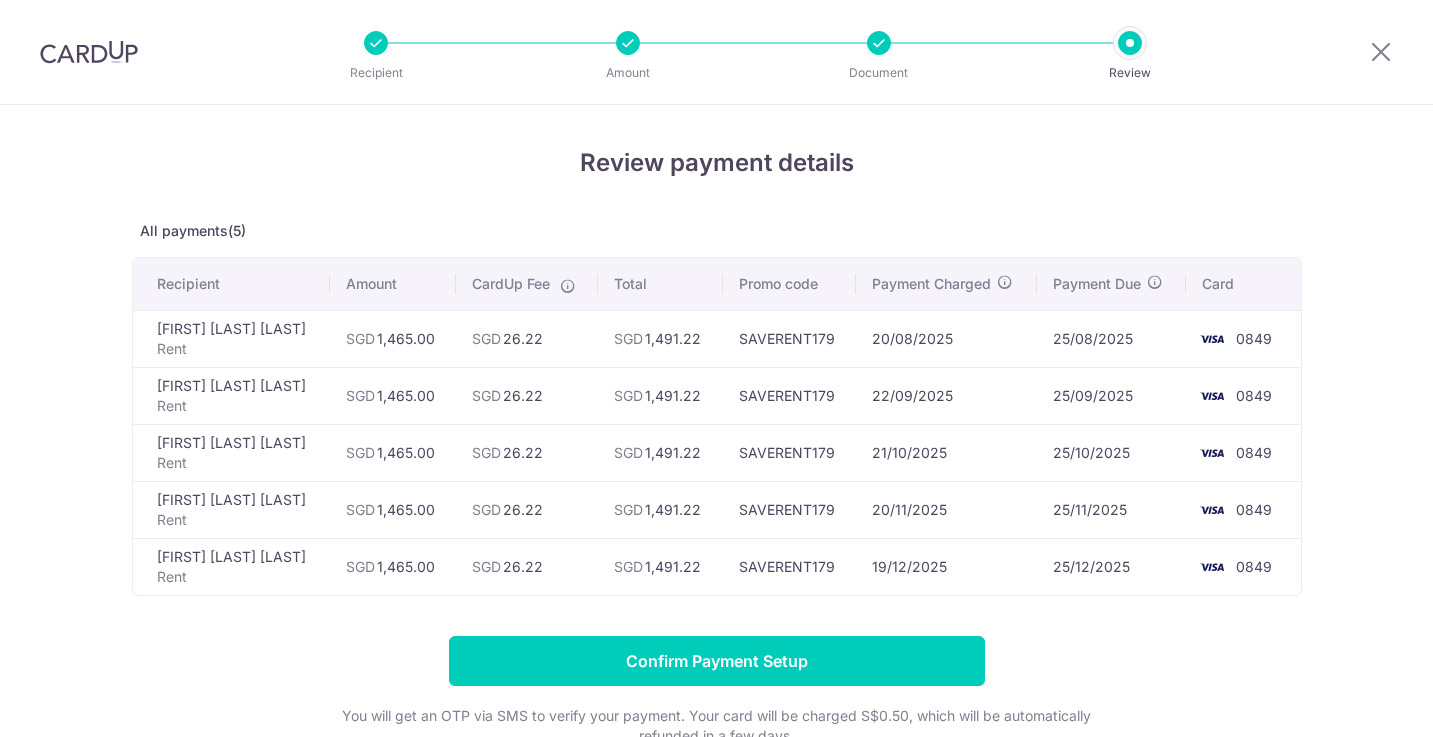 scroll, scrollTop: 0, scrollLeft: 0, axis: both 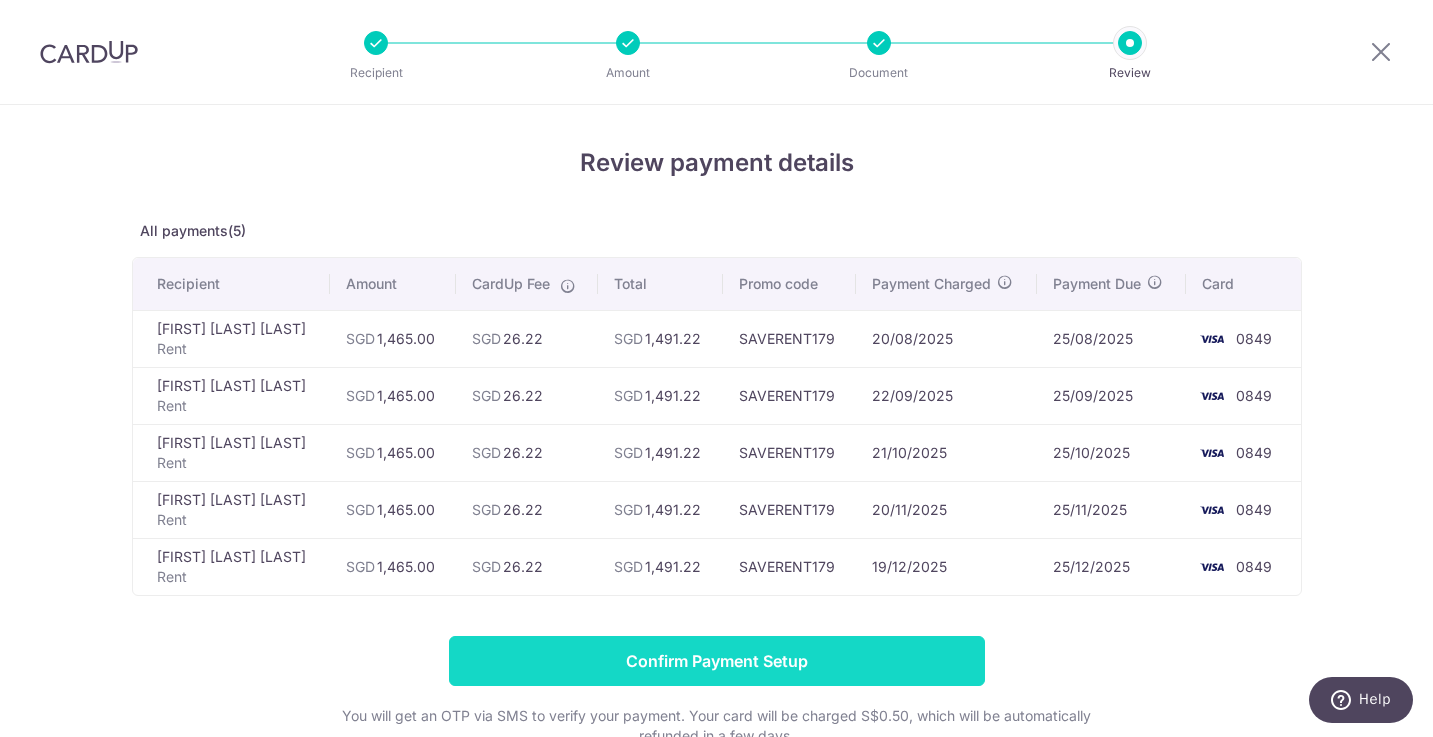 click on "Confirm Payment Setup" at bounding box center [717, 661] 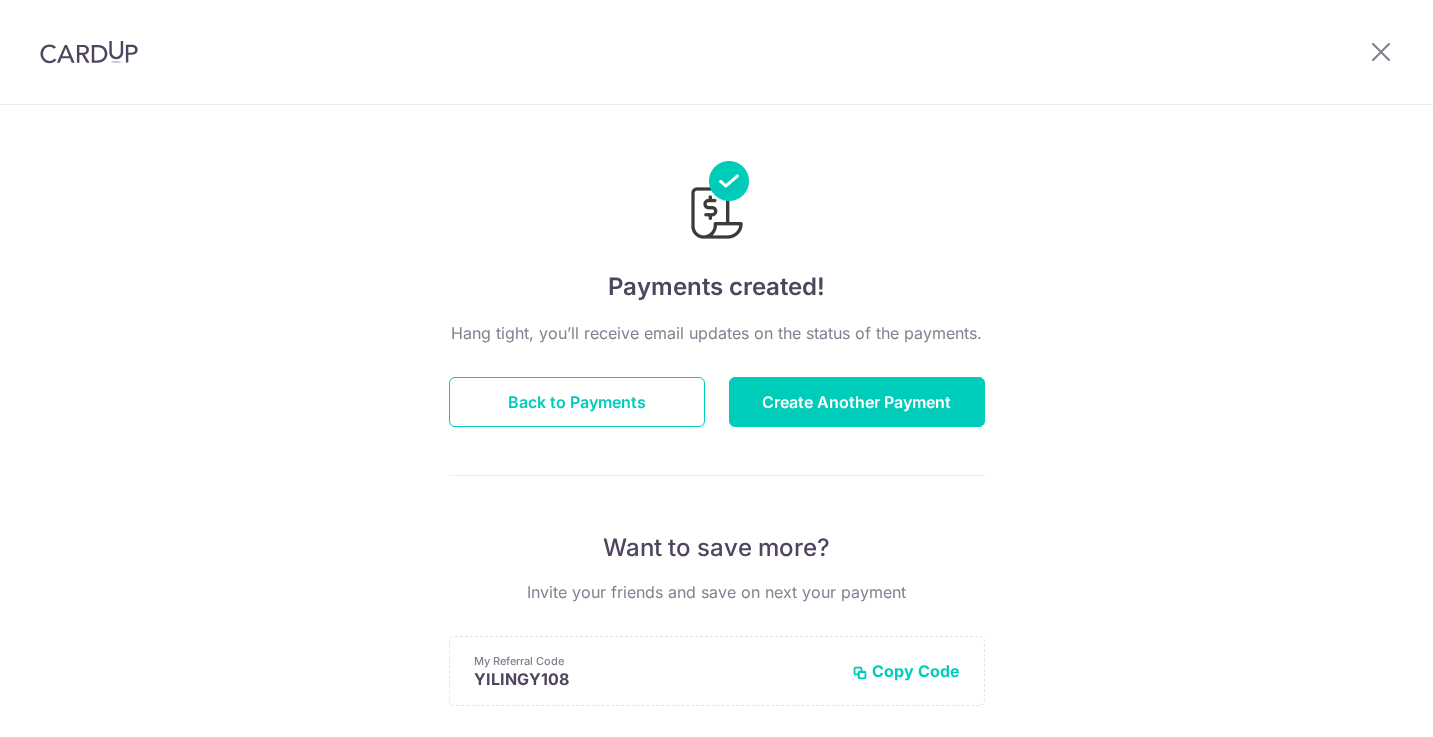 scroll, scrollTop: 0, scrollLeft: 0, axis: both 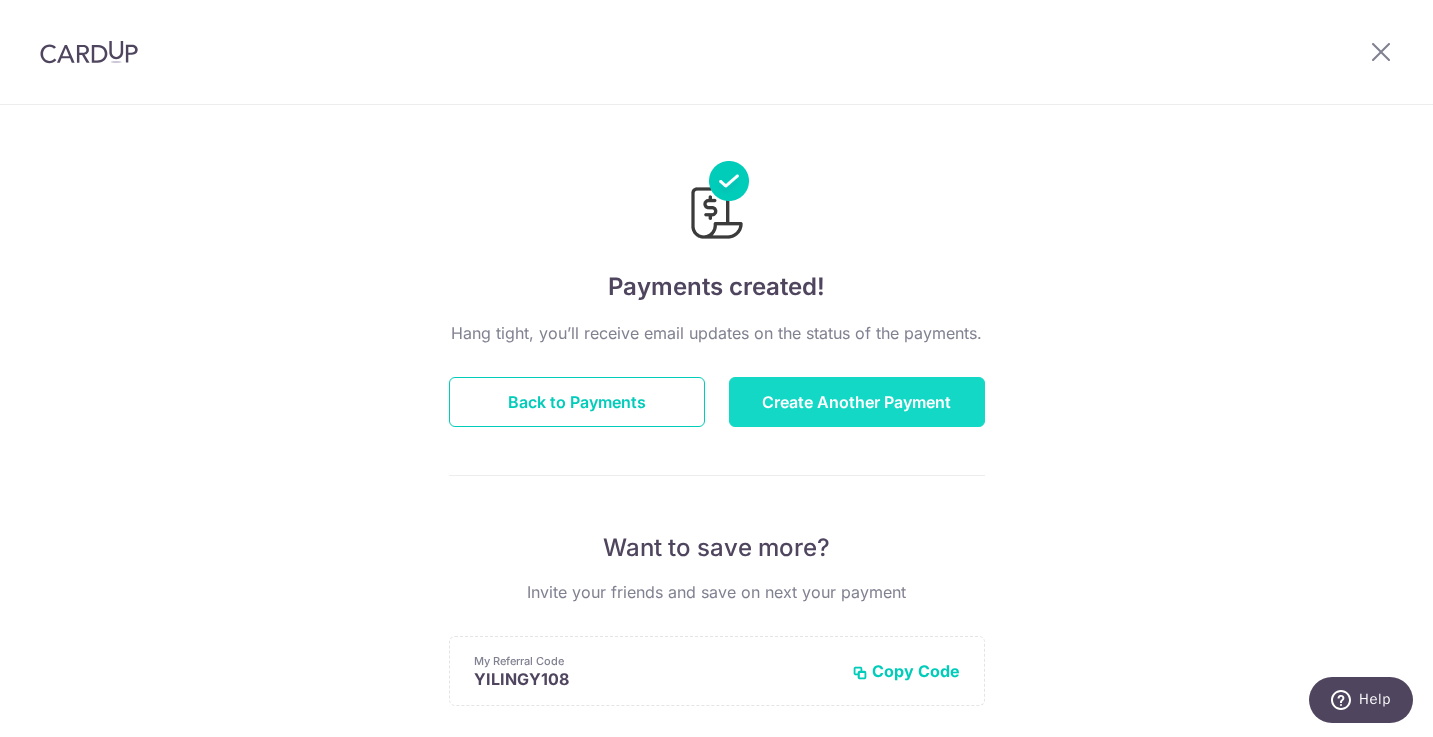 click on "Create Another Payment" at bounding box center (857, 402) 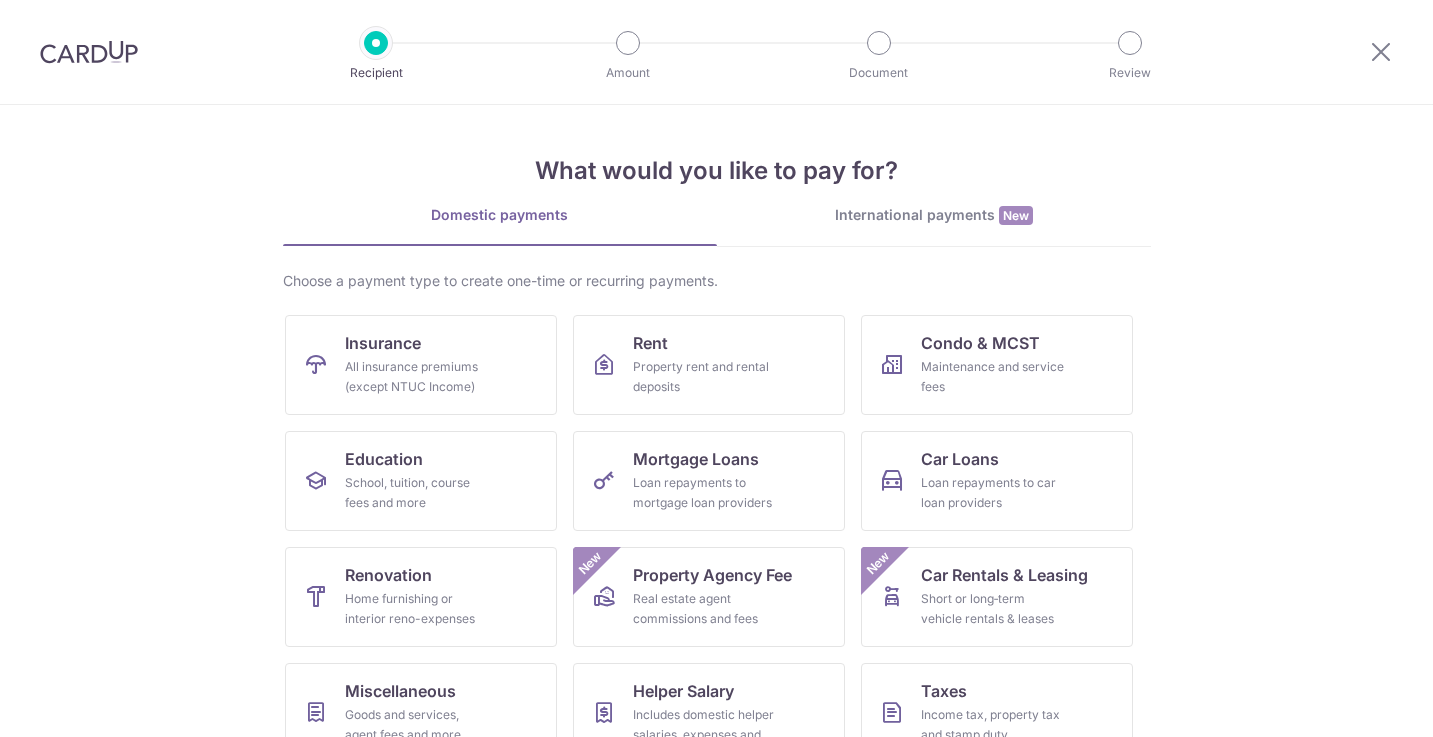 scroll, scrollTop: 0, scrollLeft: 0, axis: both 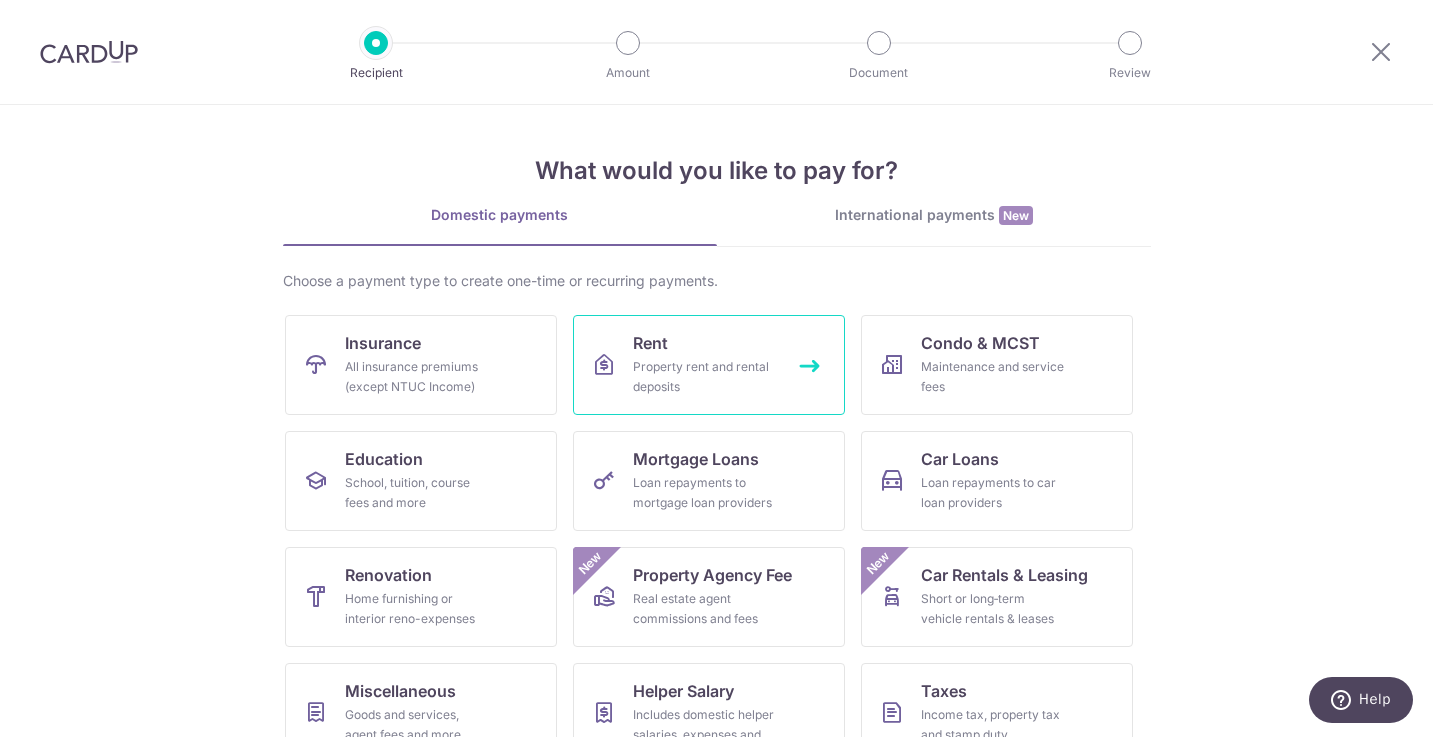 click on "Rent Property rent and rental deposits" at bounding box center [709, 365] 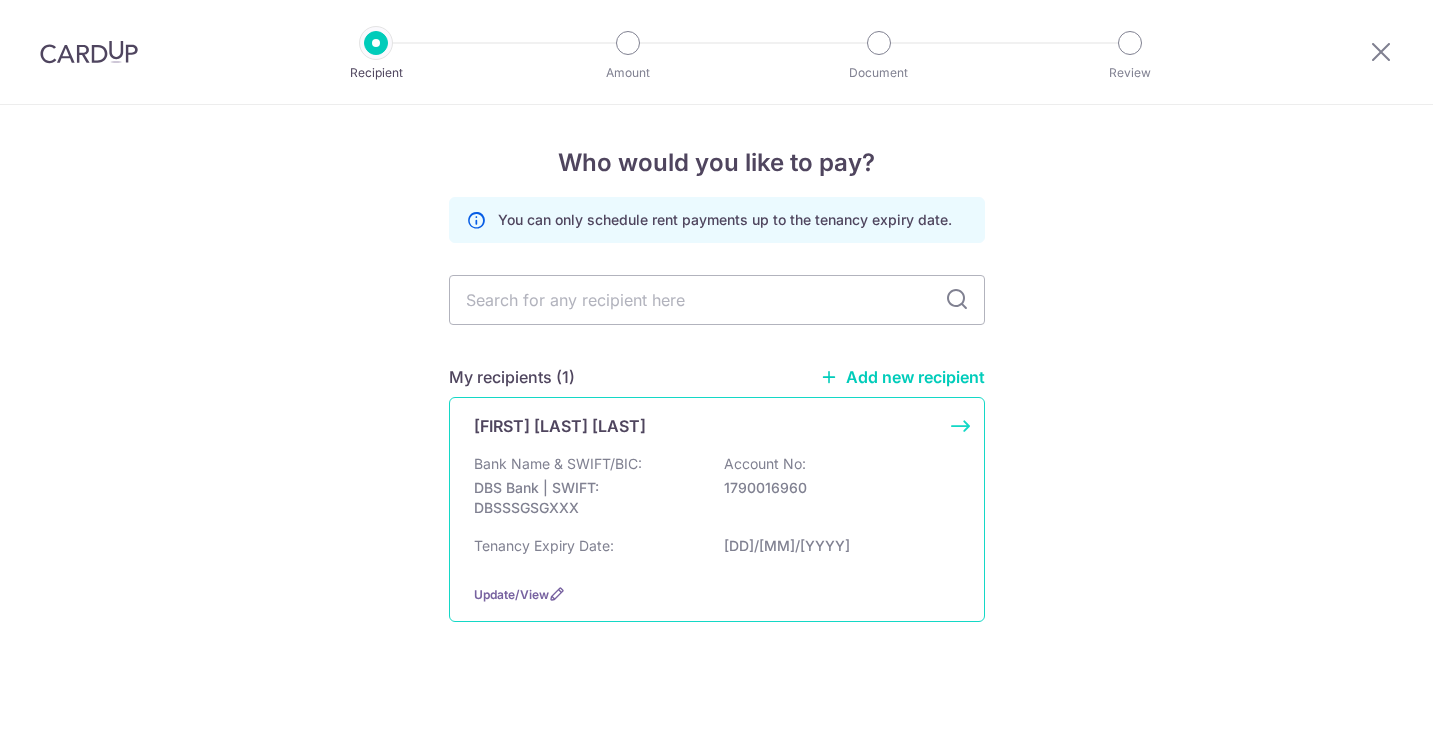 scroll, scrollTop: 0, scrollLeft: 0, axis: both 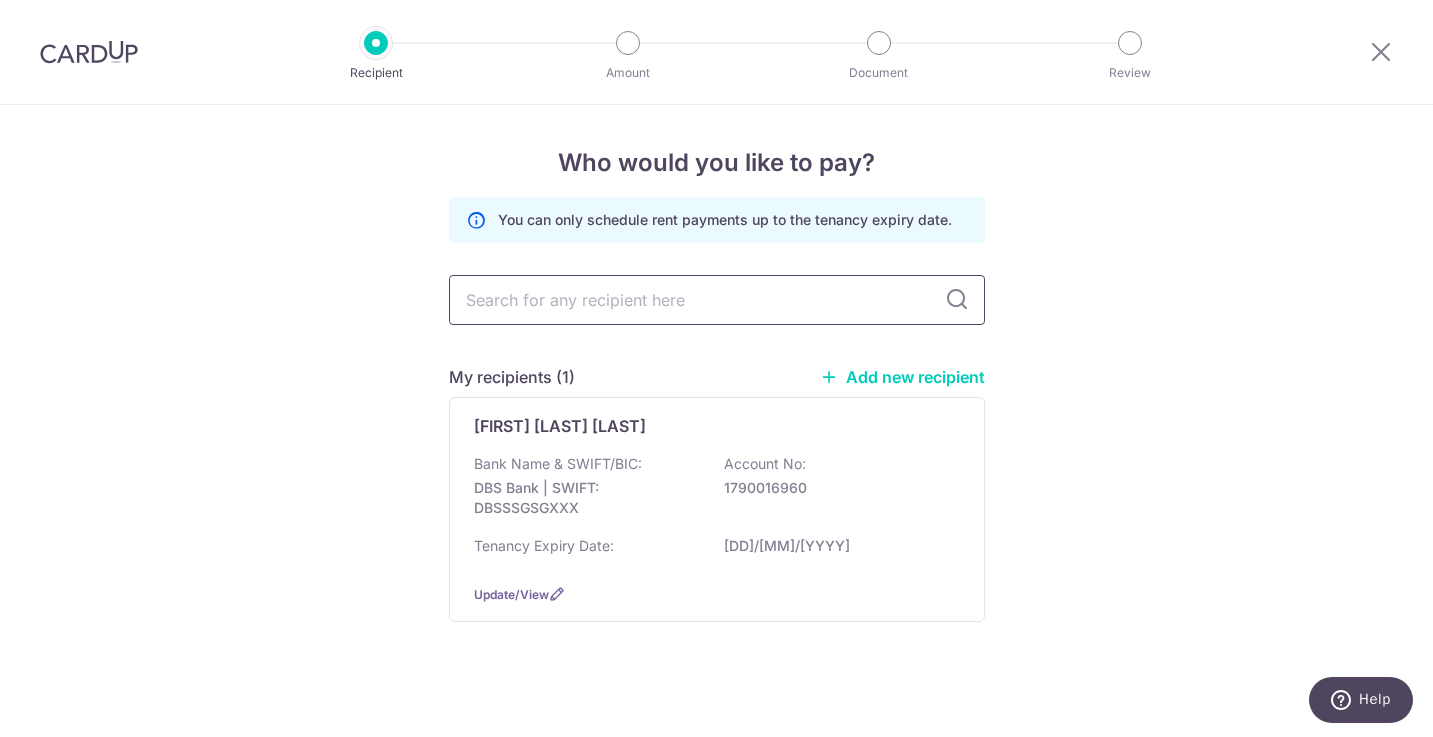 click at bounding box center [717, 300] 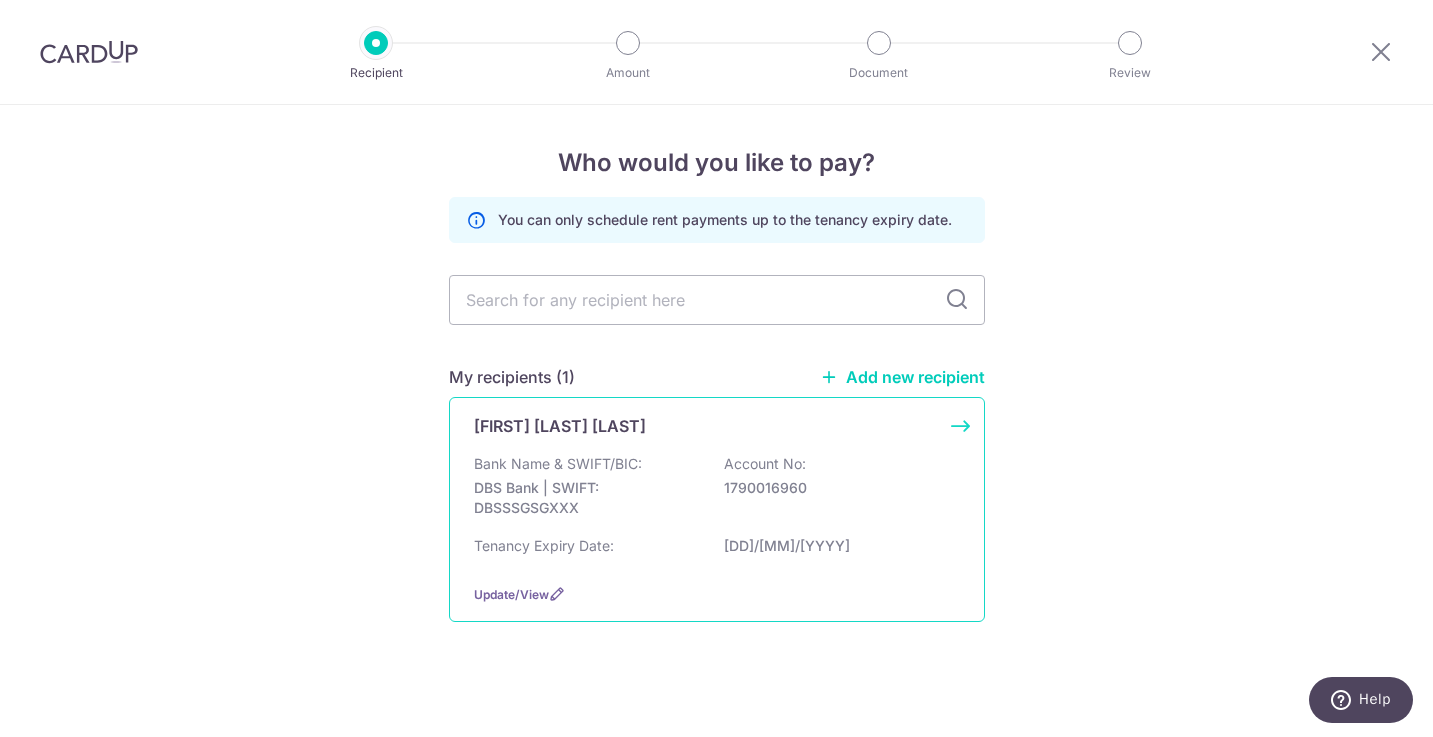 click on "Bank Name & SWIFT/BIC:
DBS Bank | SWIFT: DBSSSGSGXXX
Account No:
[ACCOUNT_NUMBER]" at bounding box center [717, 491] 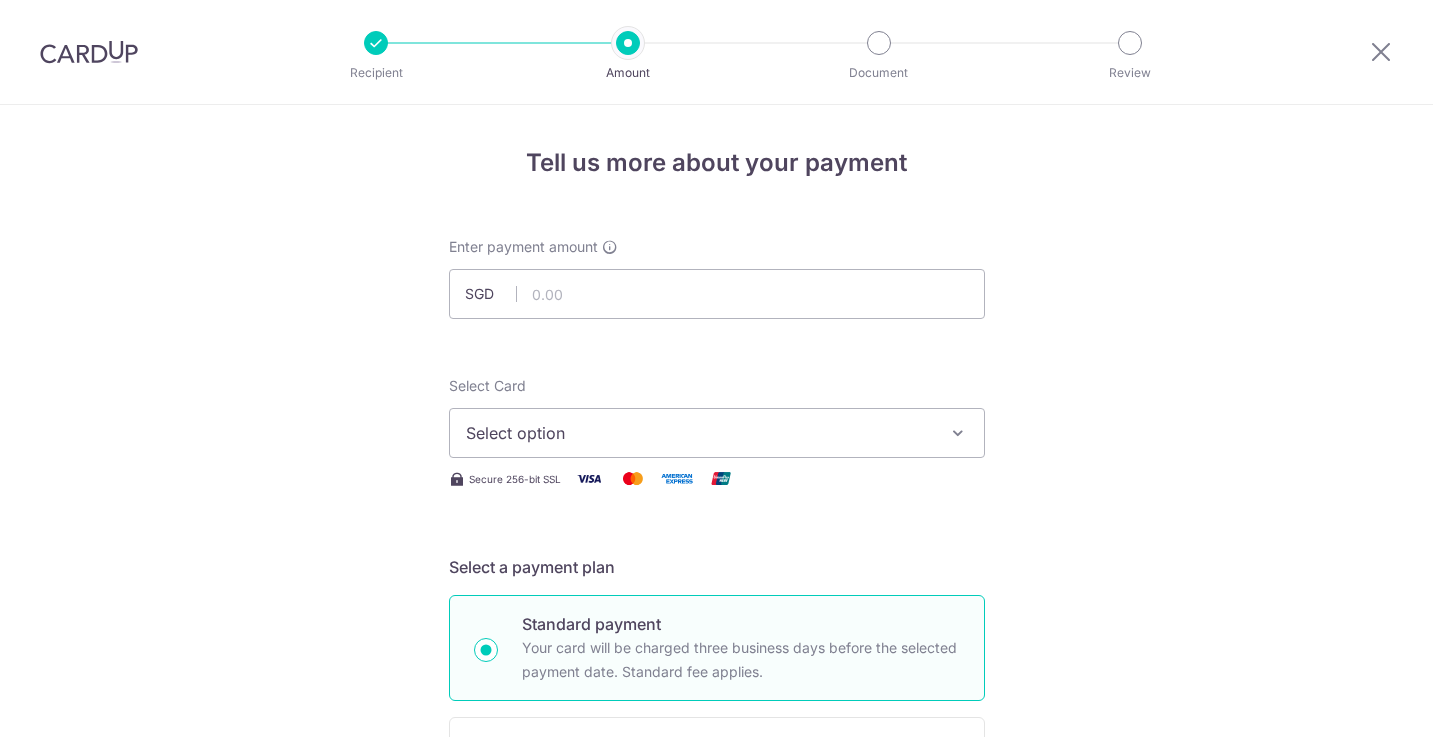 scroll, scrollTop: 0, scrollLeft: 0, axis: both 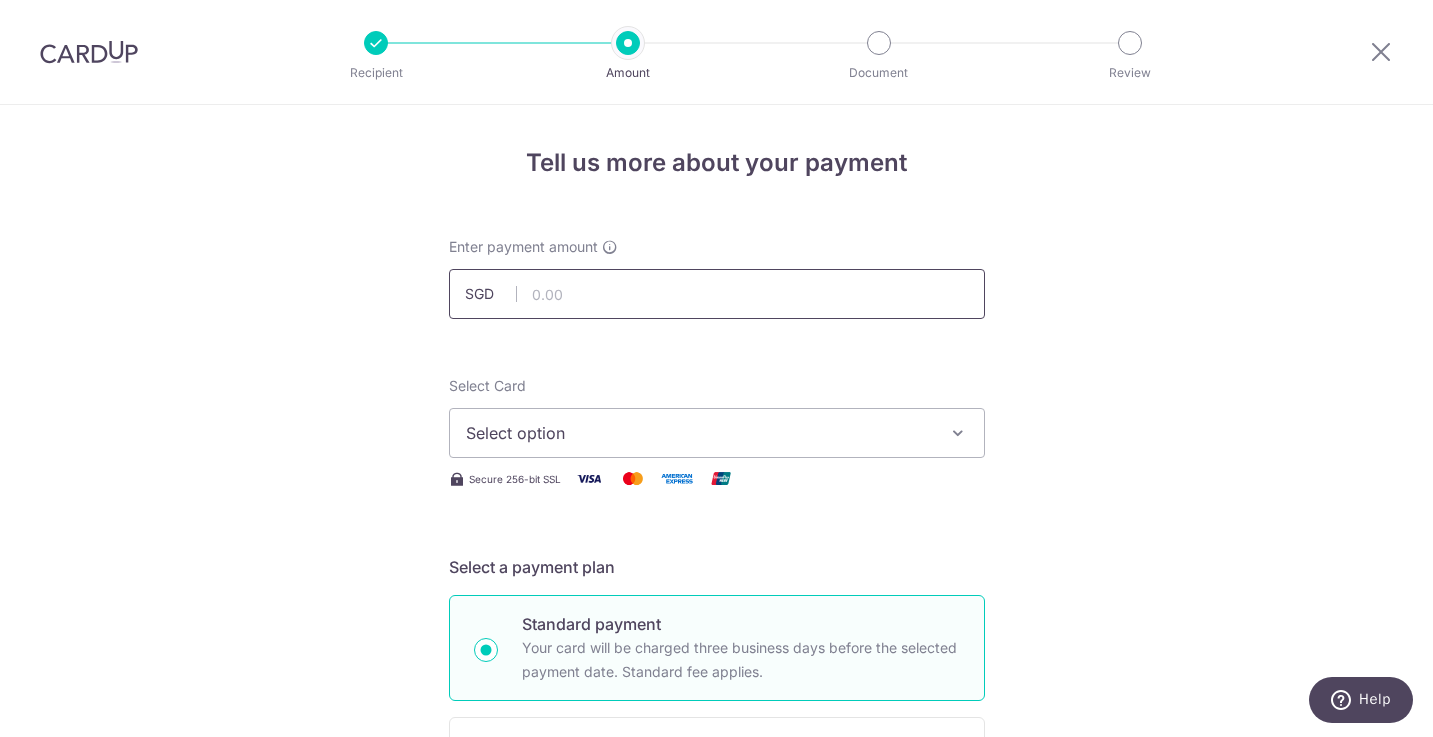 click at bounding box center (717, 294) 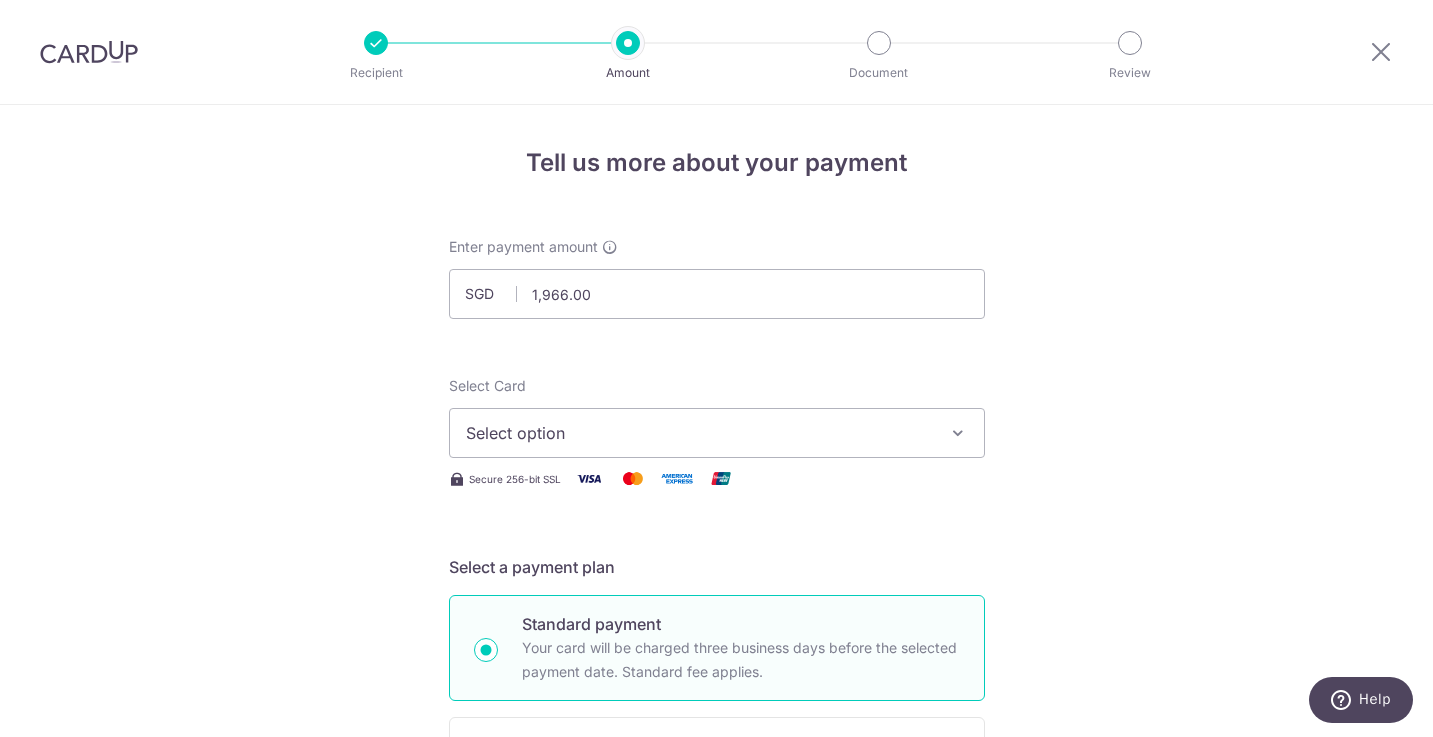 type on "1,966.00" 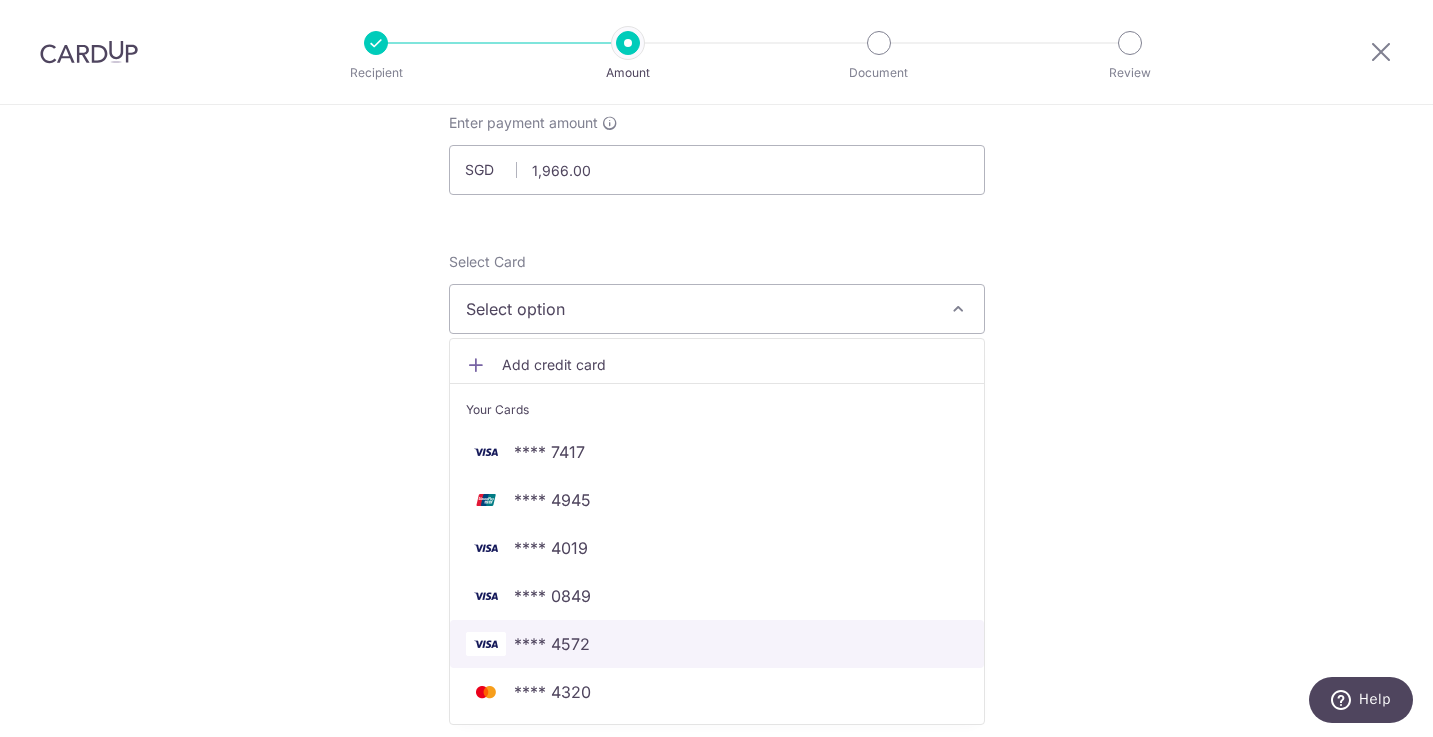 scroll, scrollTop: 147, scrollLeft: 0, axis: vertical 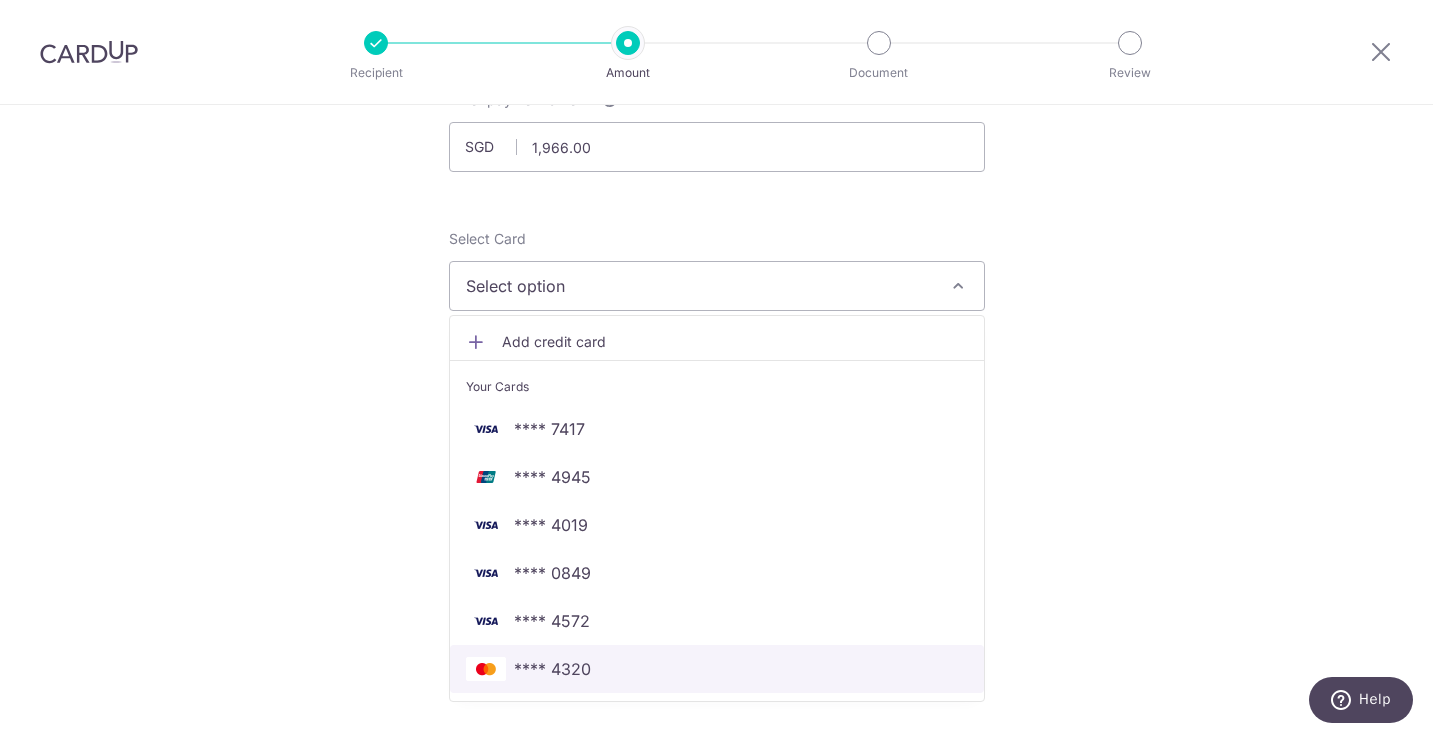click on "**** 4320" at bounding box center (552, 669) 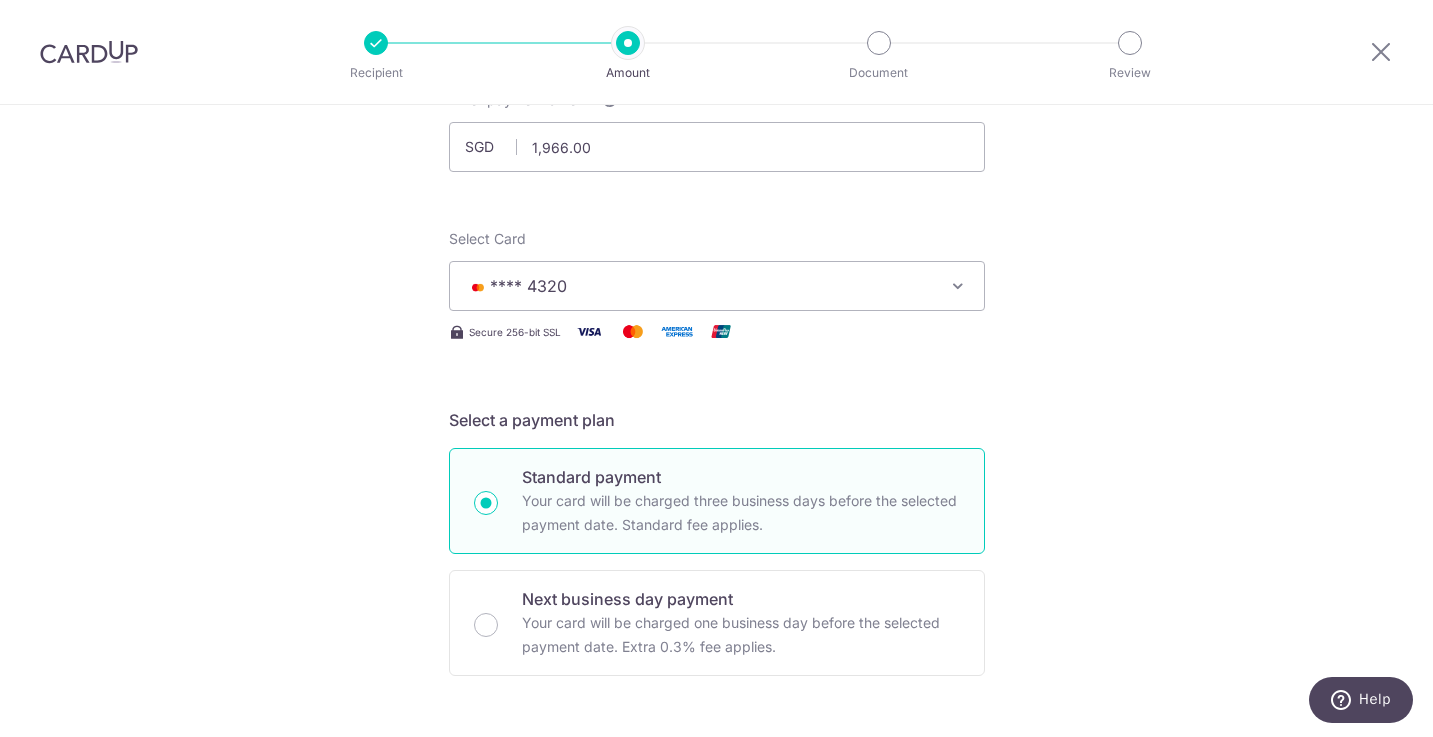 click on "Tell us more about your payment
Enter payment amount
SGD
1,966.00
1966.00
Select Card
**** 4320
Add credit card
Your Cards
**** 7417
**** 4945
**** 4019
**** 0849
**** 4572
**** 4320
Secure 256-bit SSL
Text" at bounding box center [716, 862] 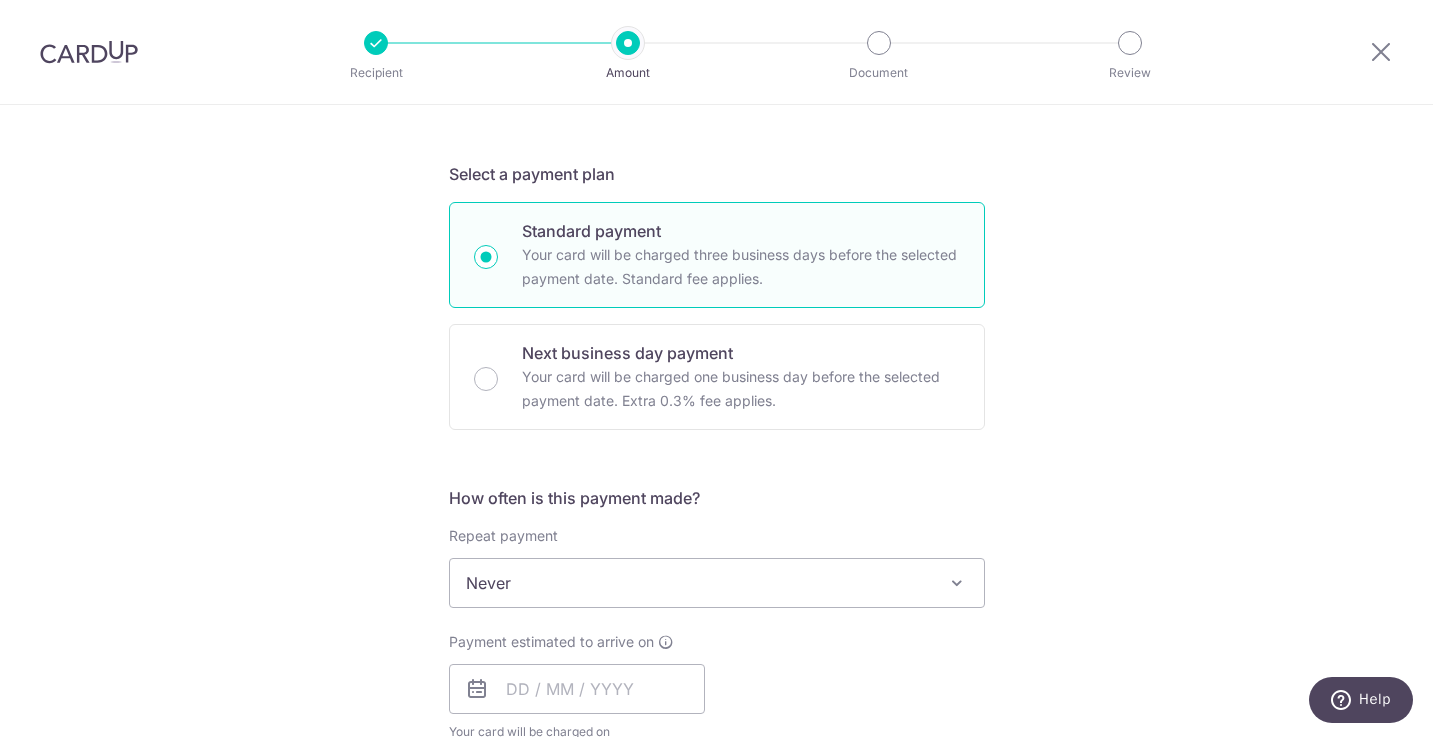 scroll, scrollTop: 534, scrollLeft: 0, axis: vertical 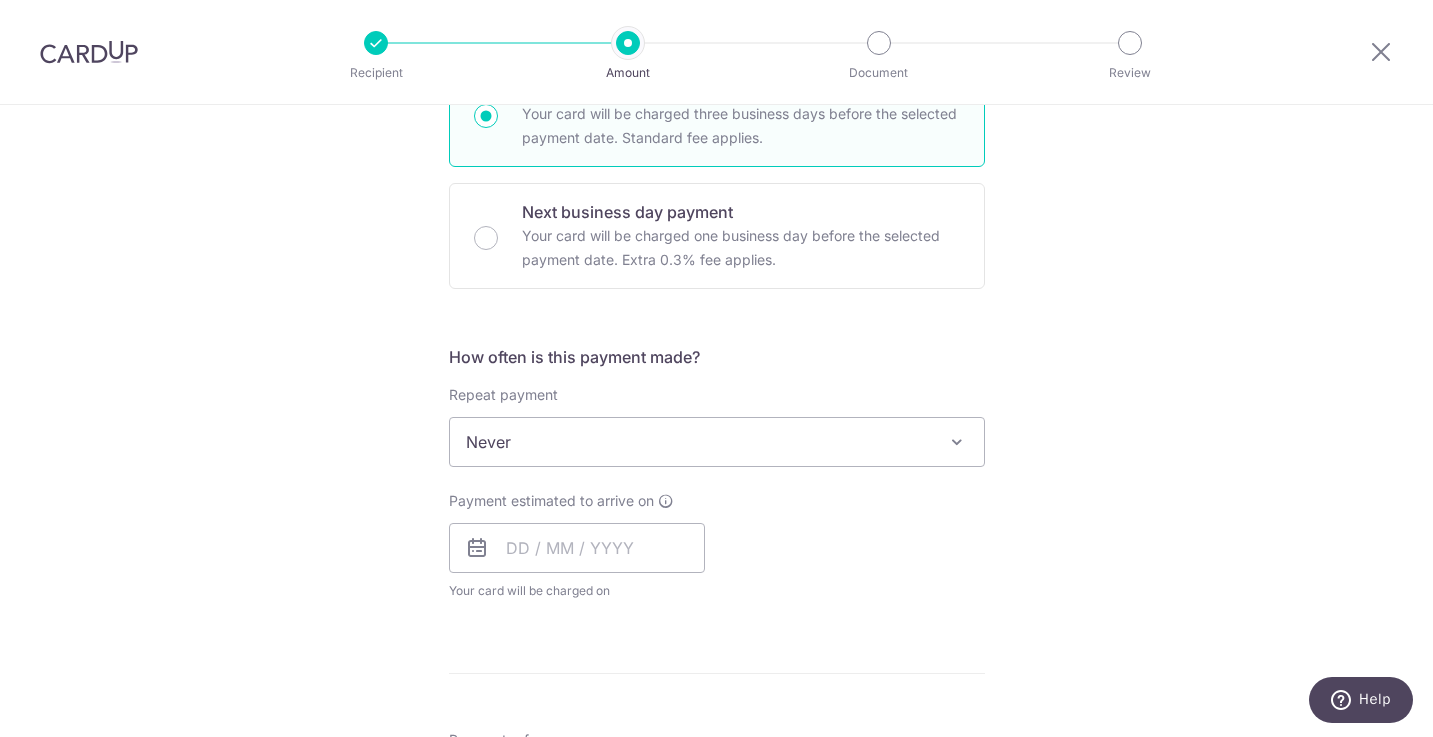 click on "Never" at bounding box center [717, 442] 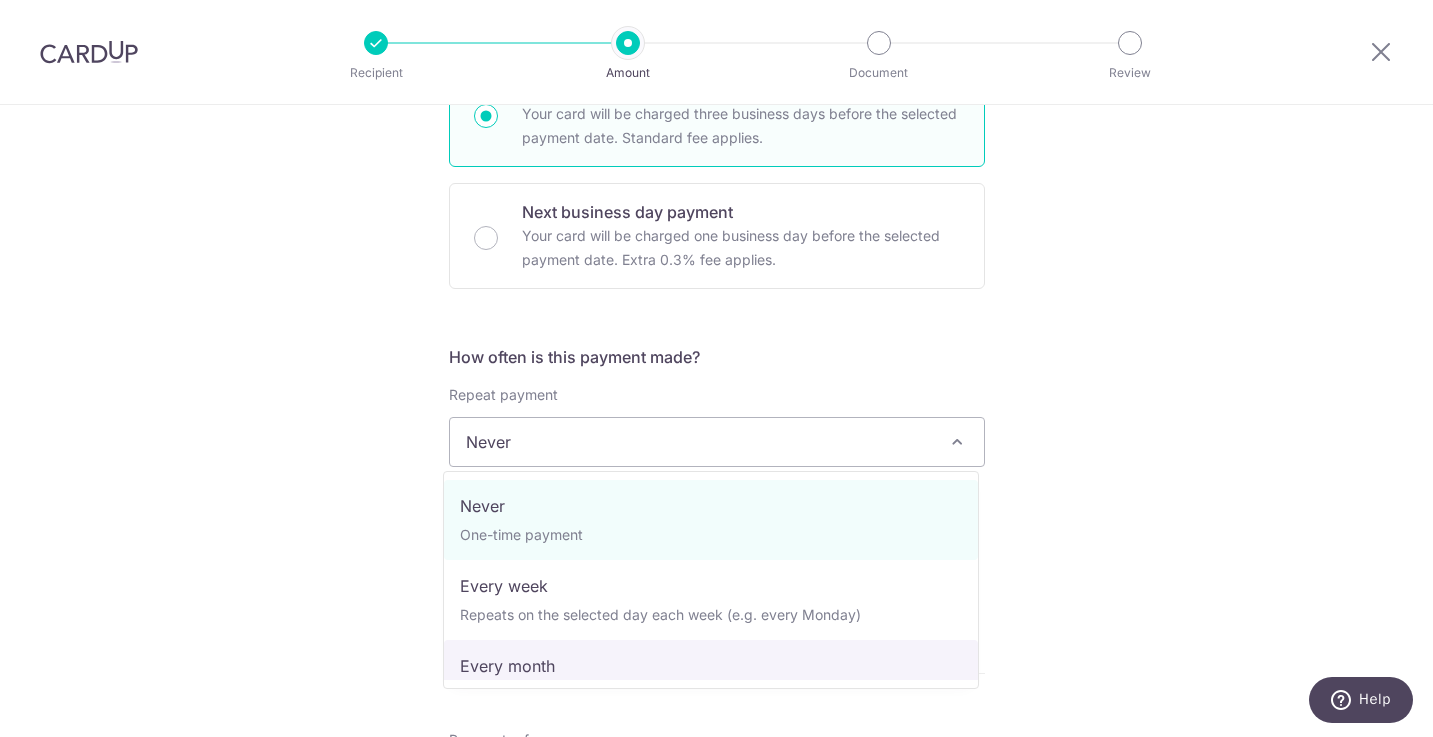 select on "3" 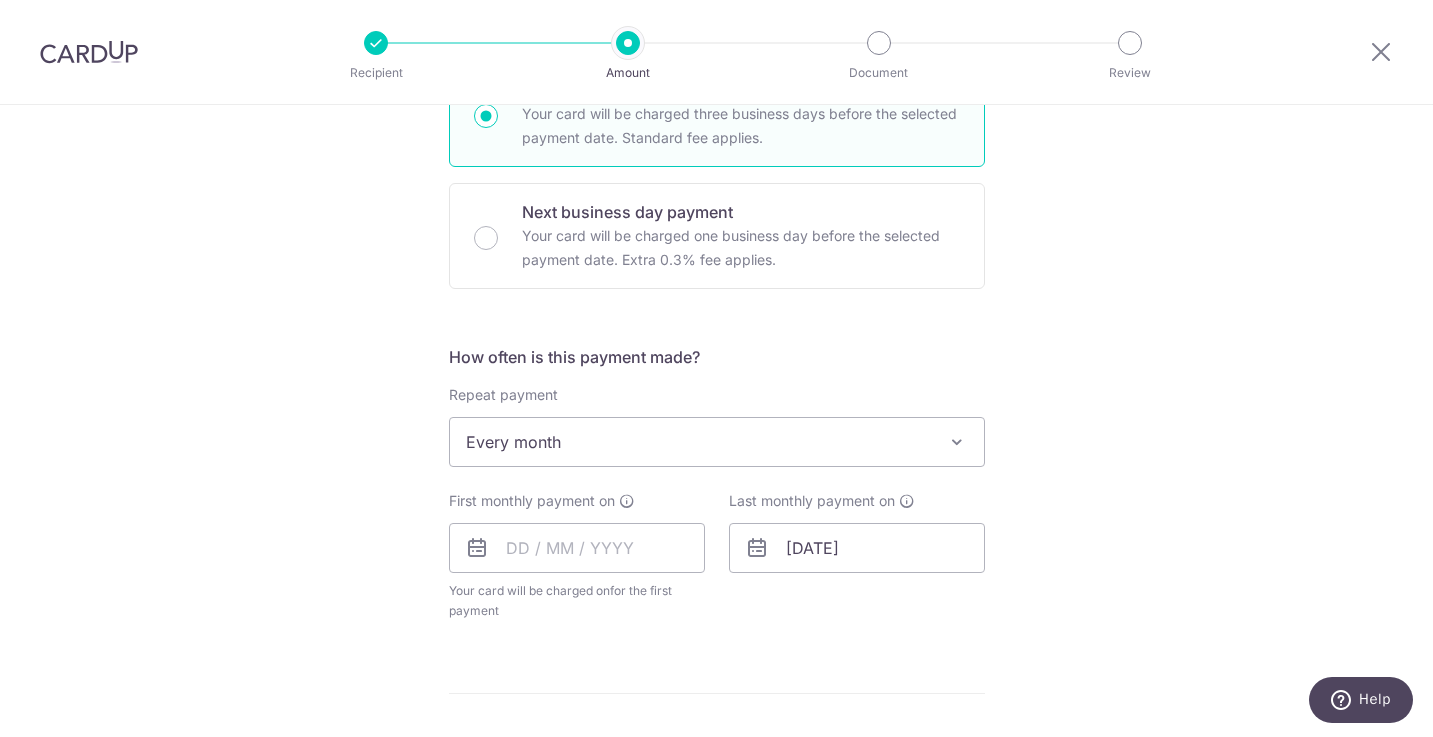 click on "Tell us more about your payment
Enter payment amount
SGD
1,966.00
1966.00
Select Card
**** 4320
Add credit card
Your Cards
**** 7417
**** 4945
**** 4019
**** 0849
**** 4572
**** 4320
Secure 256-bit SSL
Text" at bounding box center (716, 485) 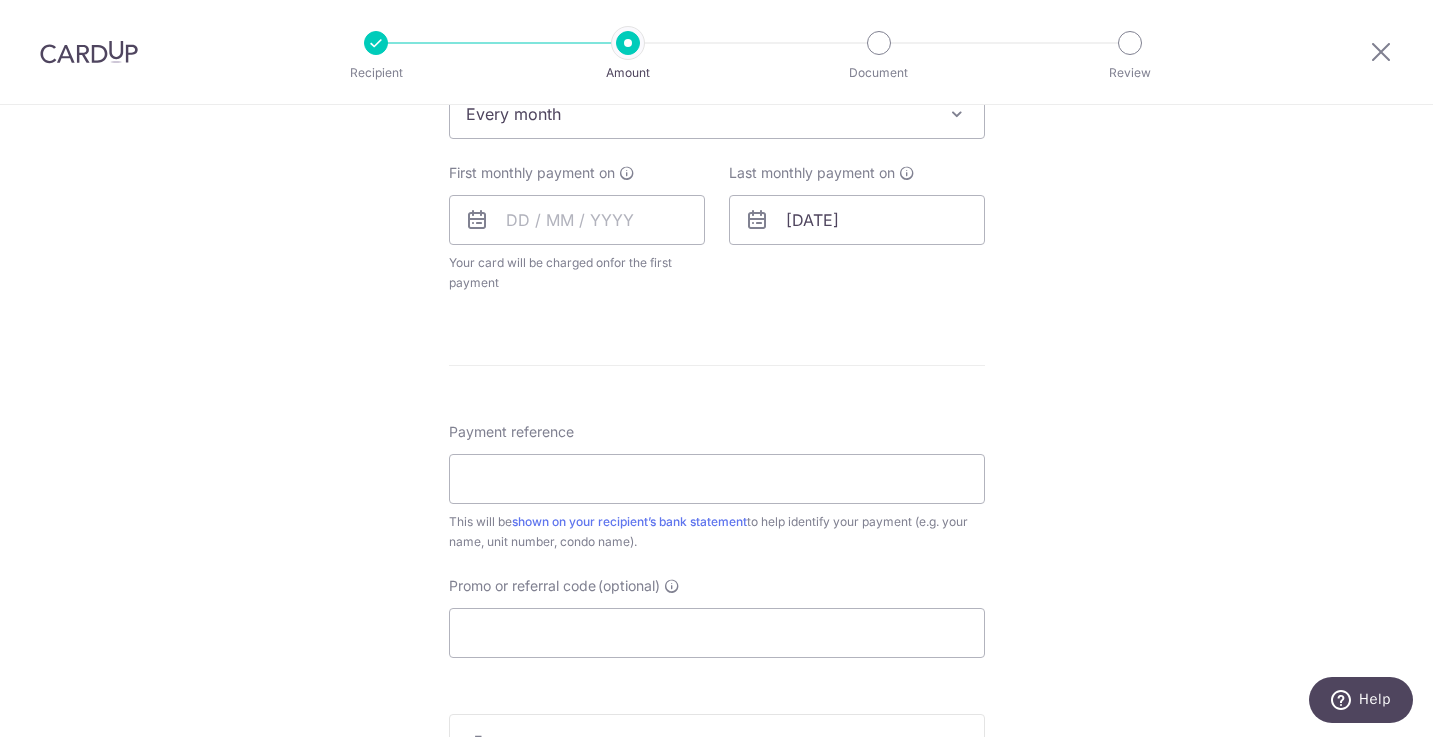 scroll, scrollTop: 888, scrollLeft: 0, axis: vertical 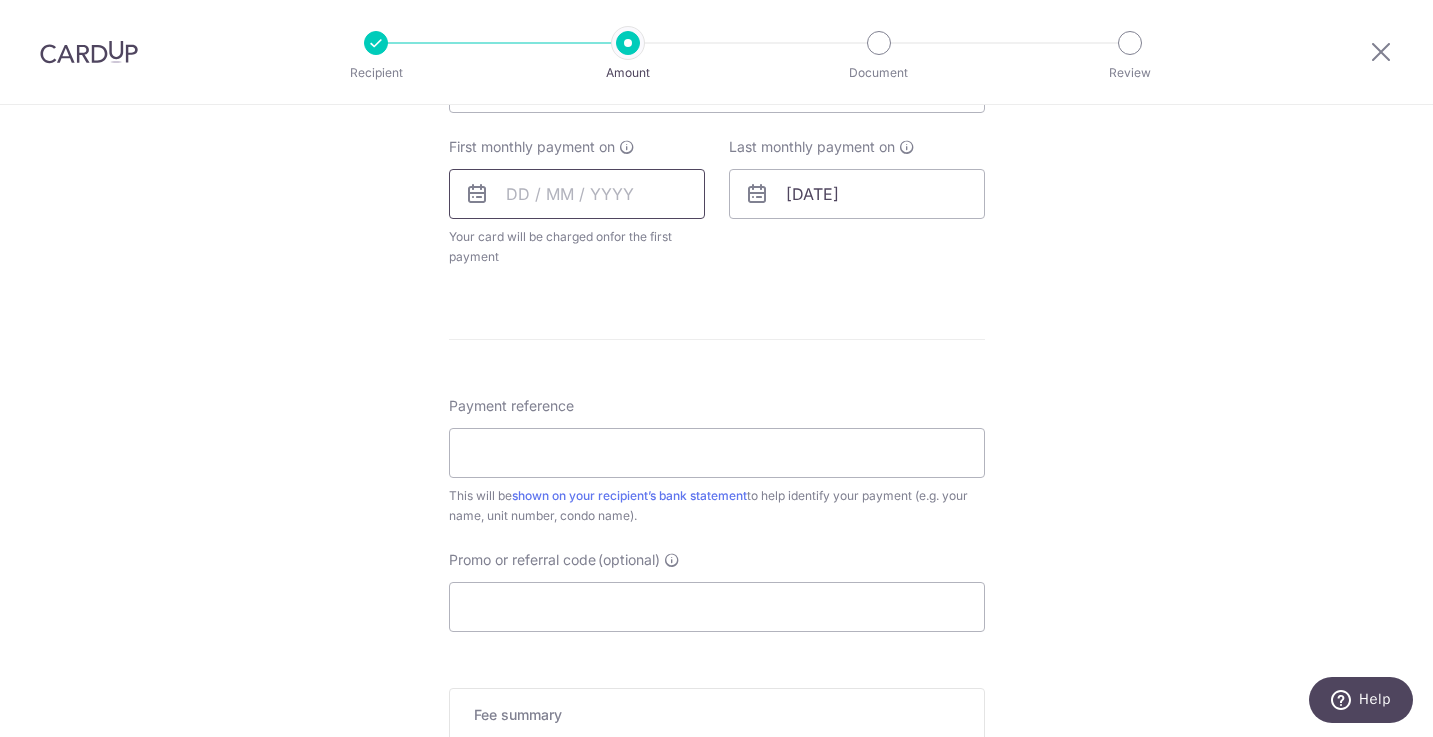 click at bounding box center (577, 194) 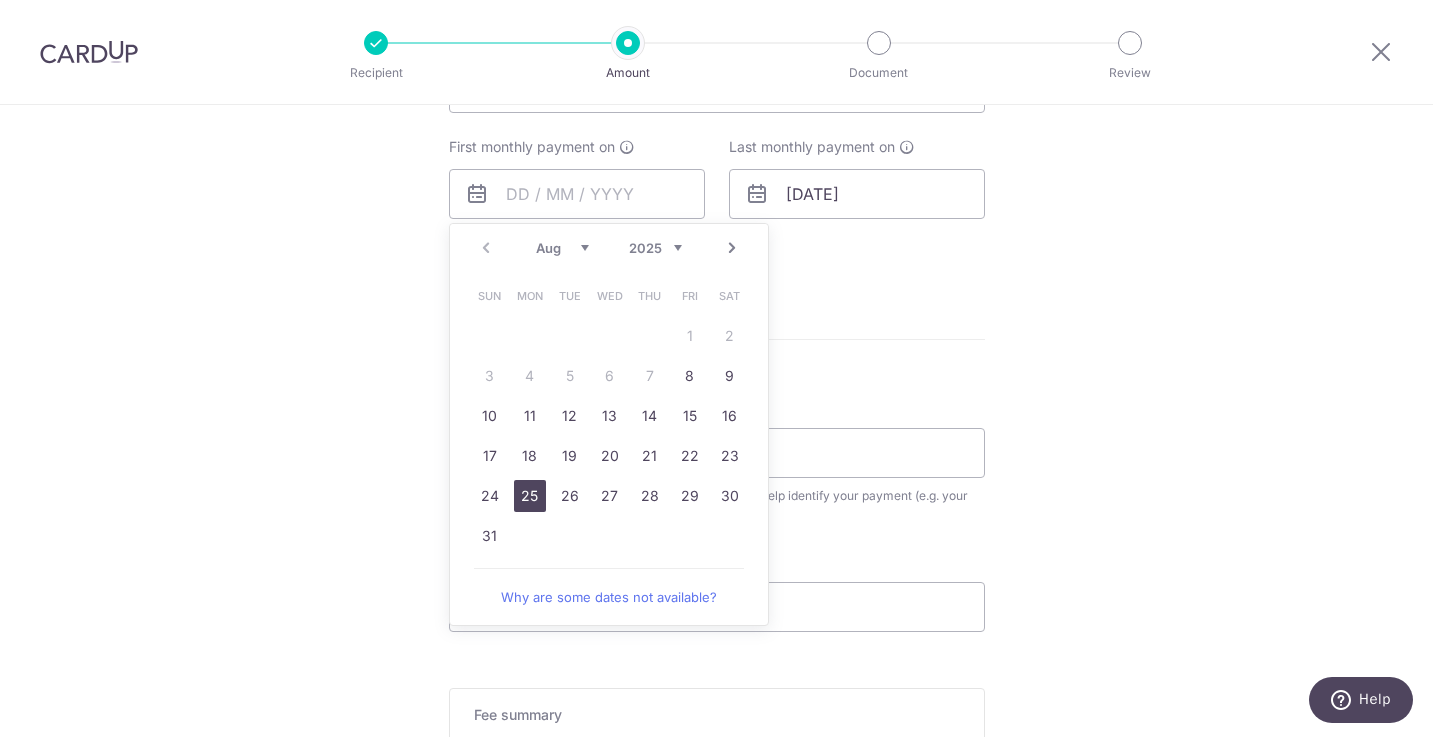 click on "25" at bounding box center (530, 496) 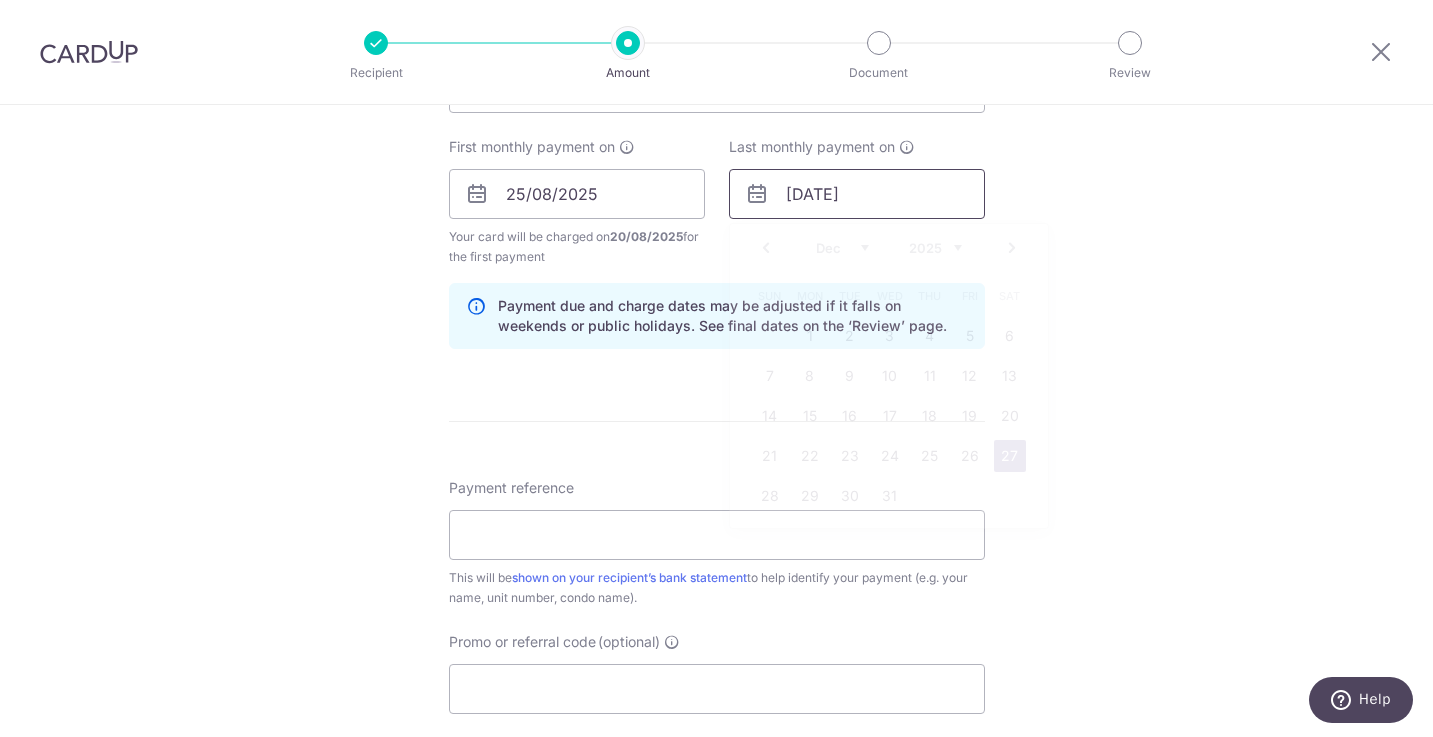 click on "27/12/2025" at bounding box center [857, 194] 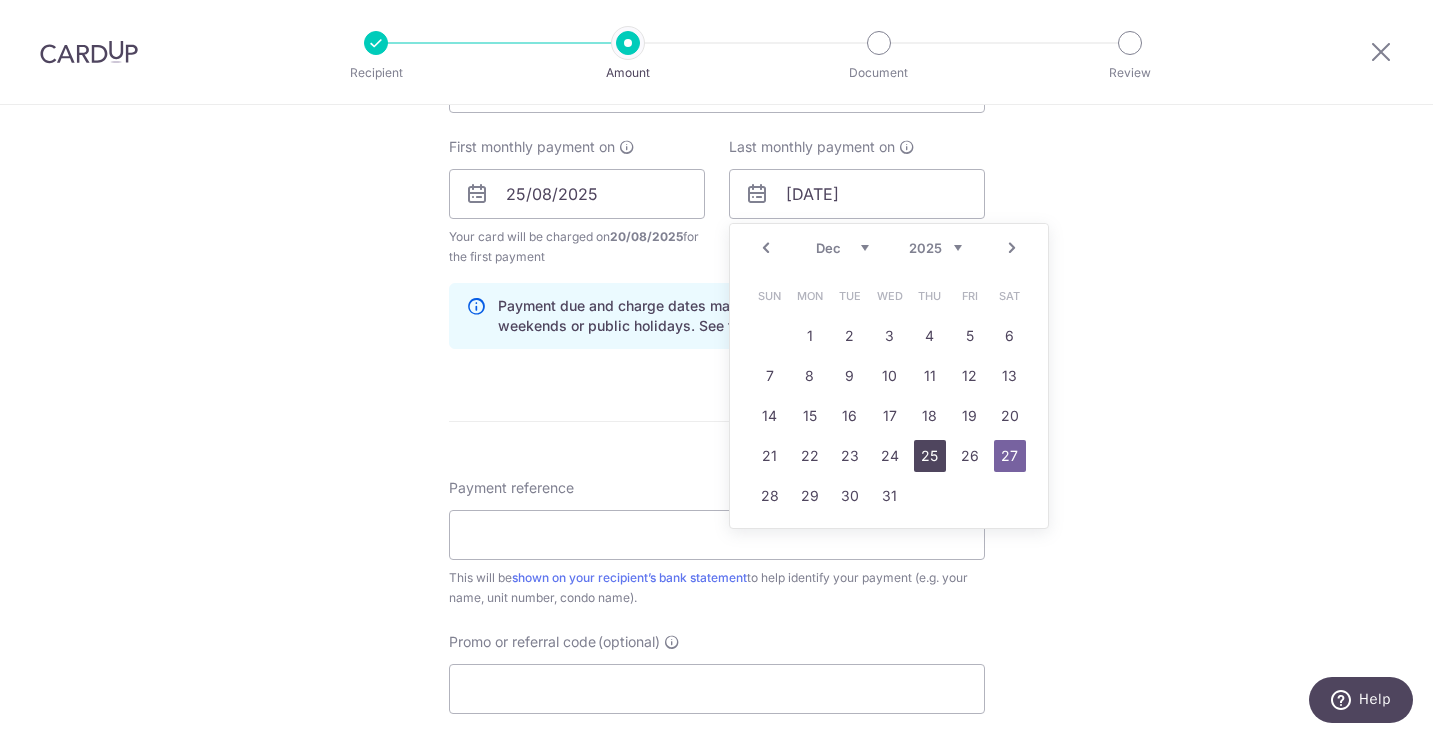 click on "25" at bounding box center (930, 456) 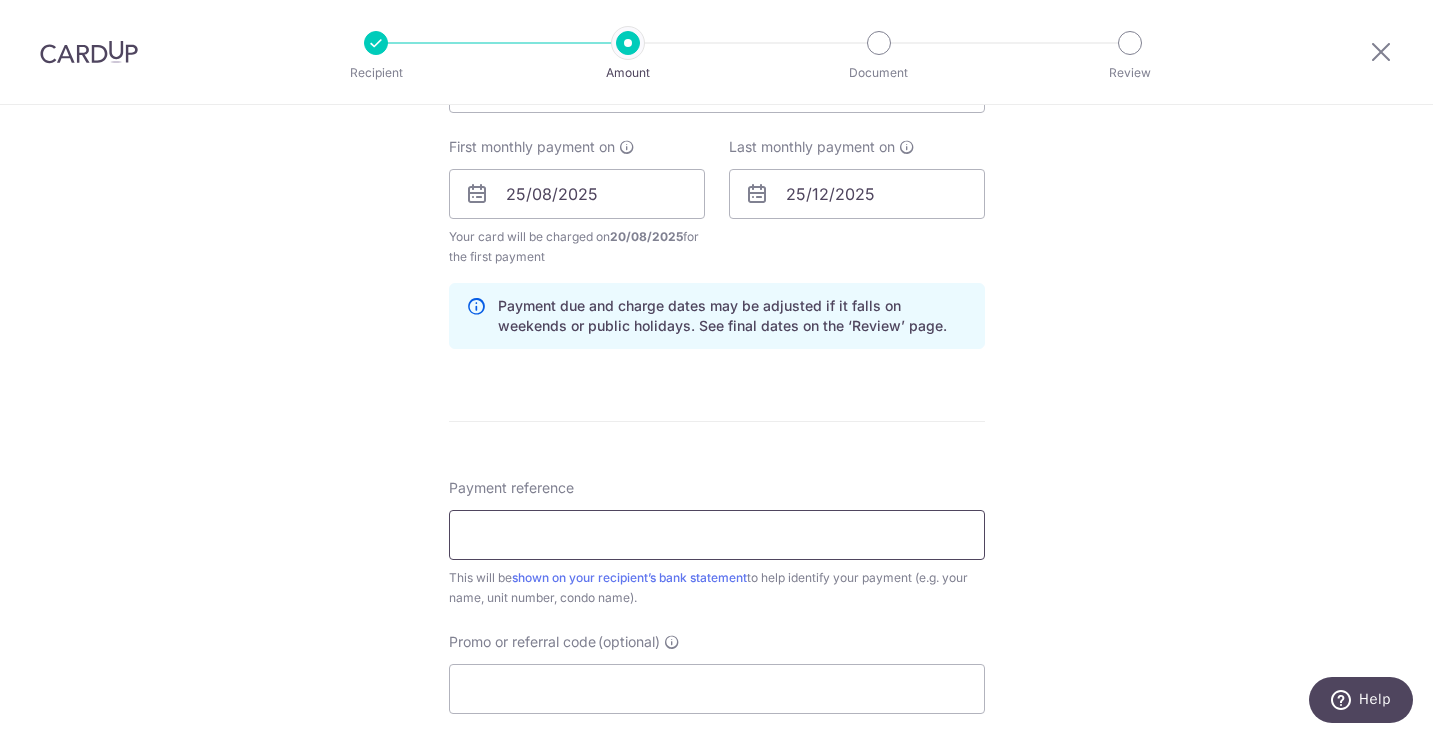 click on "Payment reference" at bounding box center (717, 535) 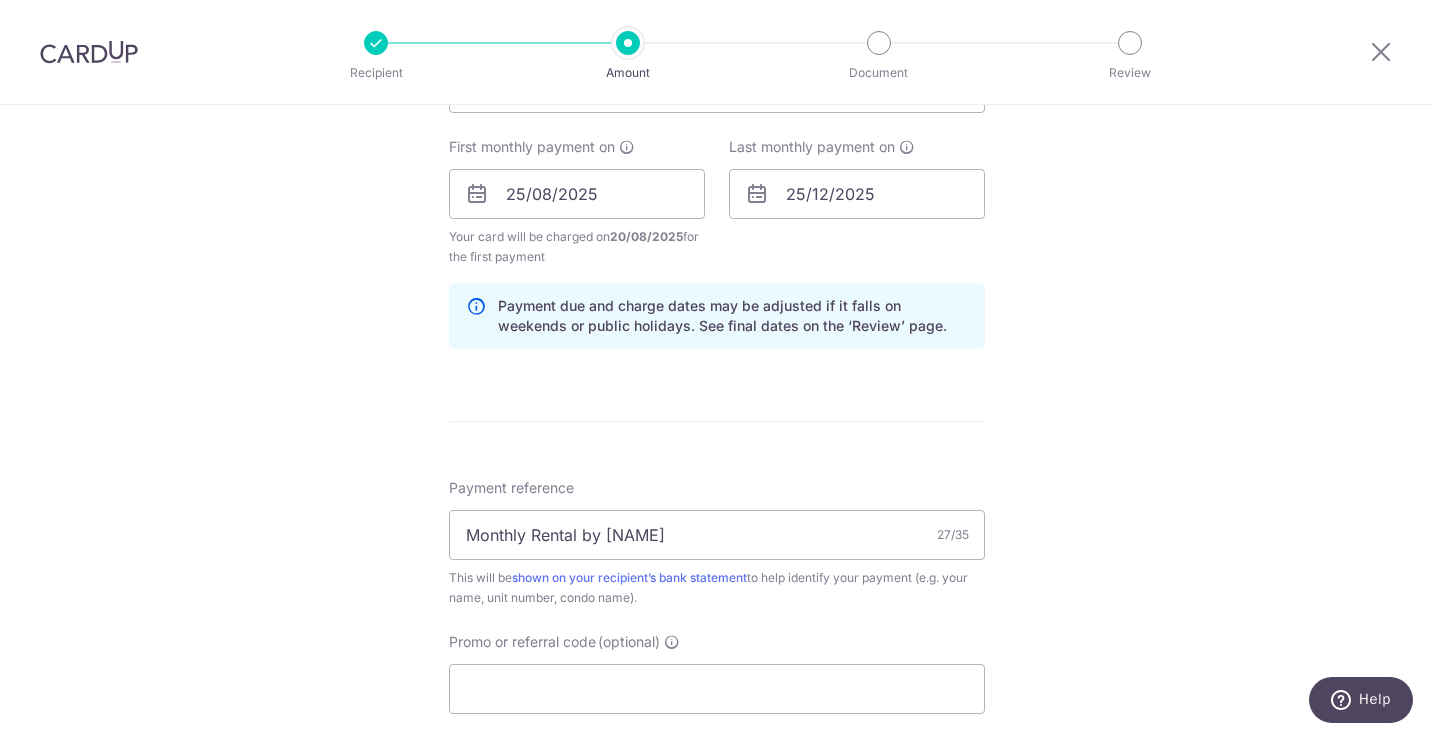 click on "Tell us more about your payment
Enter payment amount
SGD
1,966.00
1966.00
Select Card
**** 4320
Add credit card
Your Cards
**** 7417
**** 4945
**** 4019
**** 0849
**** 4572
**** 4320
Secure 256-bit SSL
Text" at bounding box center [716, 172] 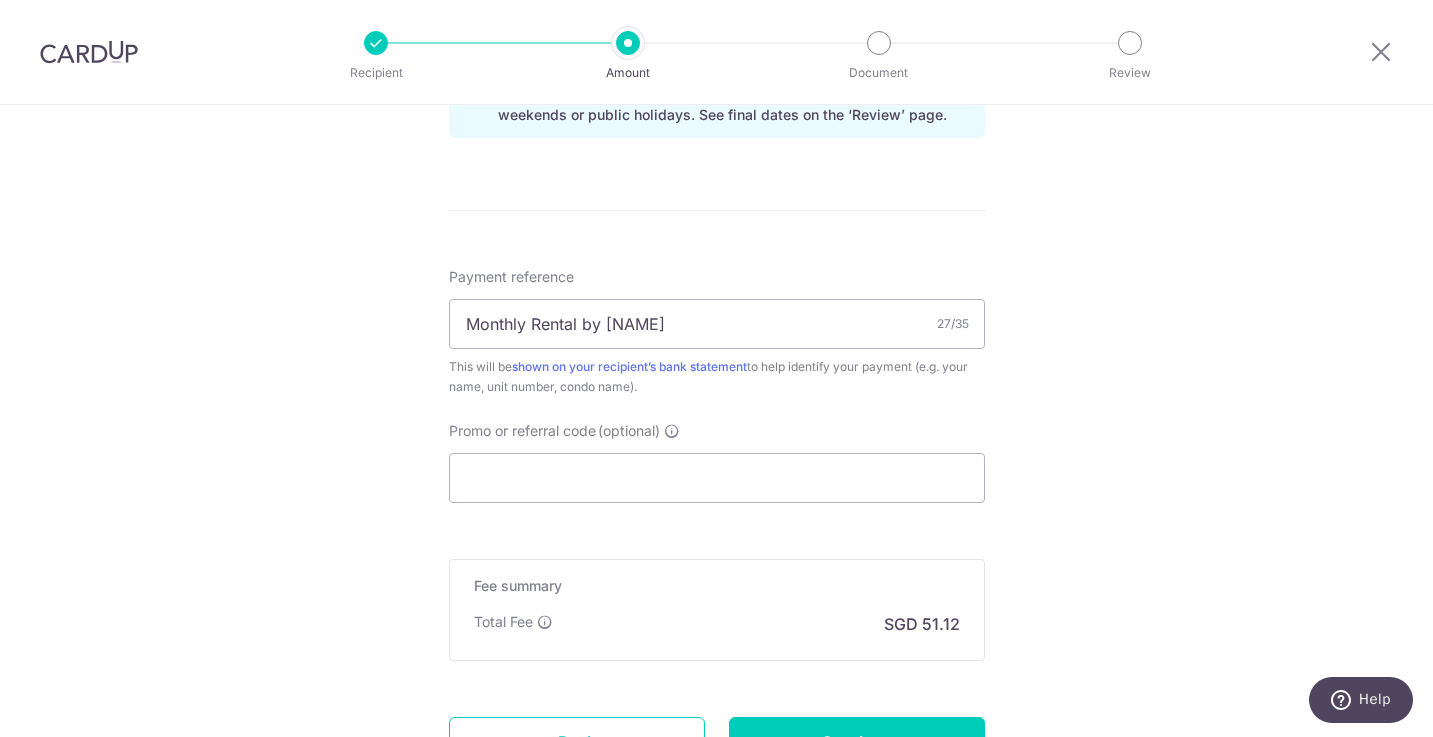 scroll, scrollTop: 1104, scrollLeft: 0, axis: vertical 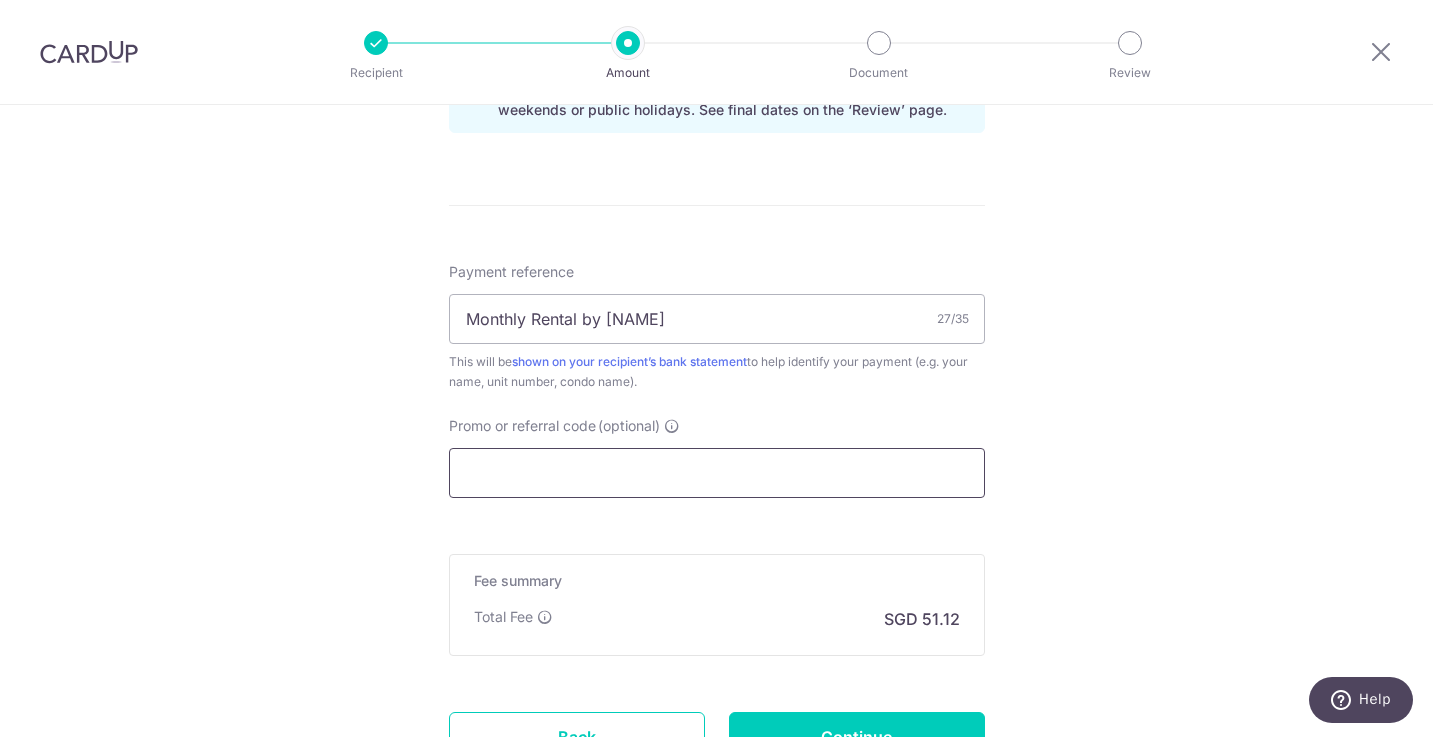 click on "Promo or referral code
(optional)" at bounding box center [717, 473] 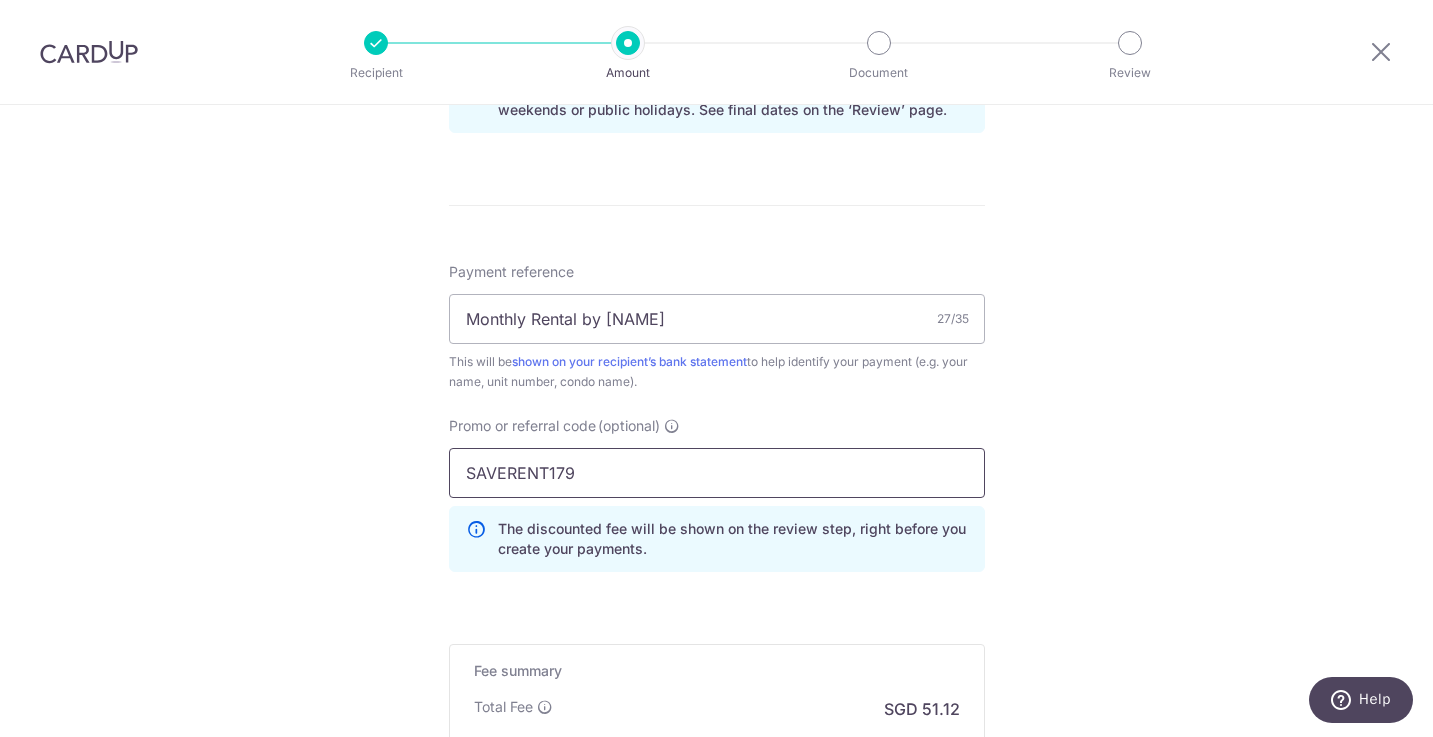 type on "SAVERENT179" 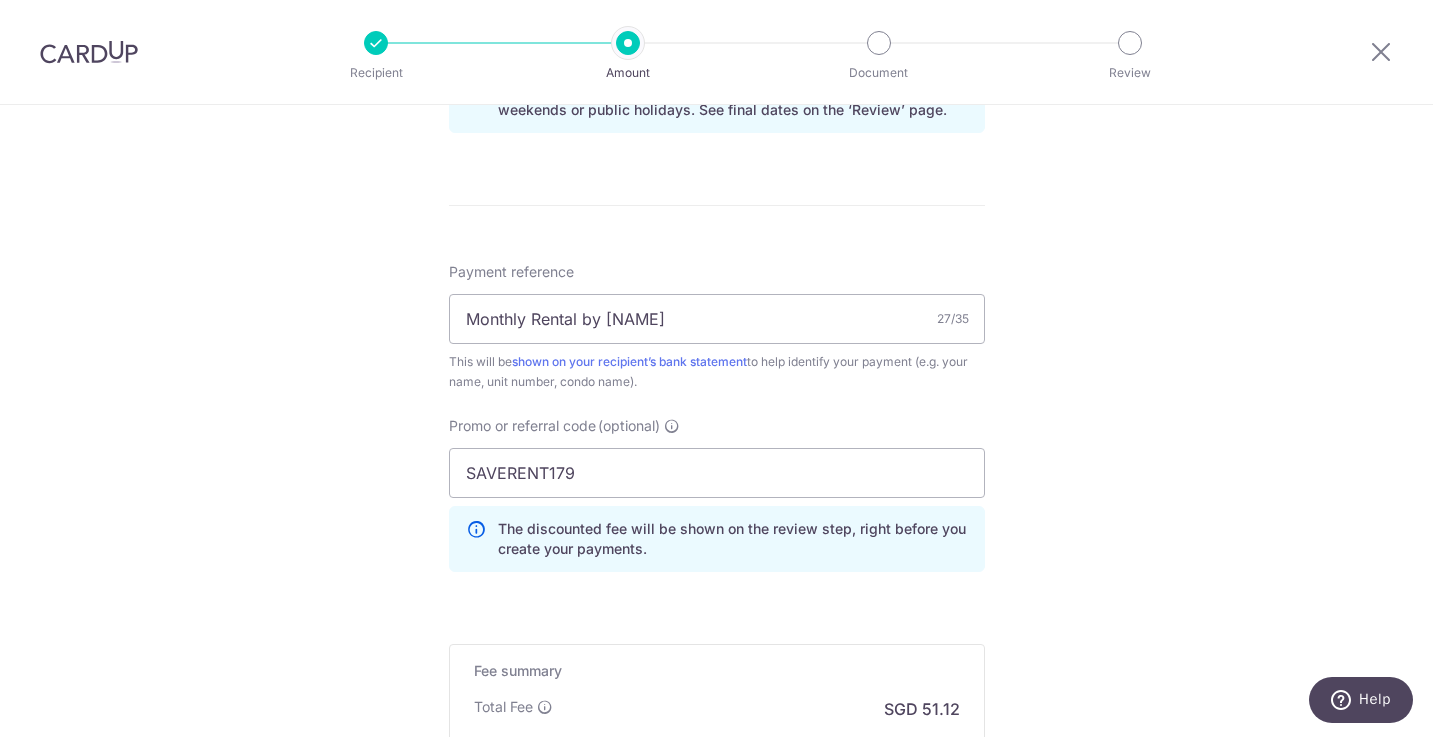 click on "Tell us more about your payment
Enter payment amount
SGD
1,966.00
1966.00
Select Card
**** 4320
Add credit card
Your Cards
**** 7417
**** 4945
**** 4019
**** 0849
**** 4572
**** 4320
Secure 256-bit SSL
Text" at bounding box center [716, 1] 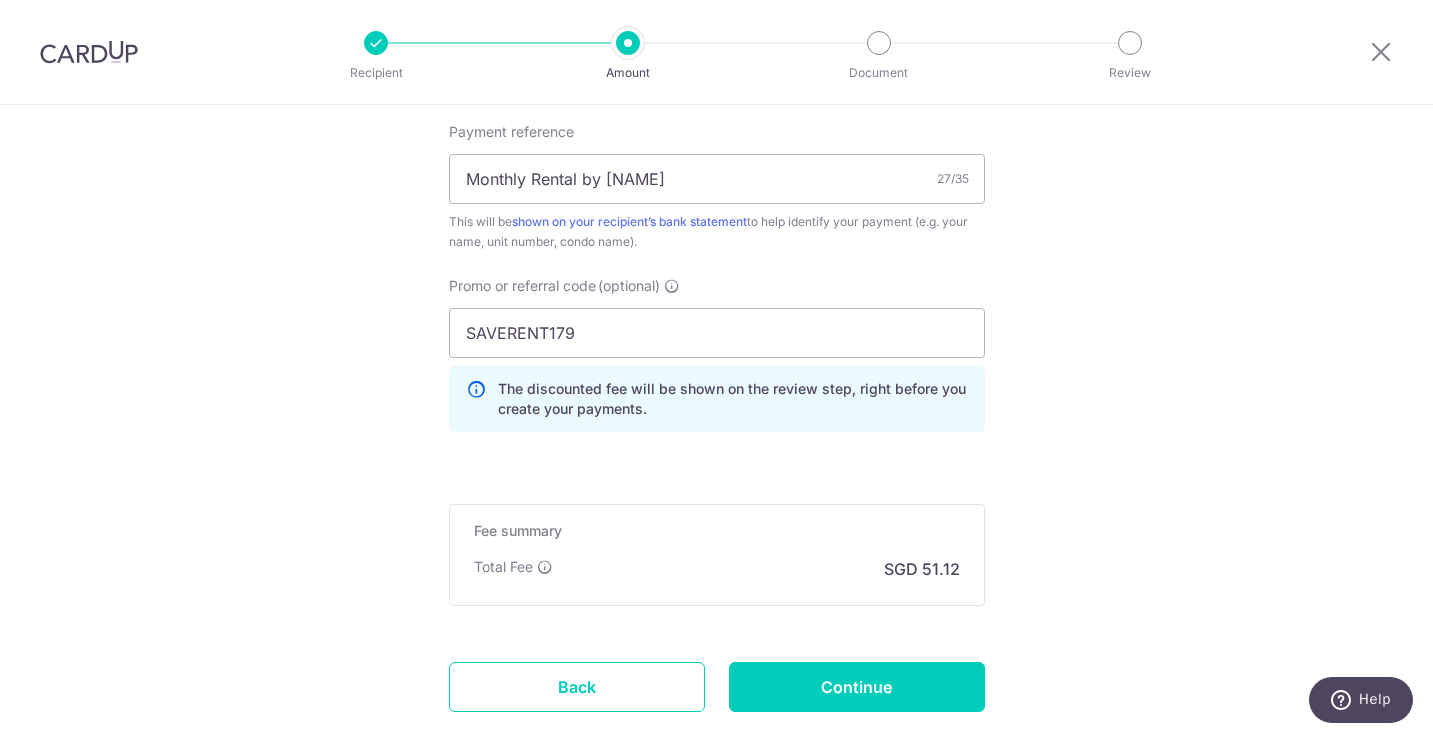 scroll, scrollTop: 1369, scrollLeft: 0, axis: vertical 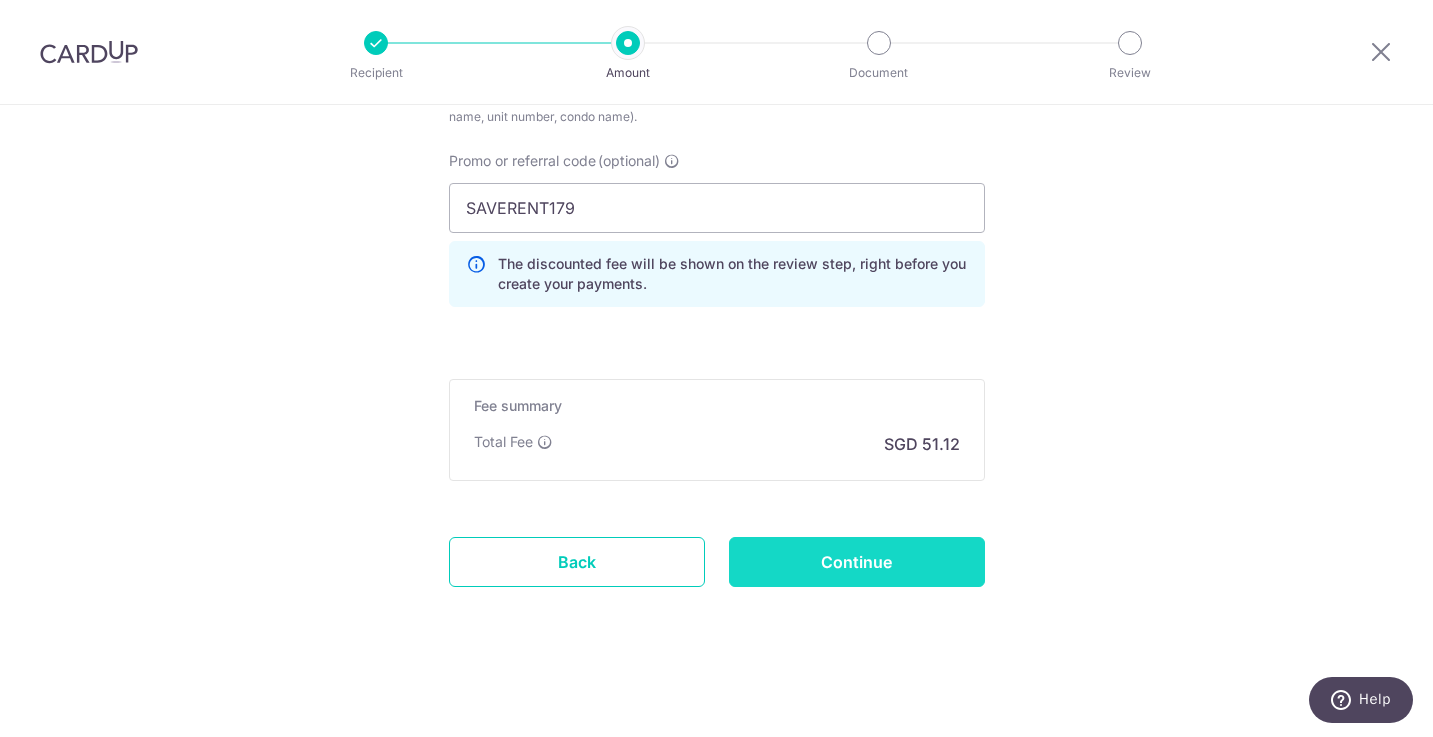 click on "Continue" at bounding box center (857, 562) 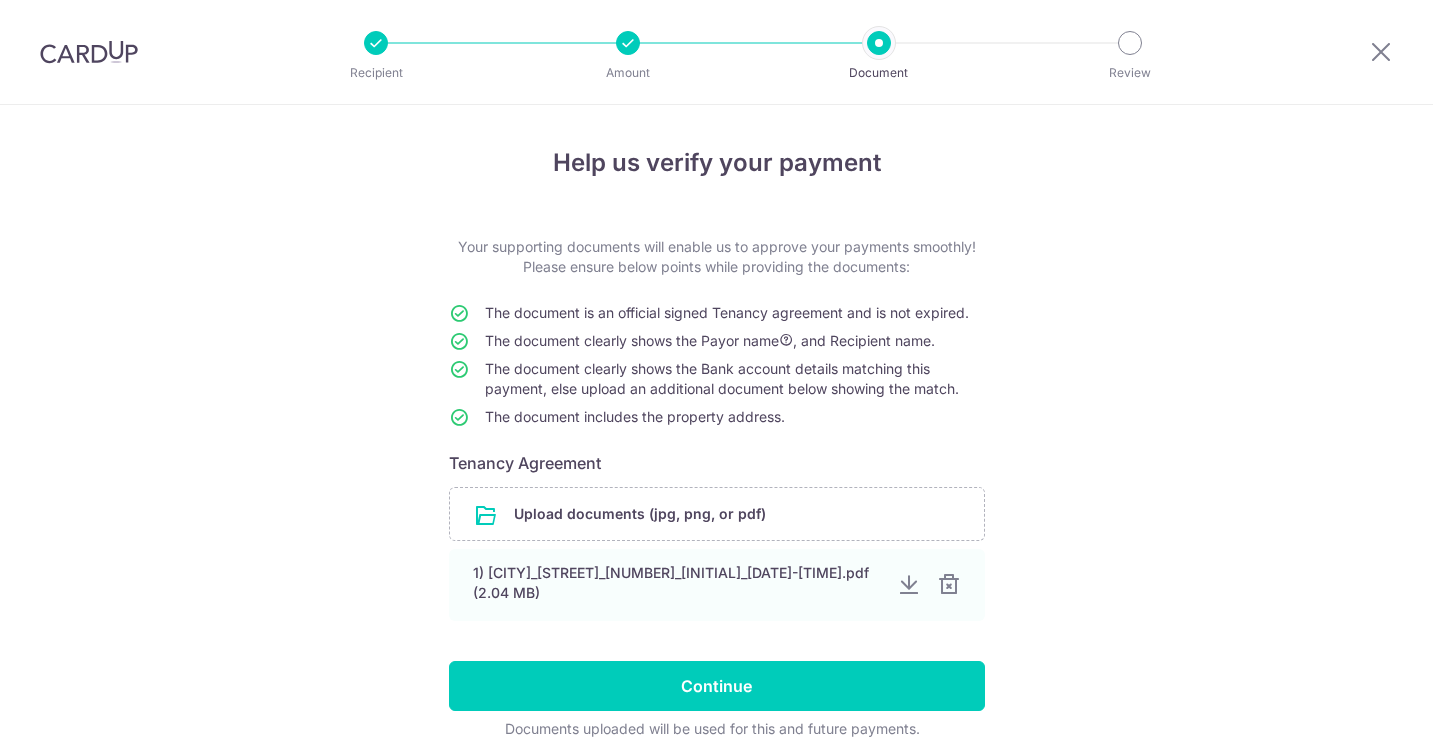 scroll, scrollTop: 0, scrollLeft: 0, axis: both 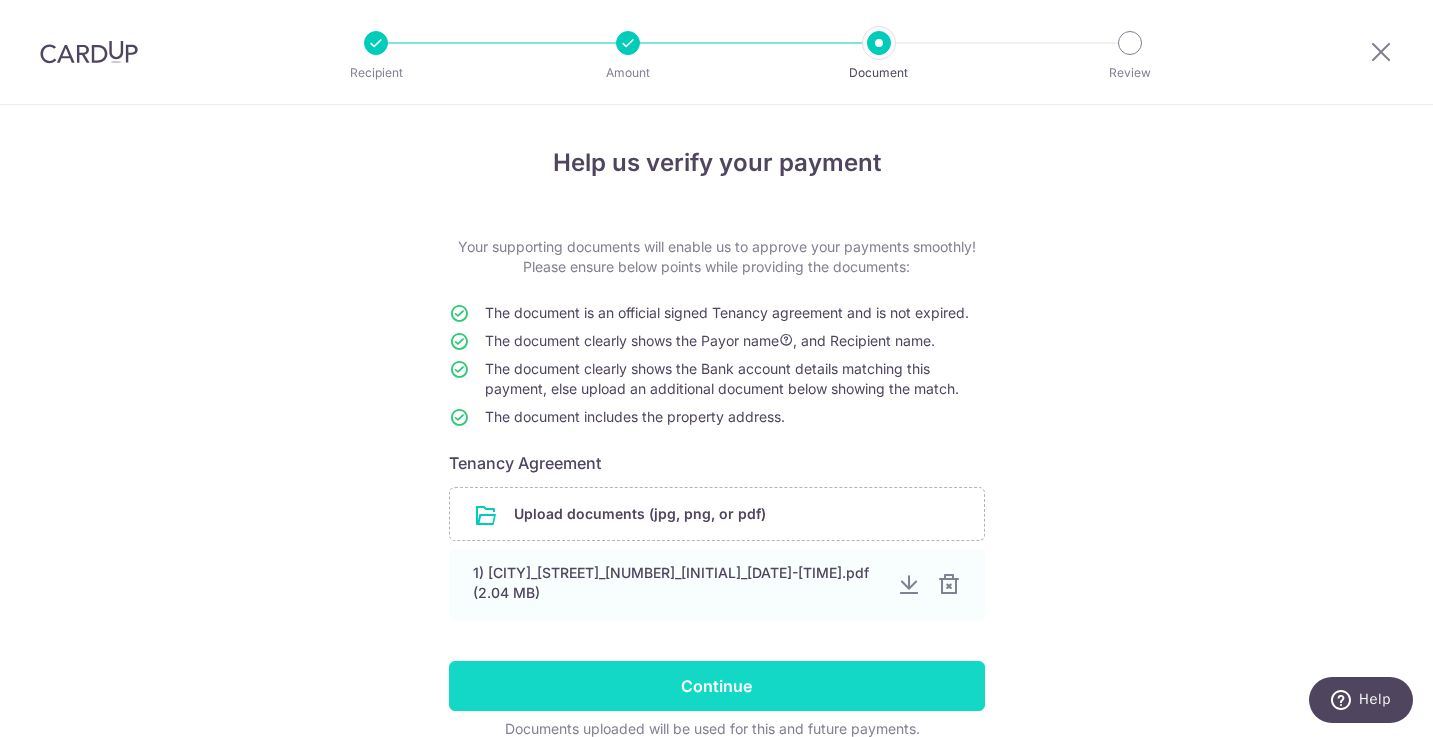 click on "Continue" at bounding box center [717, 686] 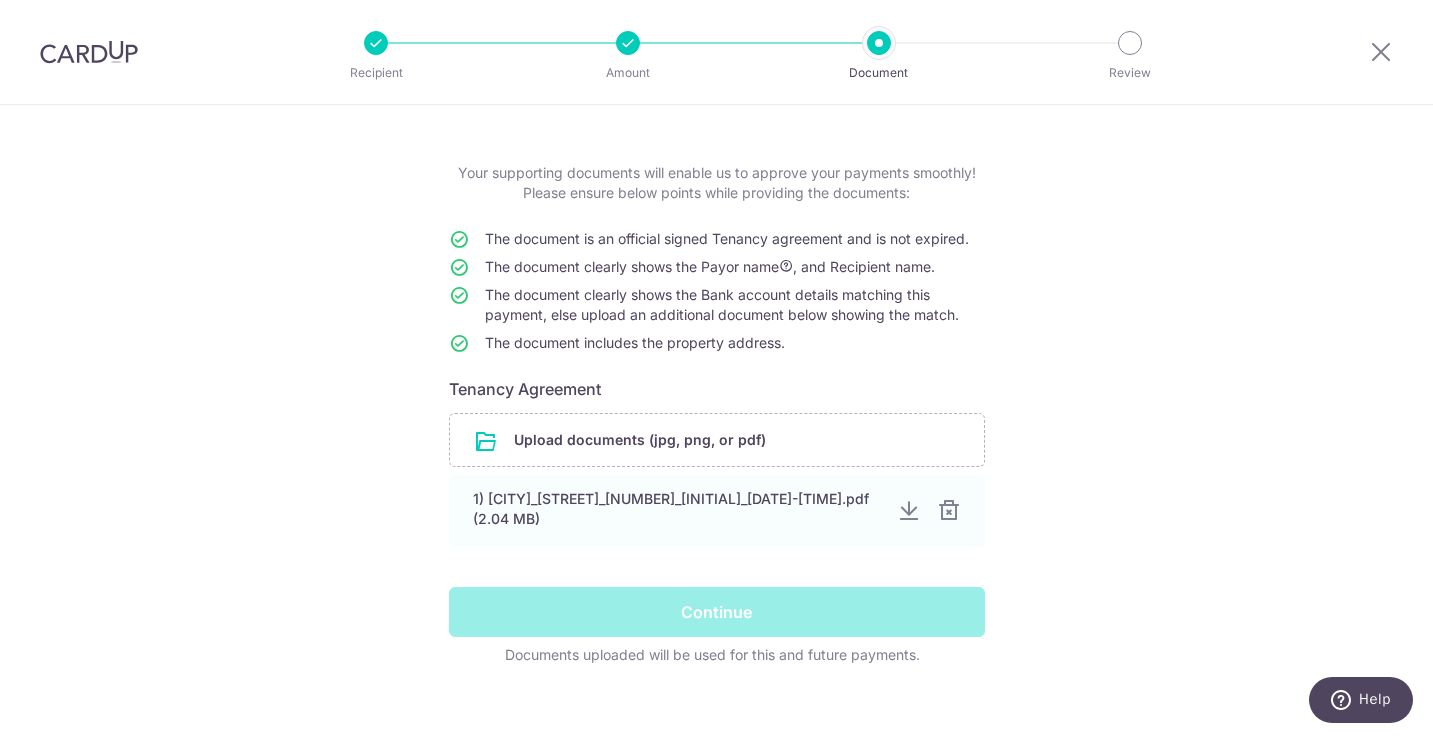 scroll, scrollTop: 96, scrollLeft: 0, axis: vertical 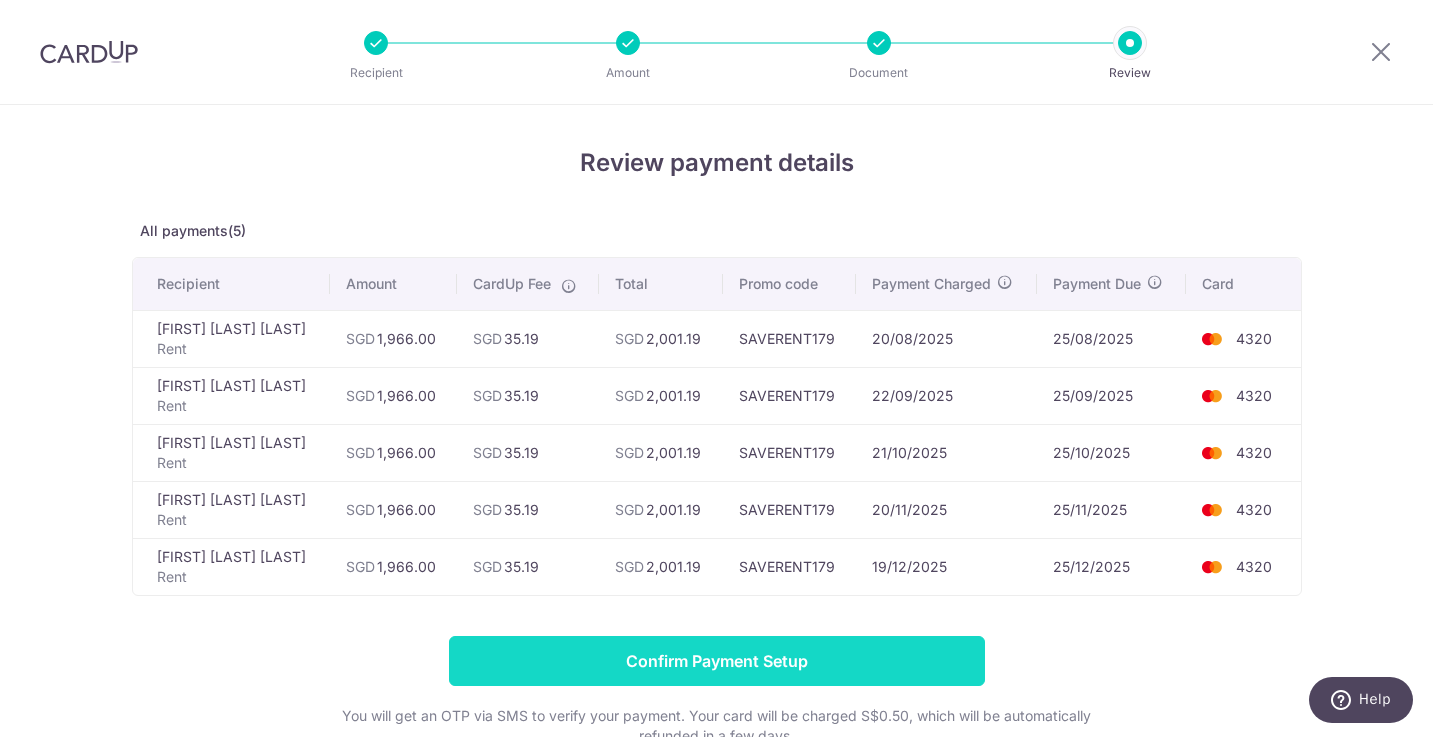 click on "Confirm Payment Setup" at bounding box center (717, 661) 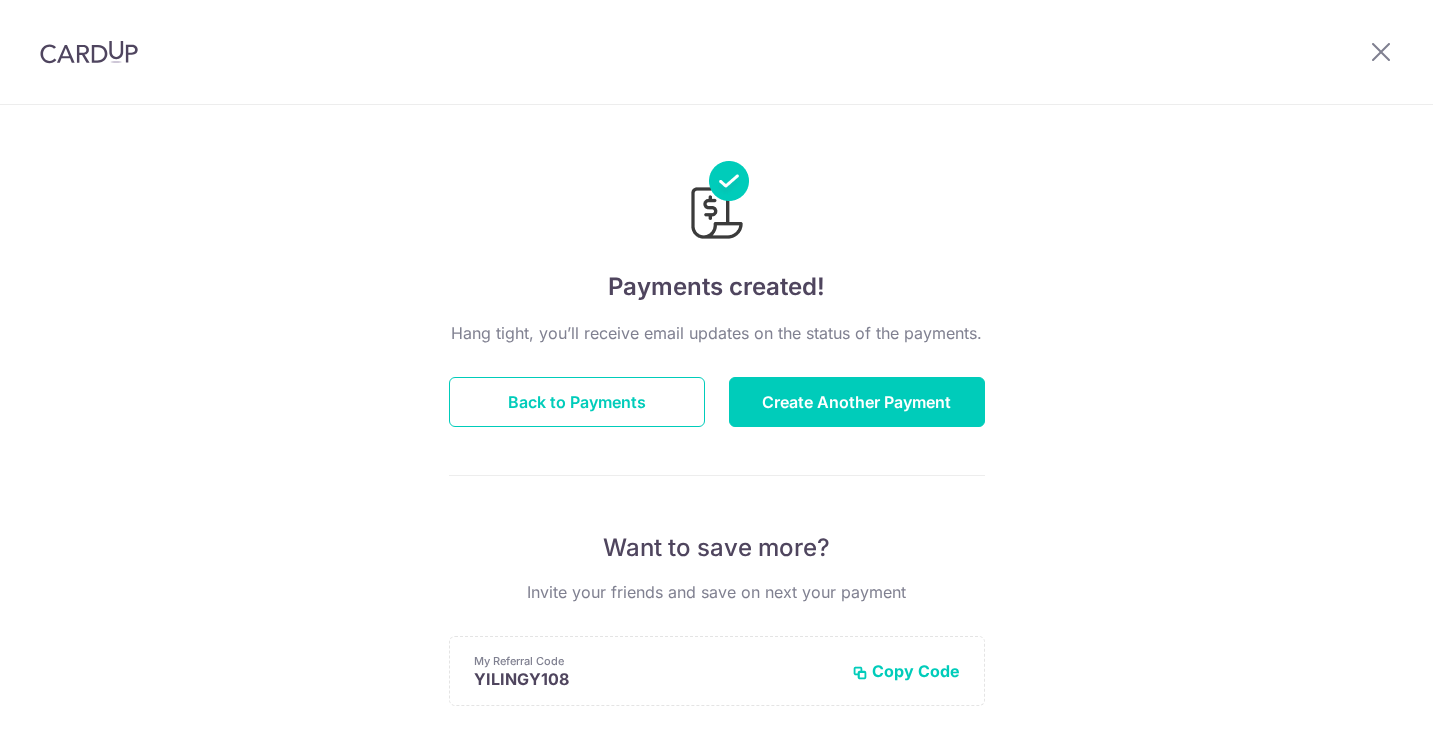 scroll, scrollTop: 0, scrollLeft: 0, axis: both 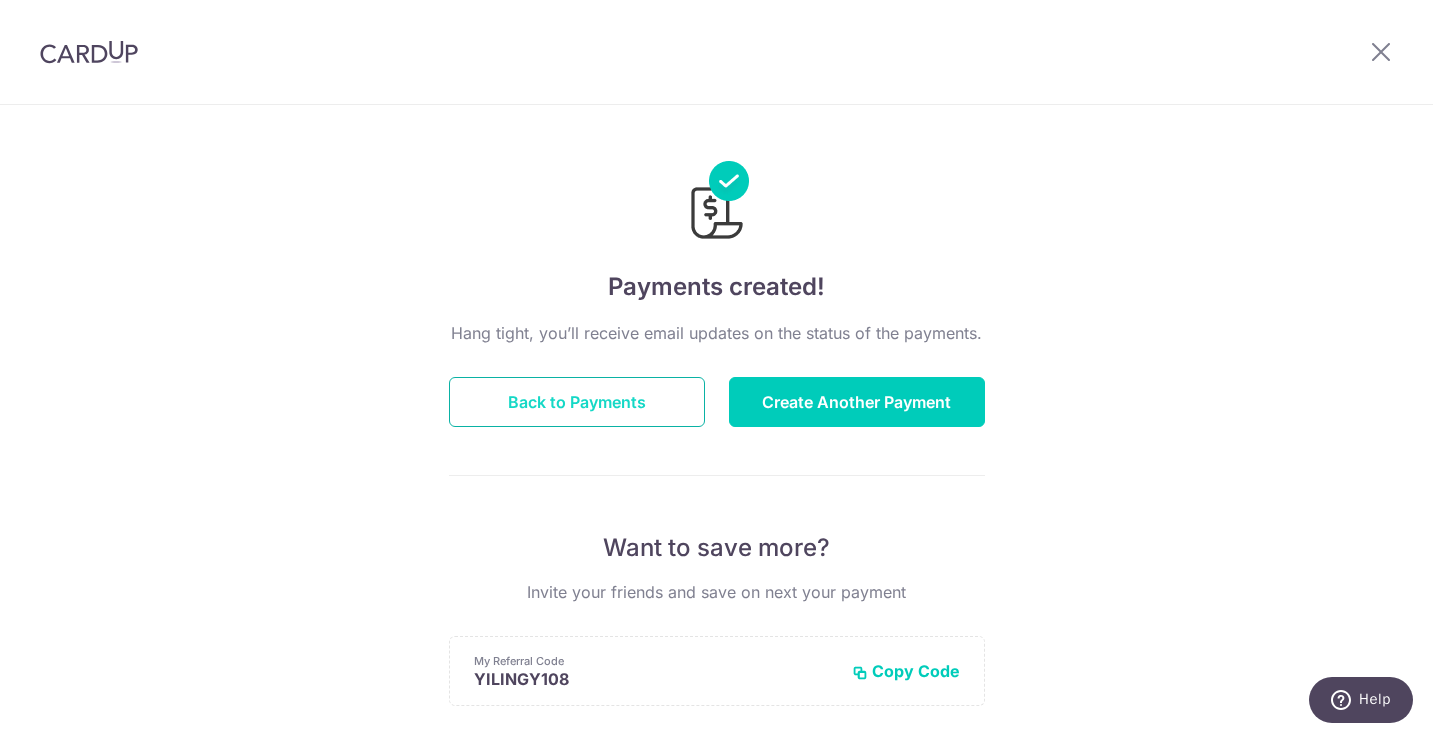 click on "Back to Payments" at bounding box center (577, 402) 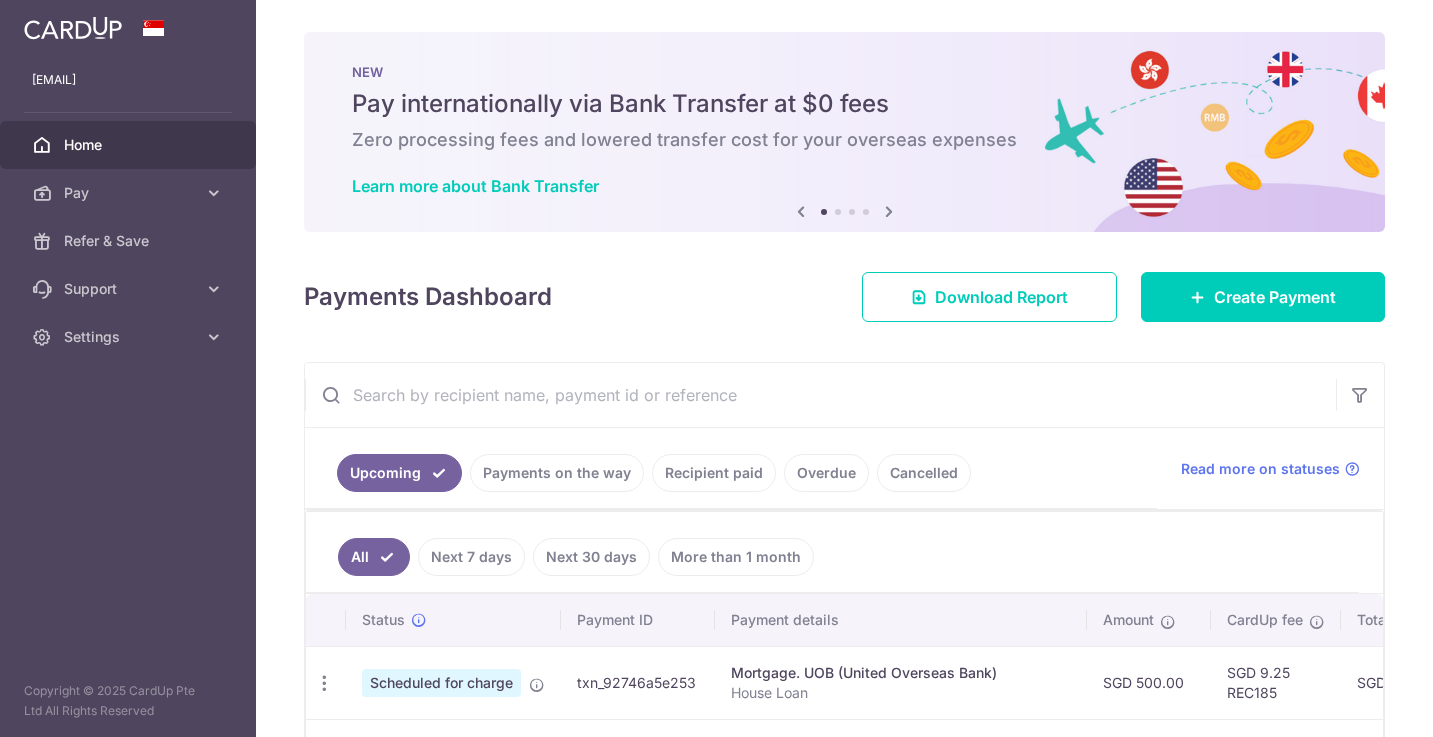 scroll, scrollTop: 0, scrollLeft: 0, axis: both 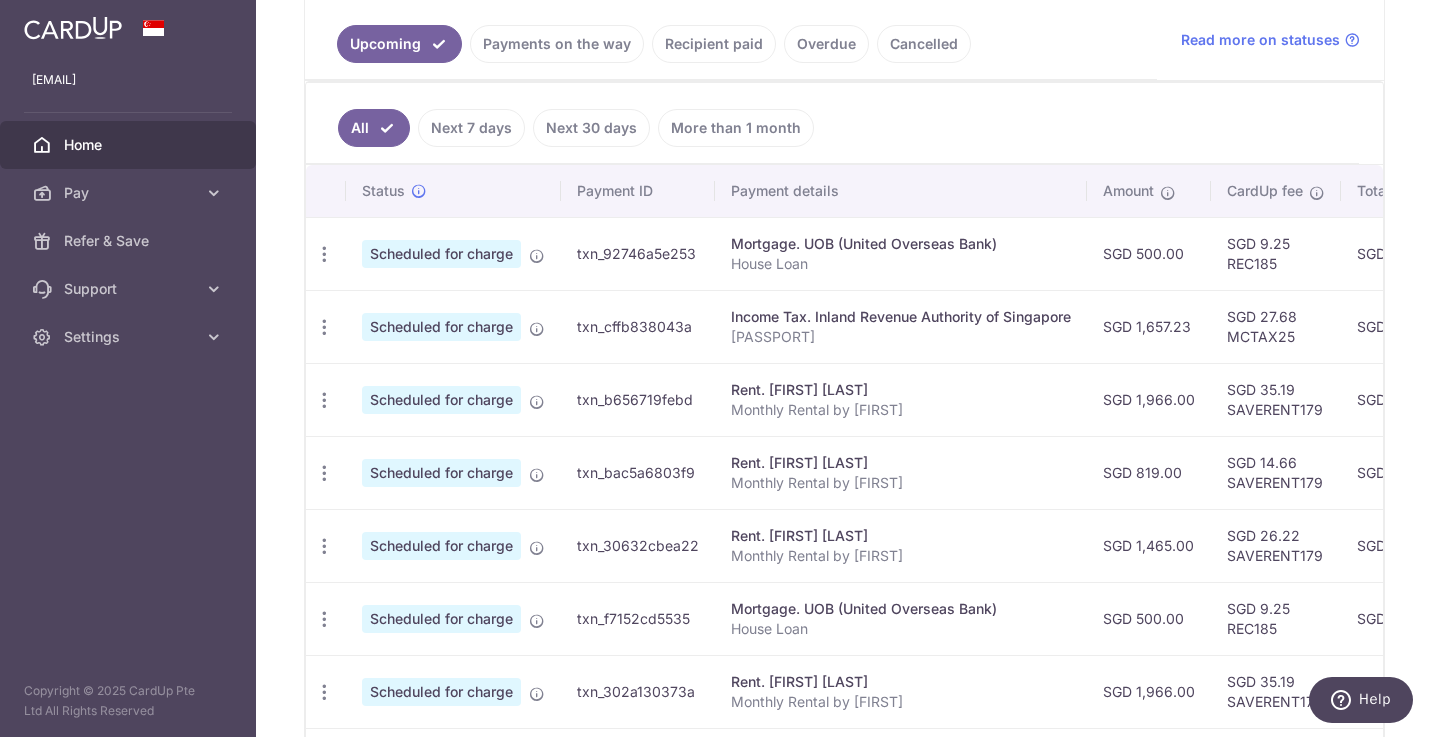 click on "ckeyyl@hotmail.com
Home
Pay
Payments
Recipients
Cards
Refer & Save
Support
FAQ
Contact Us
Settings
Account
Logout
Copyright © 2025 CardUp Pte Ltd All Rights Reserved" at bounding box center [128, 368] 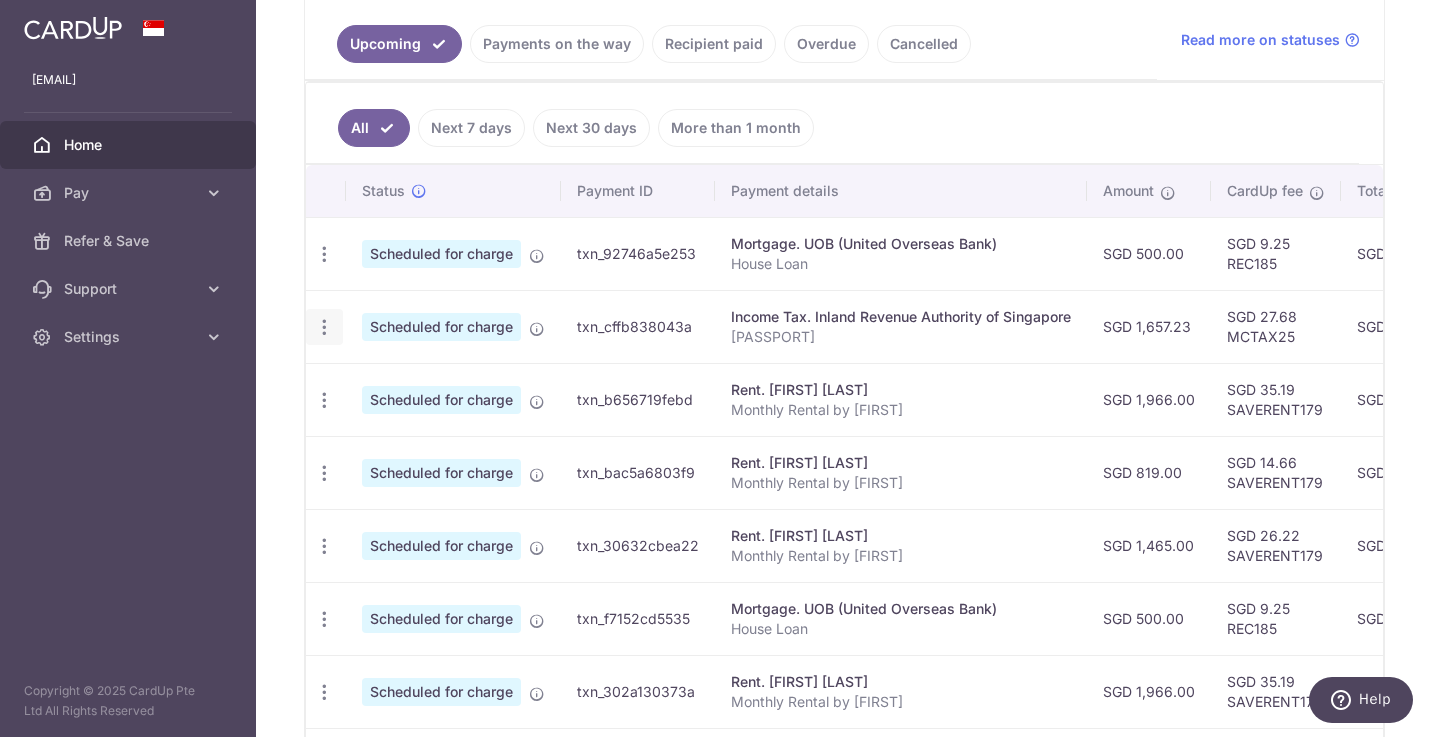 click at bounding box center [324, 254] 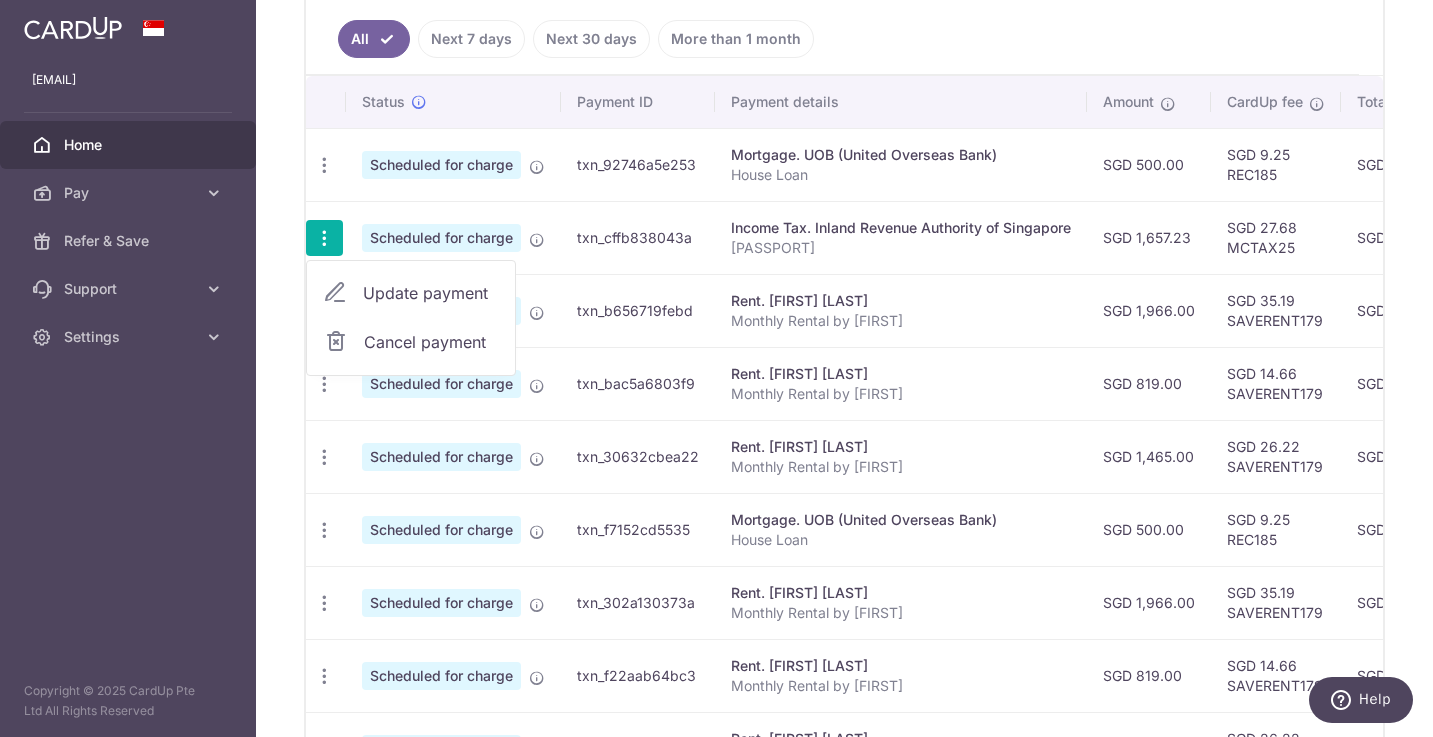 scroll, scrollTop: 820, scrollLeft: 0, axis: vertical 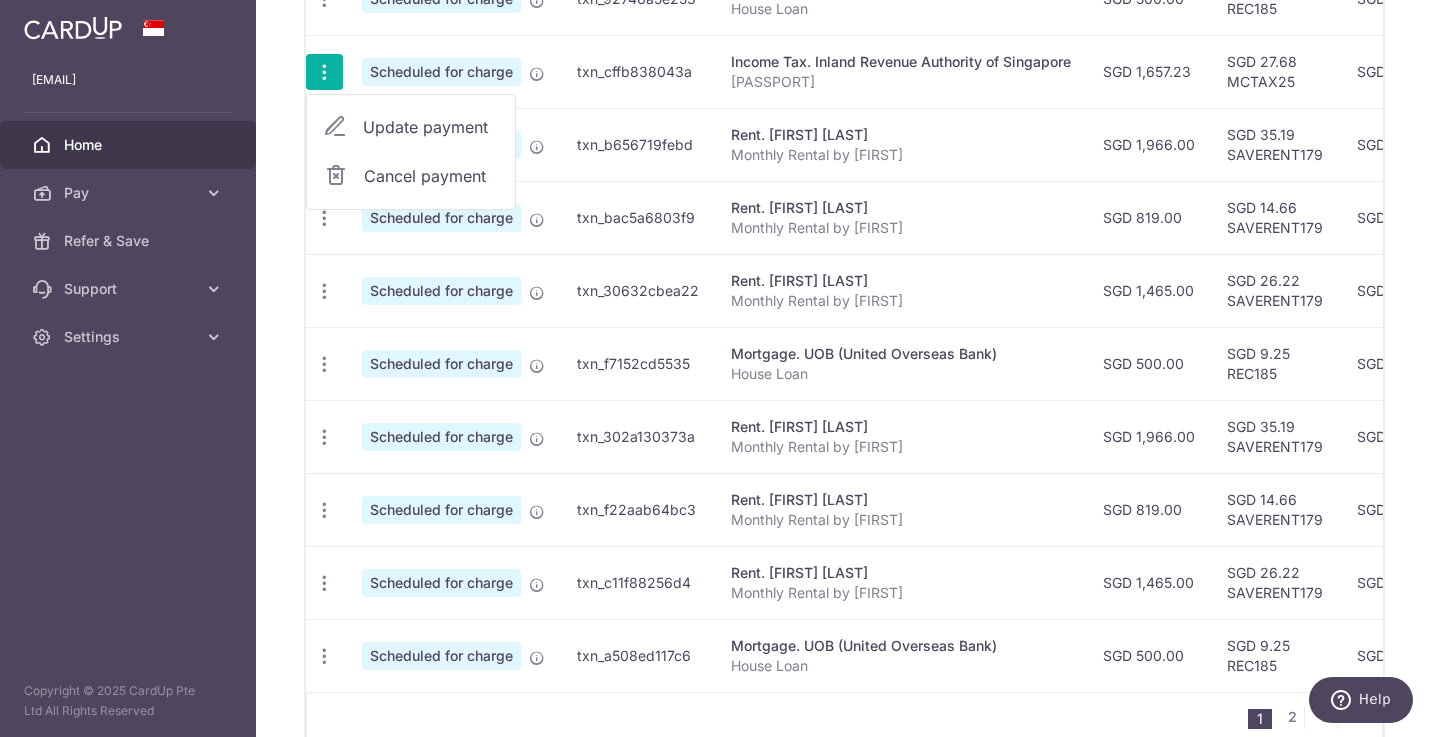 click on "Cancel payment" at bounding box center [411, 176] 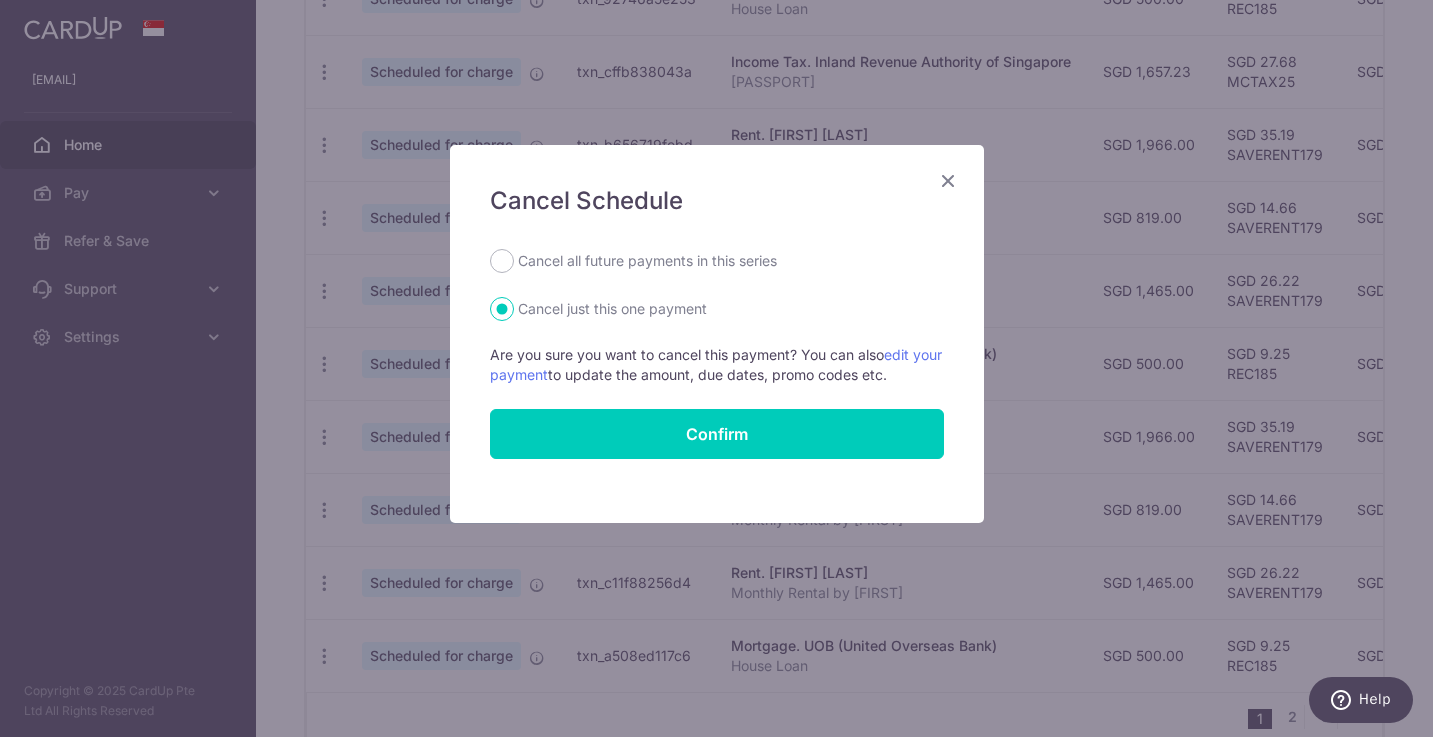 click on "Cancel all future payments in this series" at bounding box center [647, 261] 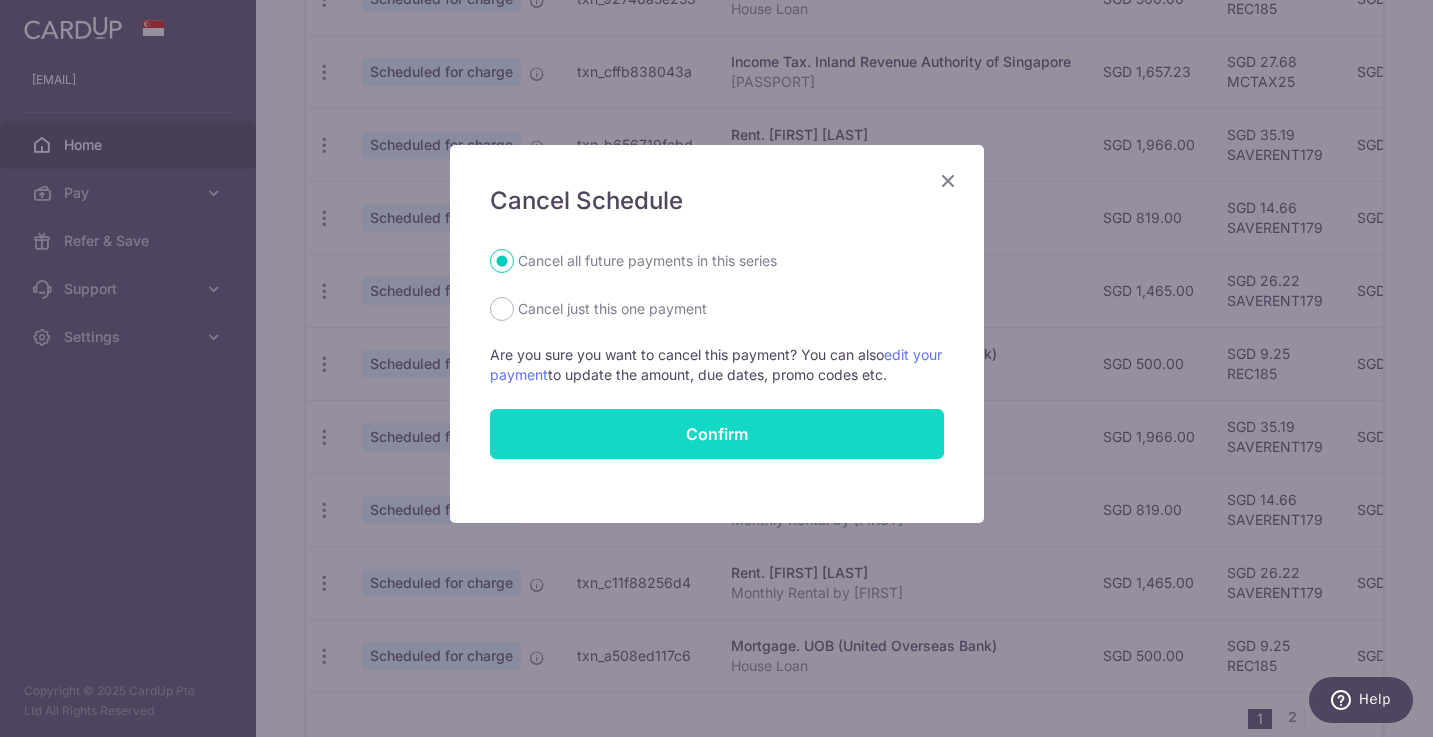 click on "Confirm" at bounding box center [717, 434] 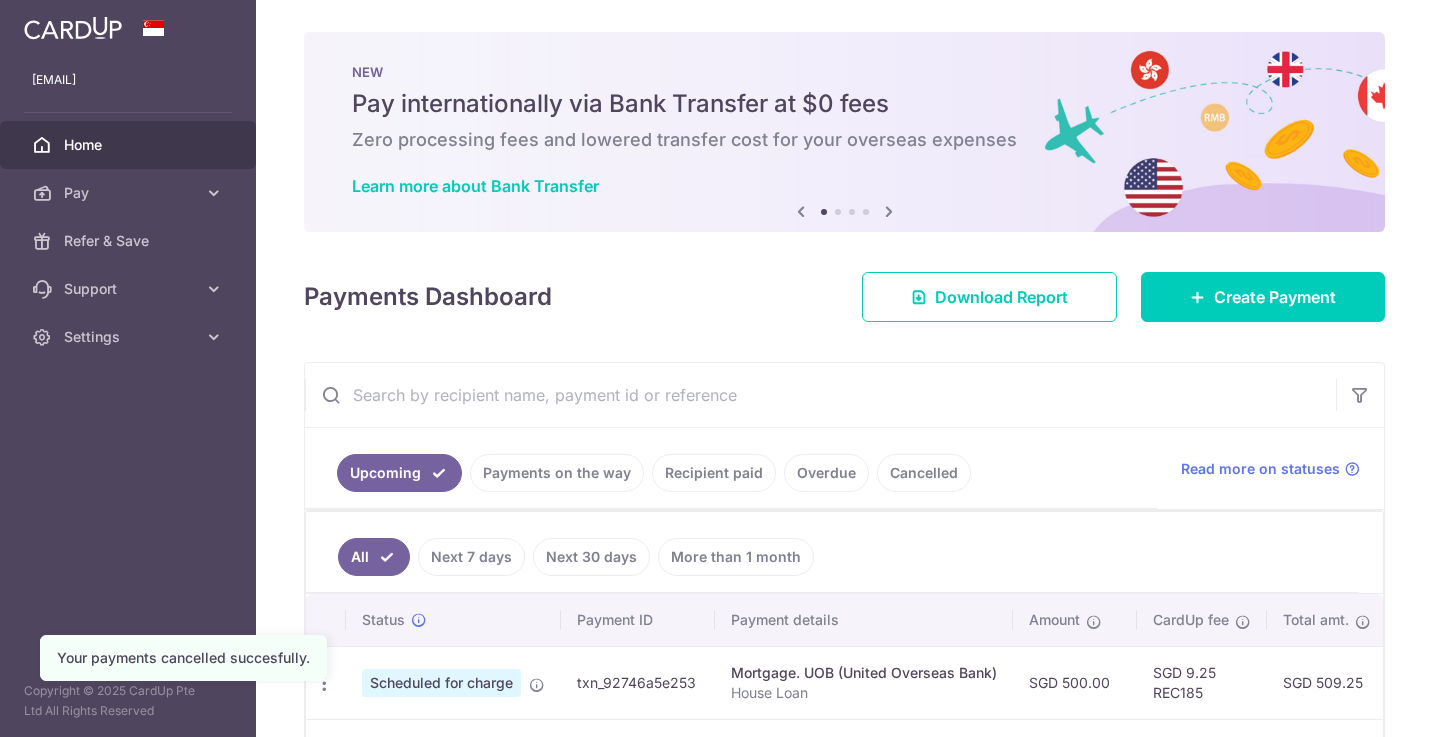 scroll, scrollTop: 0, scrollLeft: 0, axis: both 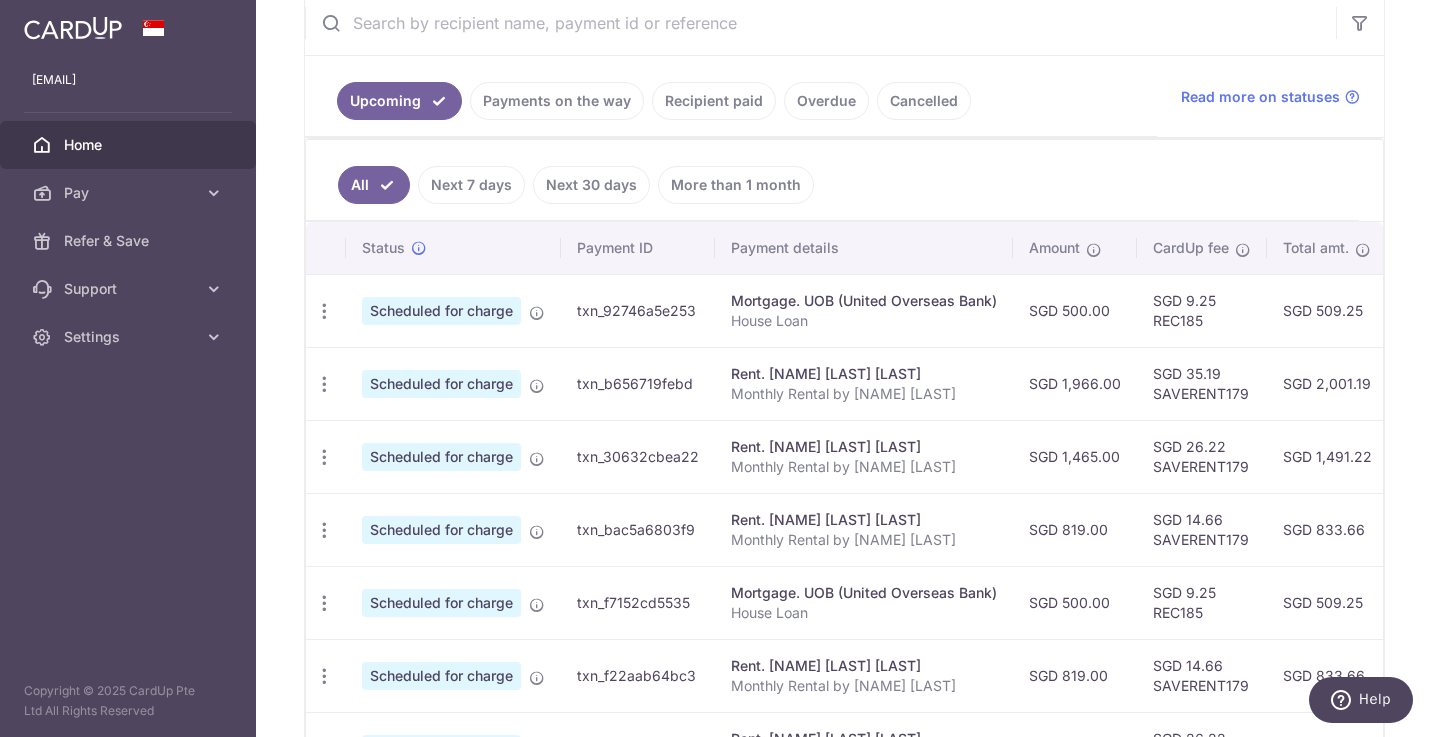 click on "Cancelled" at bounding box center (924, 101) 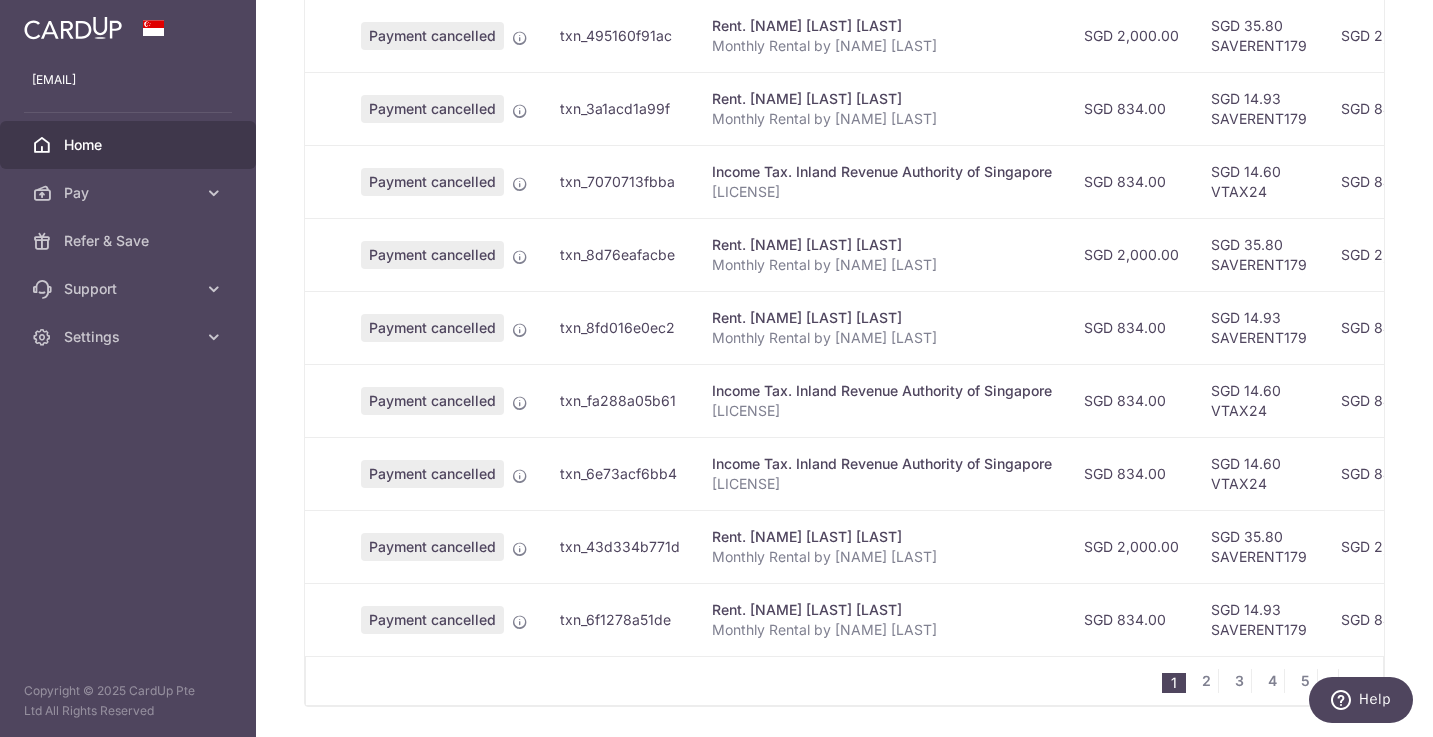 scroll, scrollTop: 735, scrollLeft: 0, axis: vertical 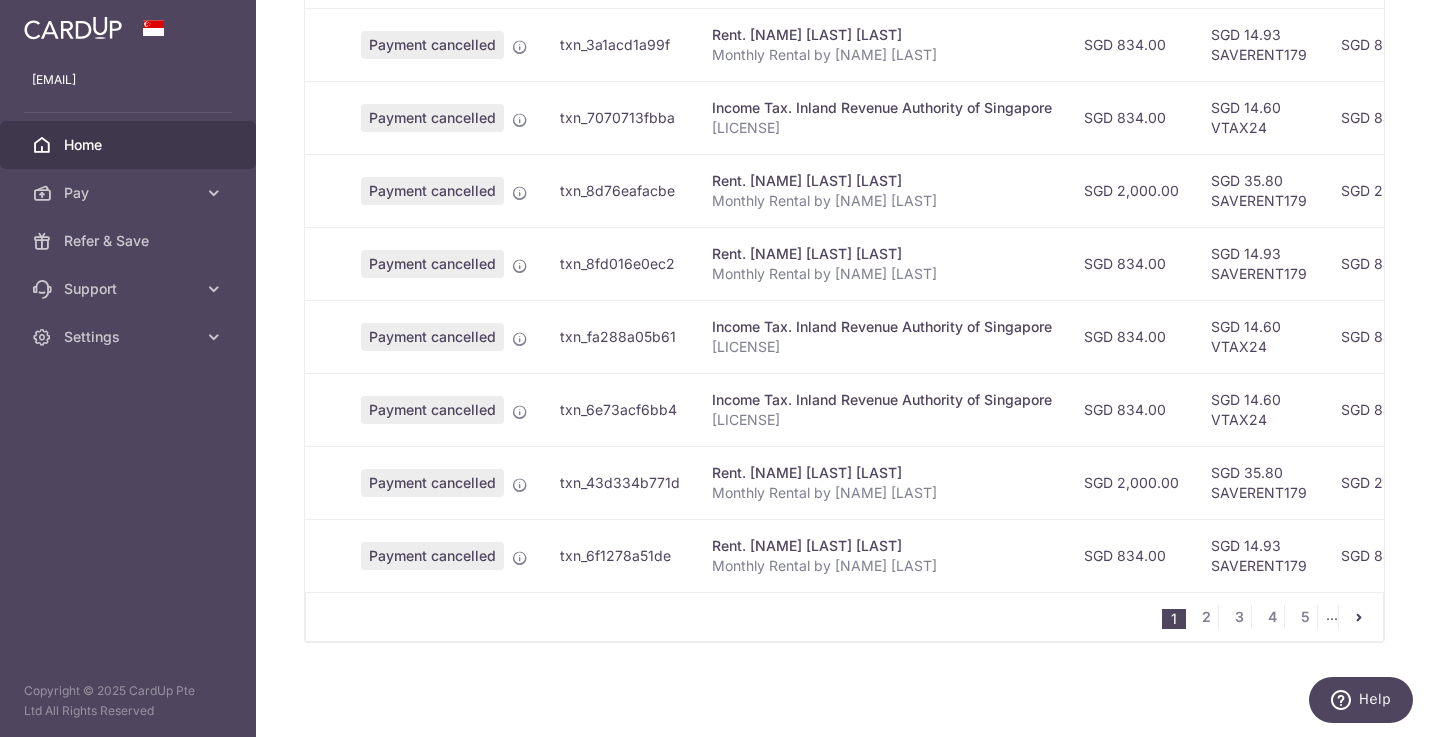 click at bounding box center (1359, 617) 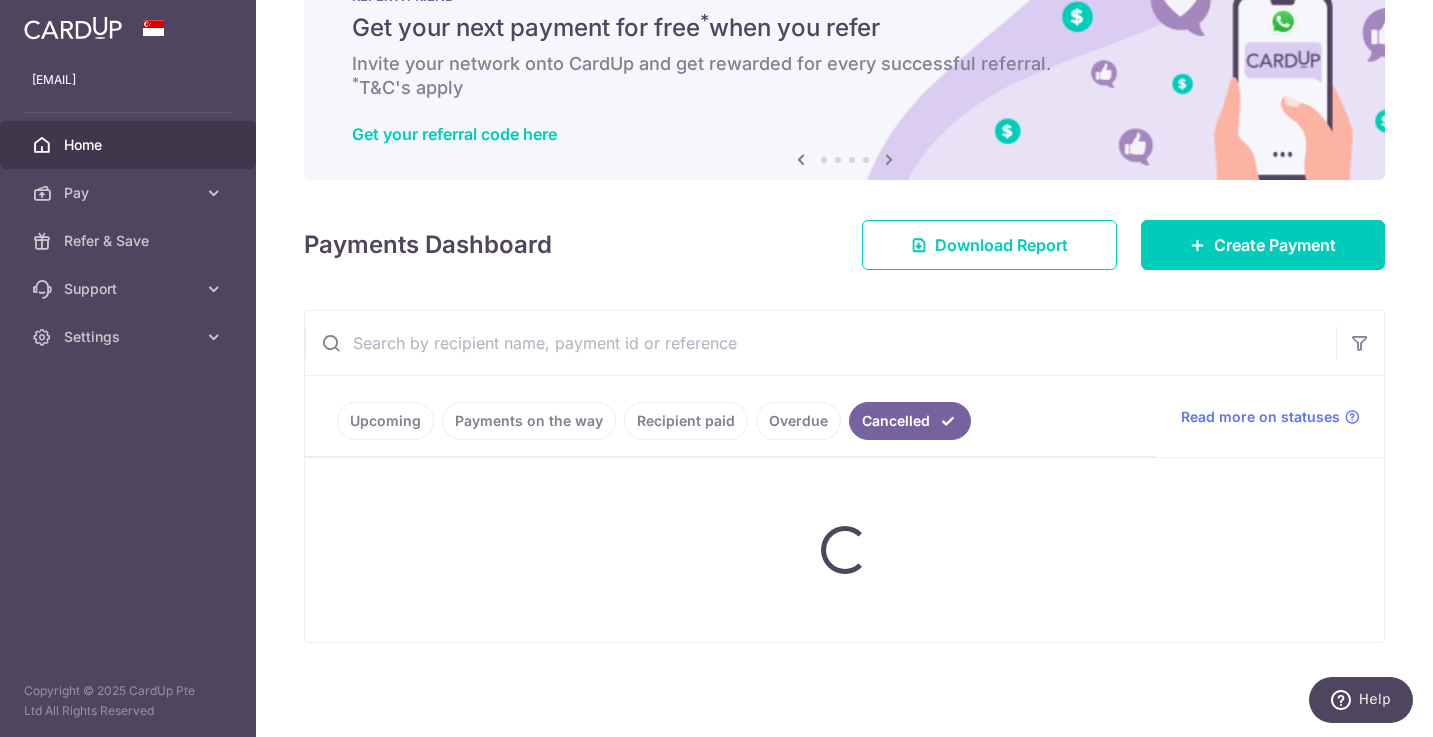 scroll, scrollTop: 76, scrollLeft: 0, axis: vertical 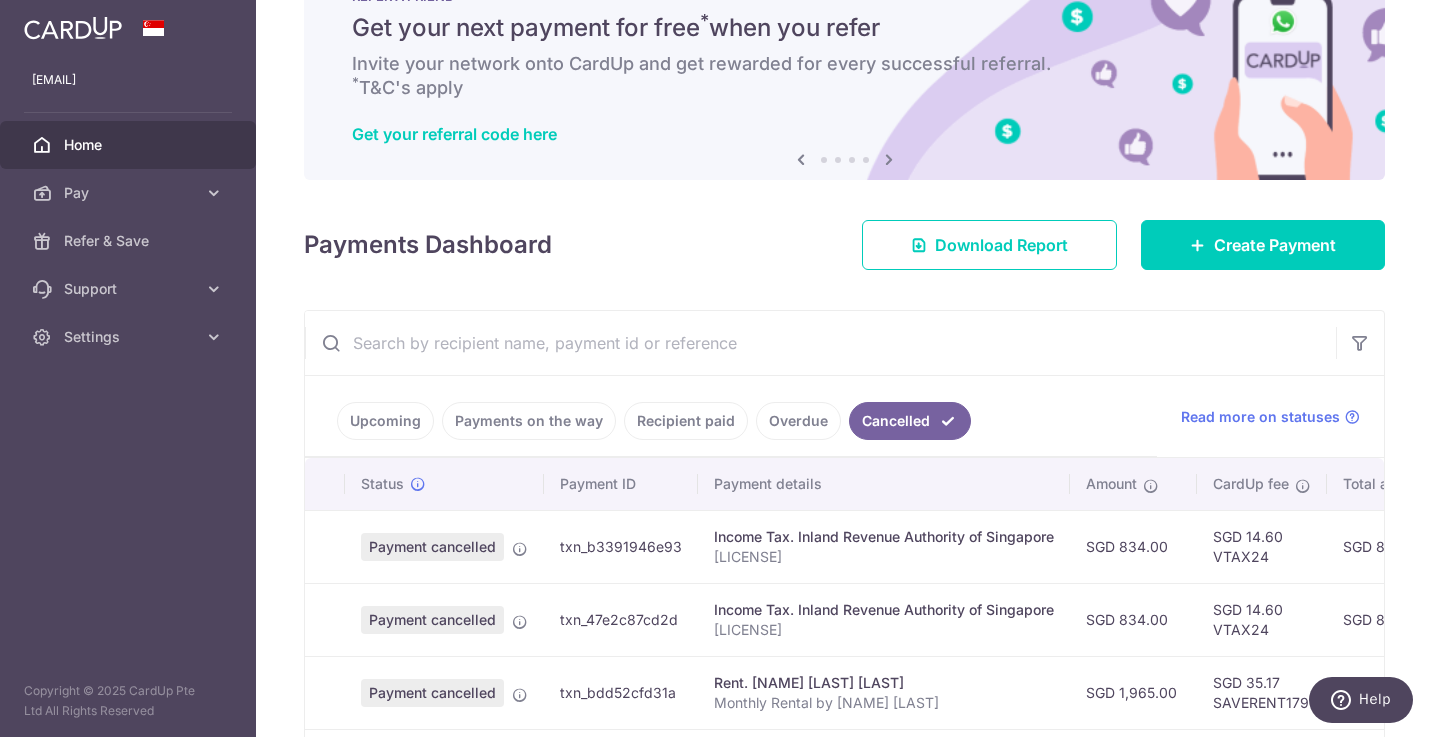 click at bounding box center (820, 343) 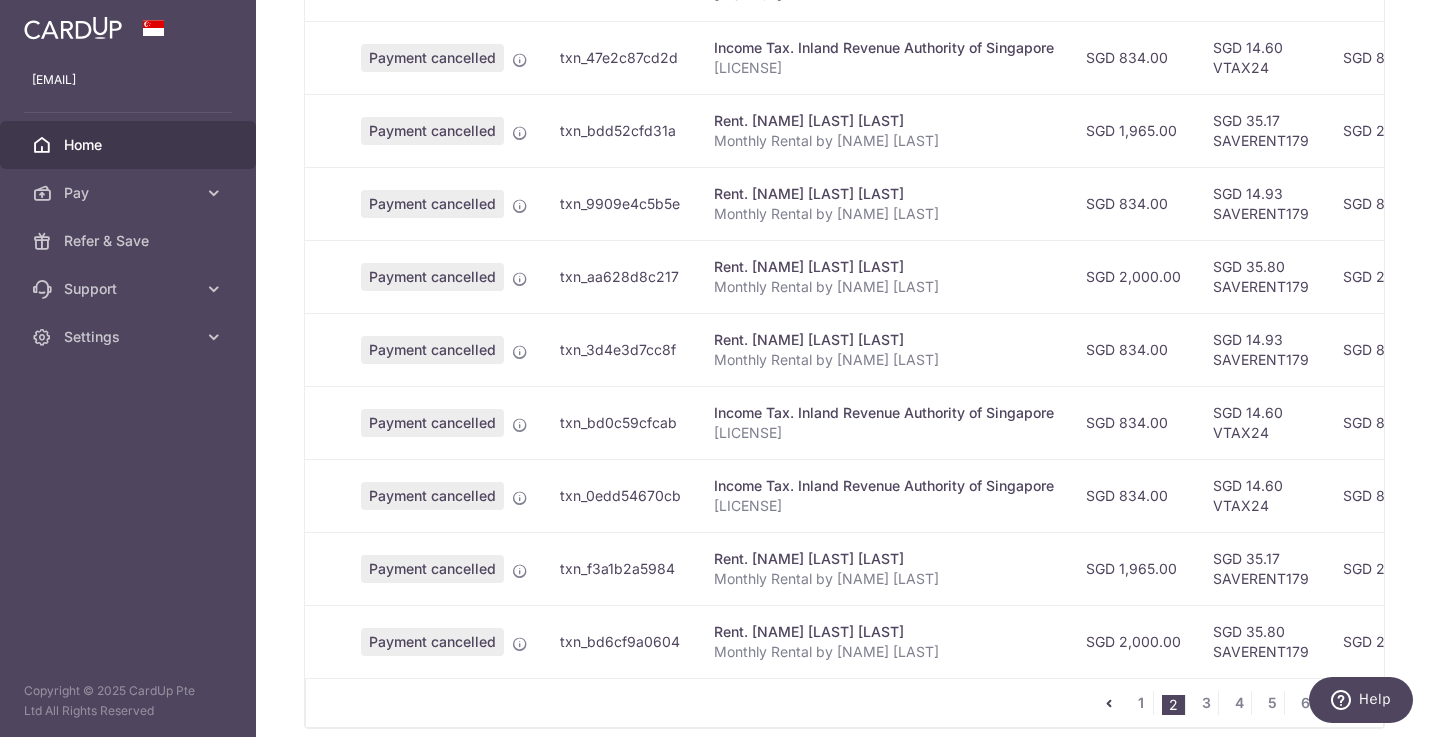 scroll, scrollTop: 0, scrollLeft: 0, axis: both 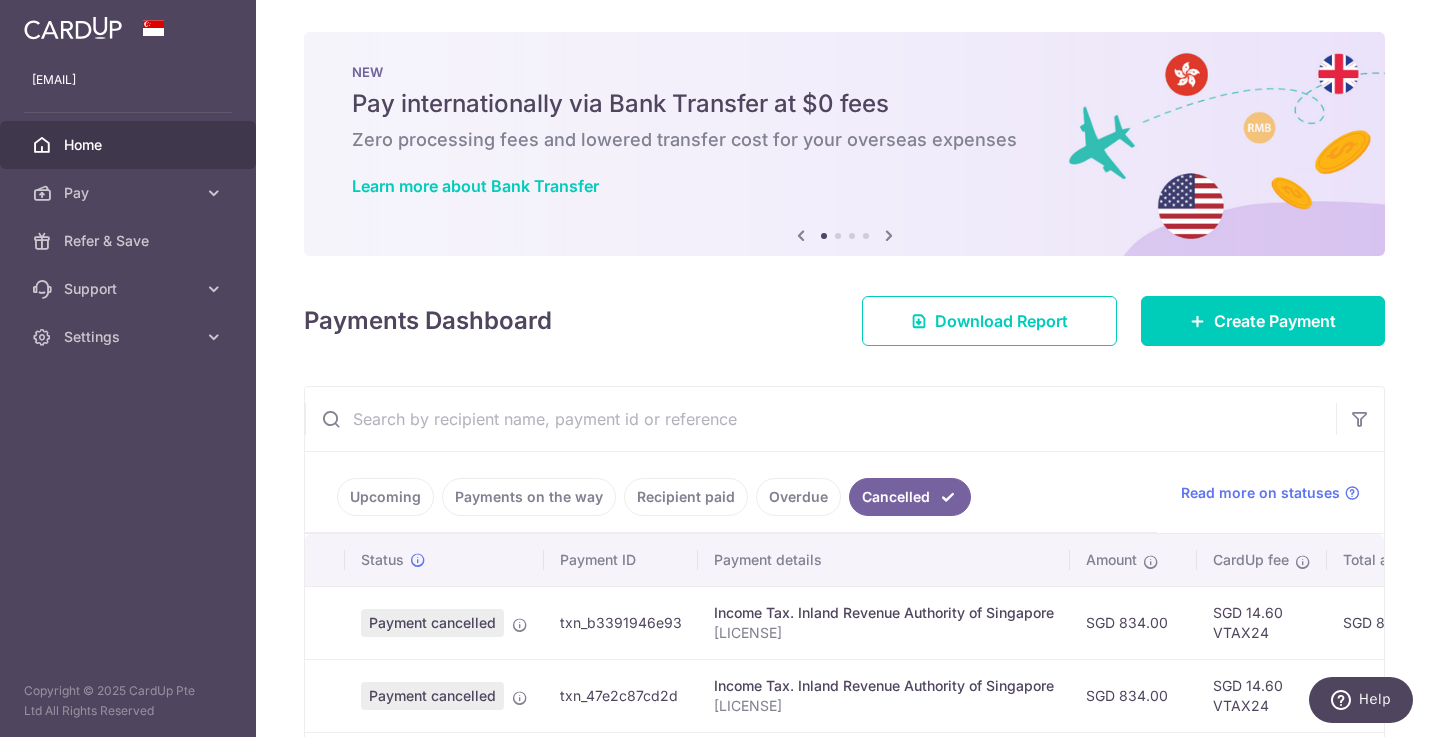 click at bounding box center [820, 419] 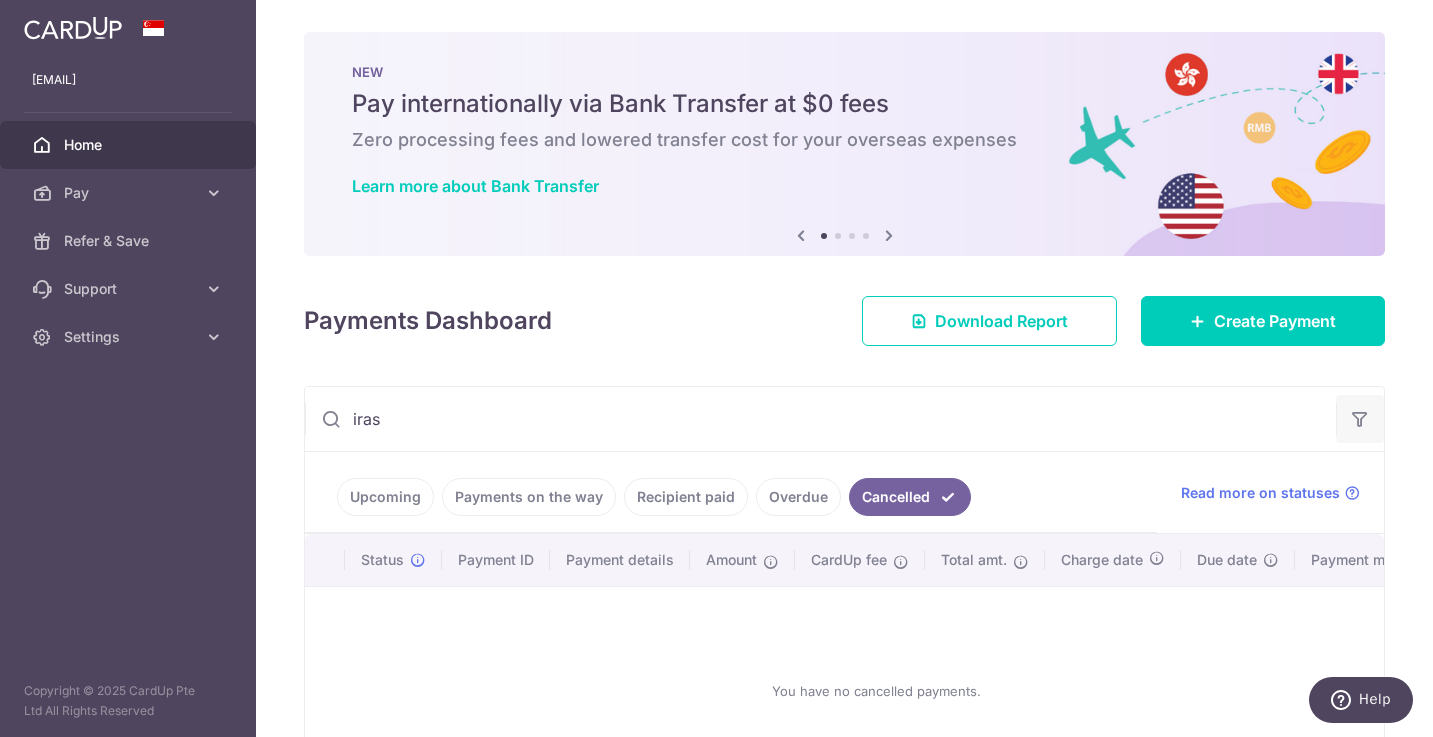 type on "iras" 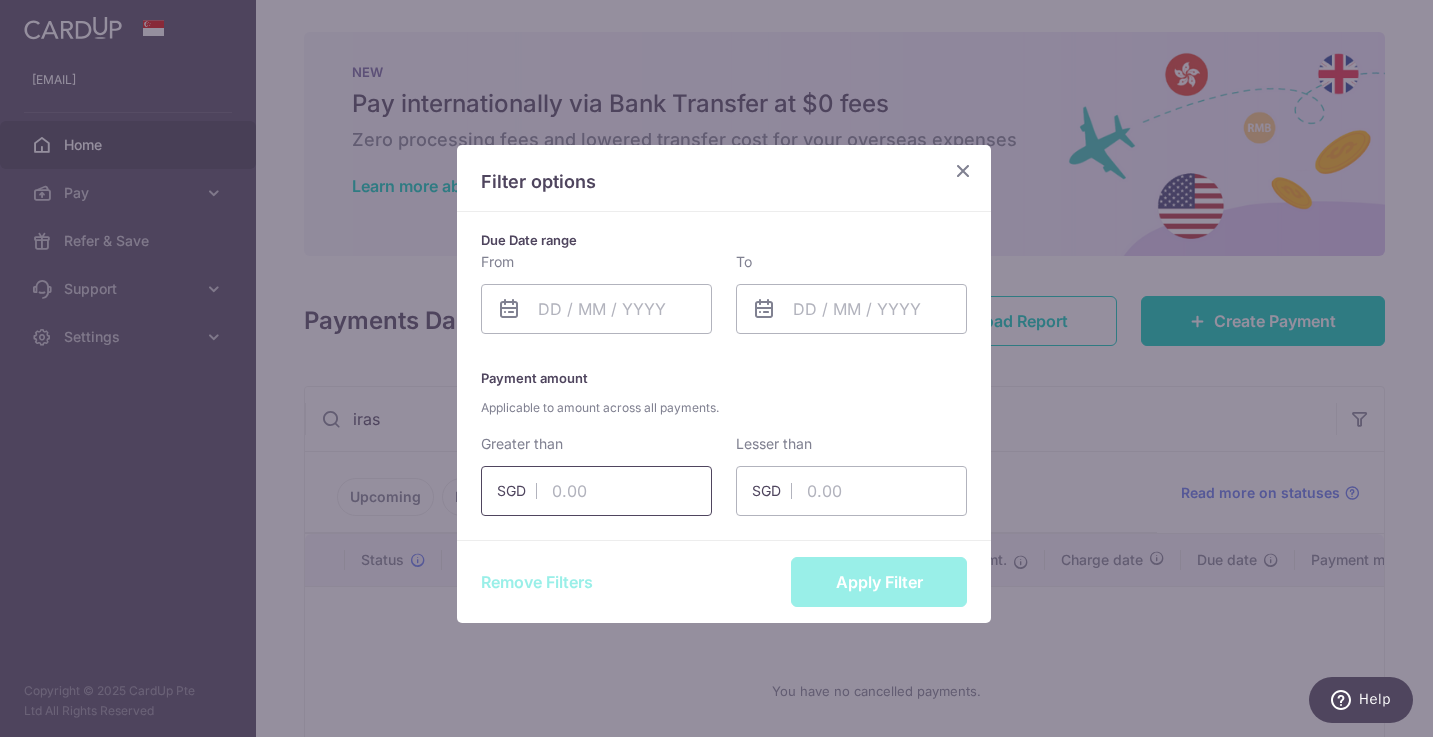 click at bounding box center (596, 491) 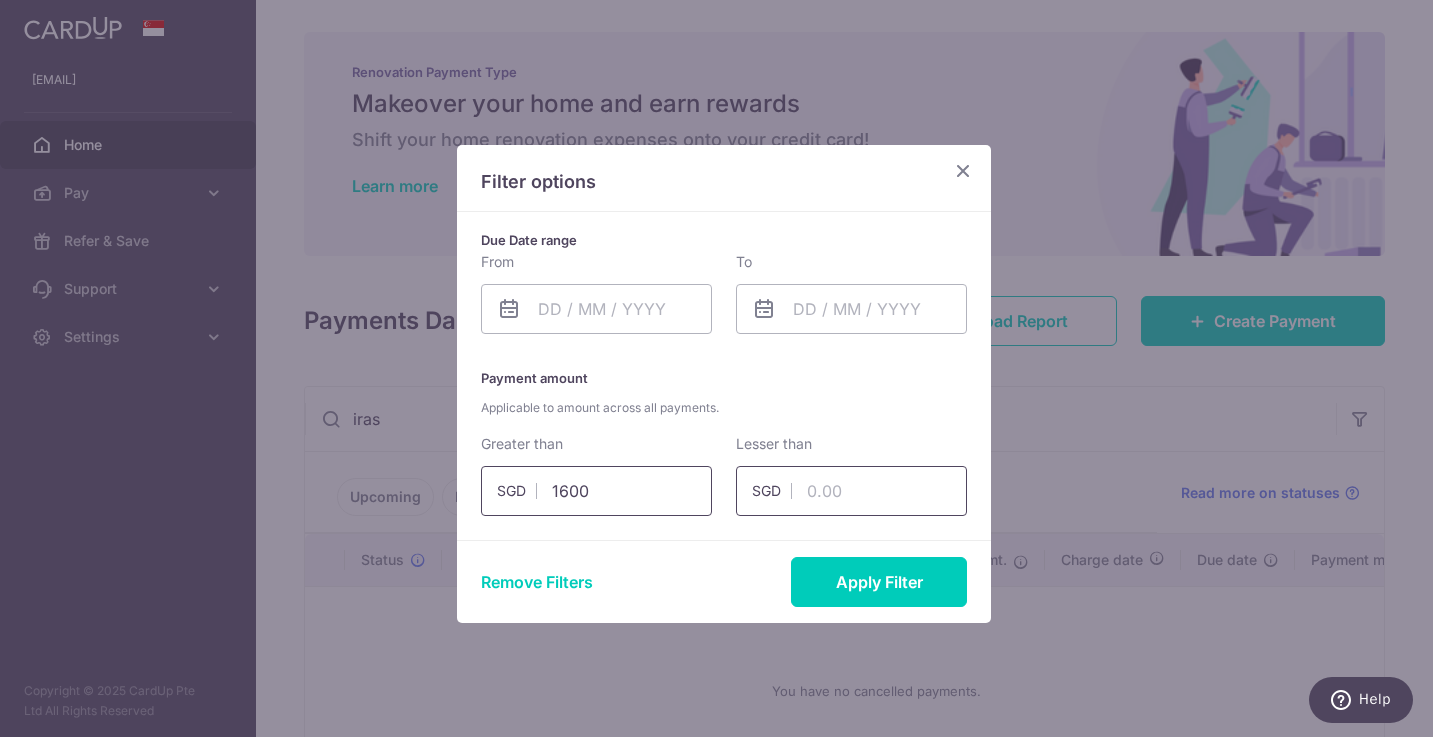 type on "1600" 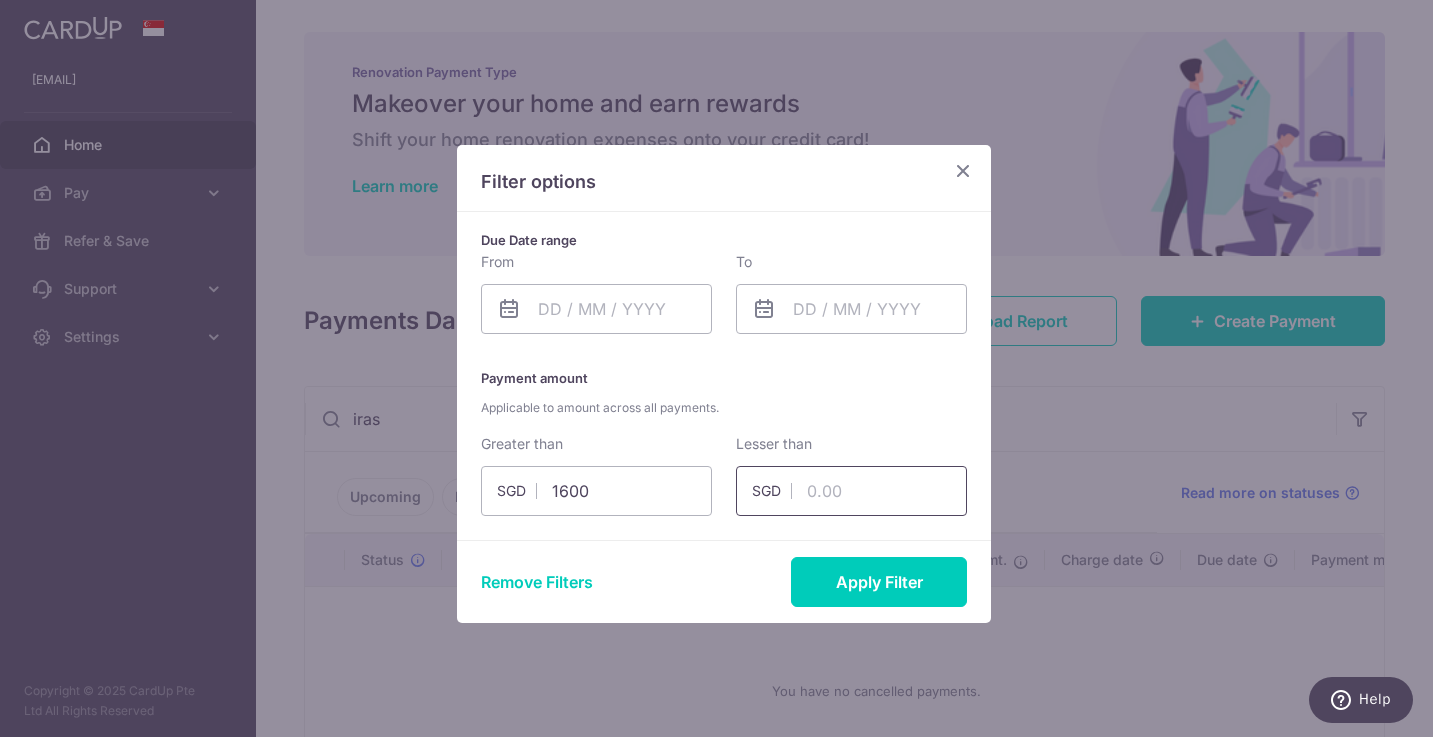 click at bounding box center [851, 491] 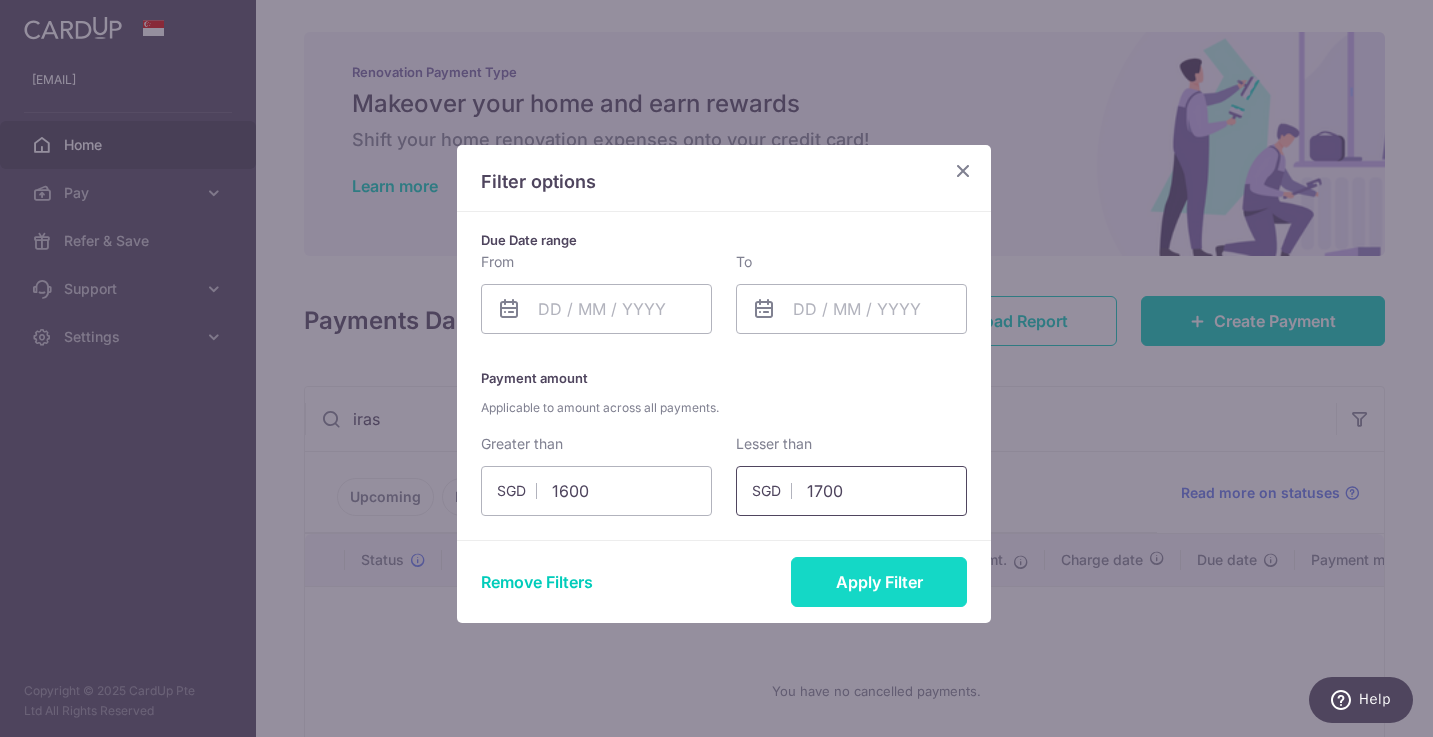 type on "1700" 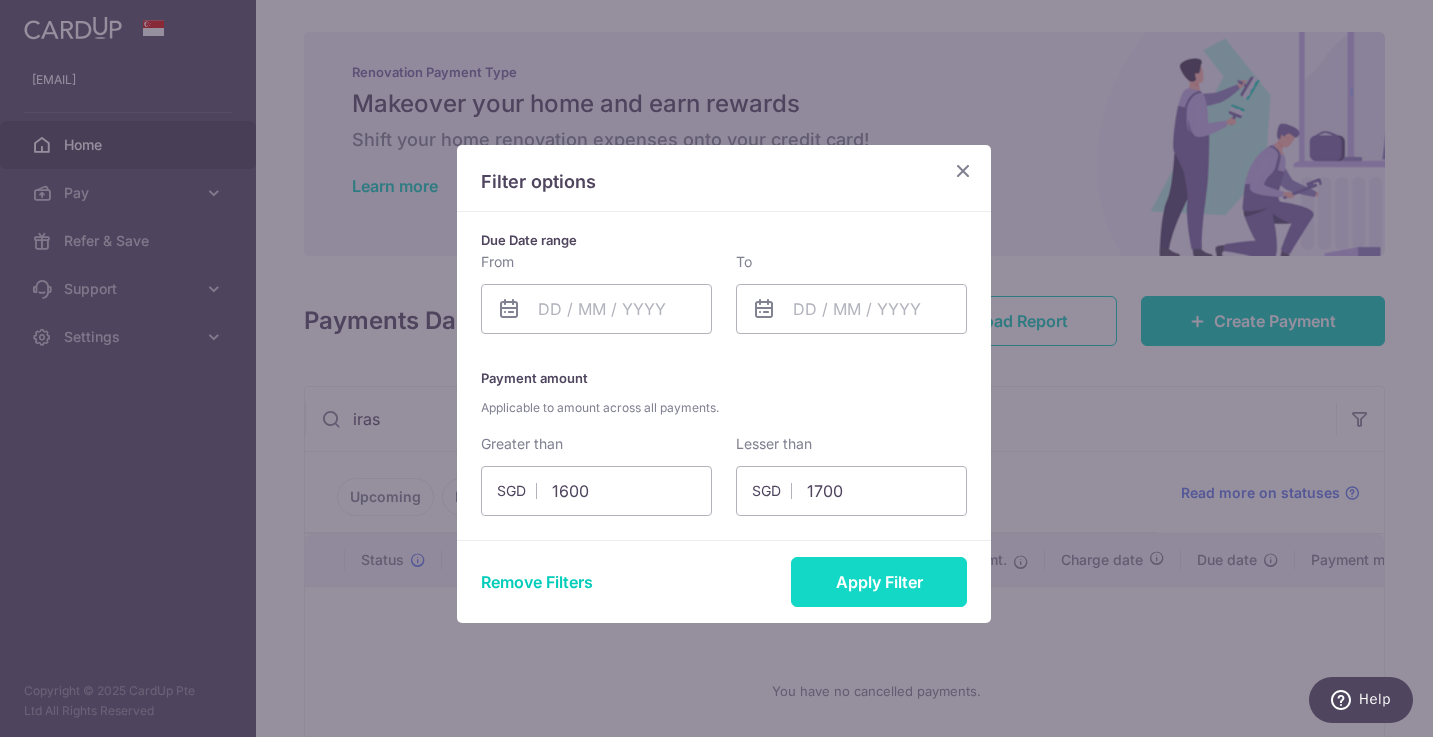 click on "Apply Filter" at bounding box center (879, 582) 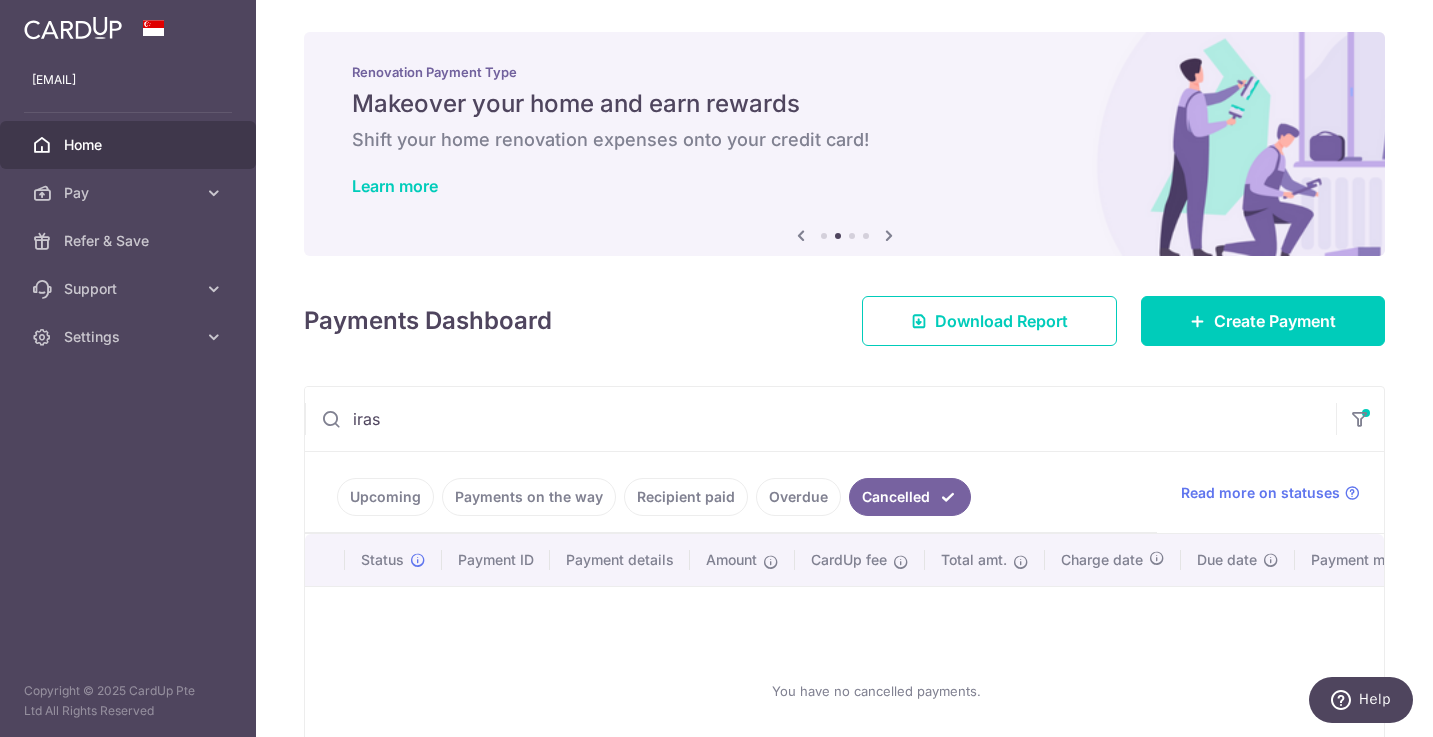 click on "iras" at bounding box center (820, 419) 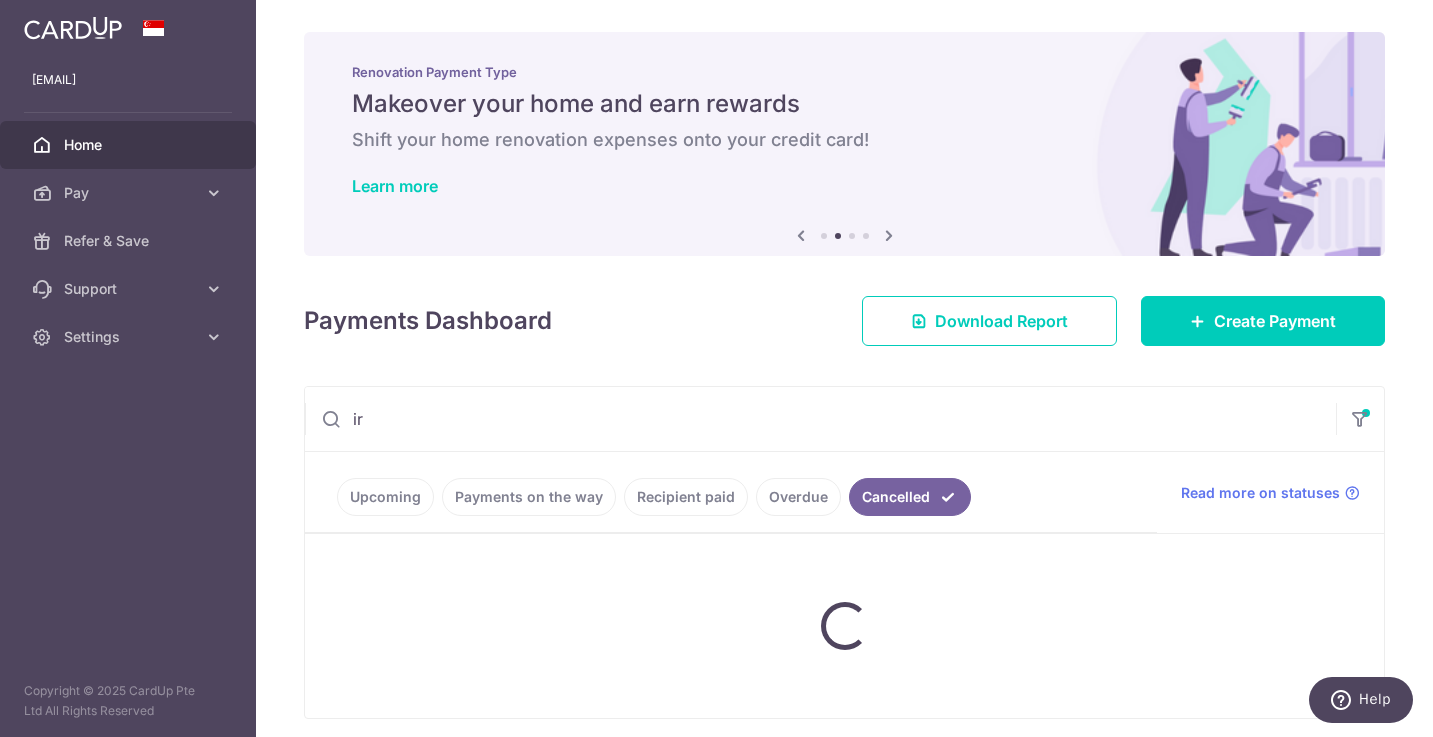 type on "i" 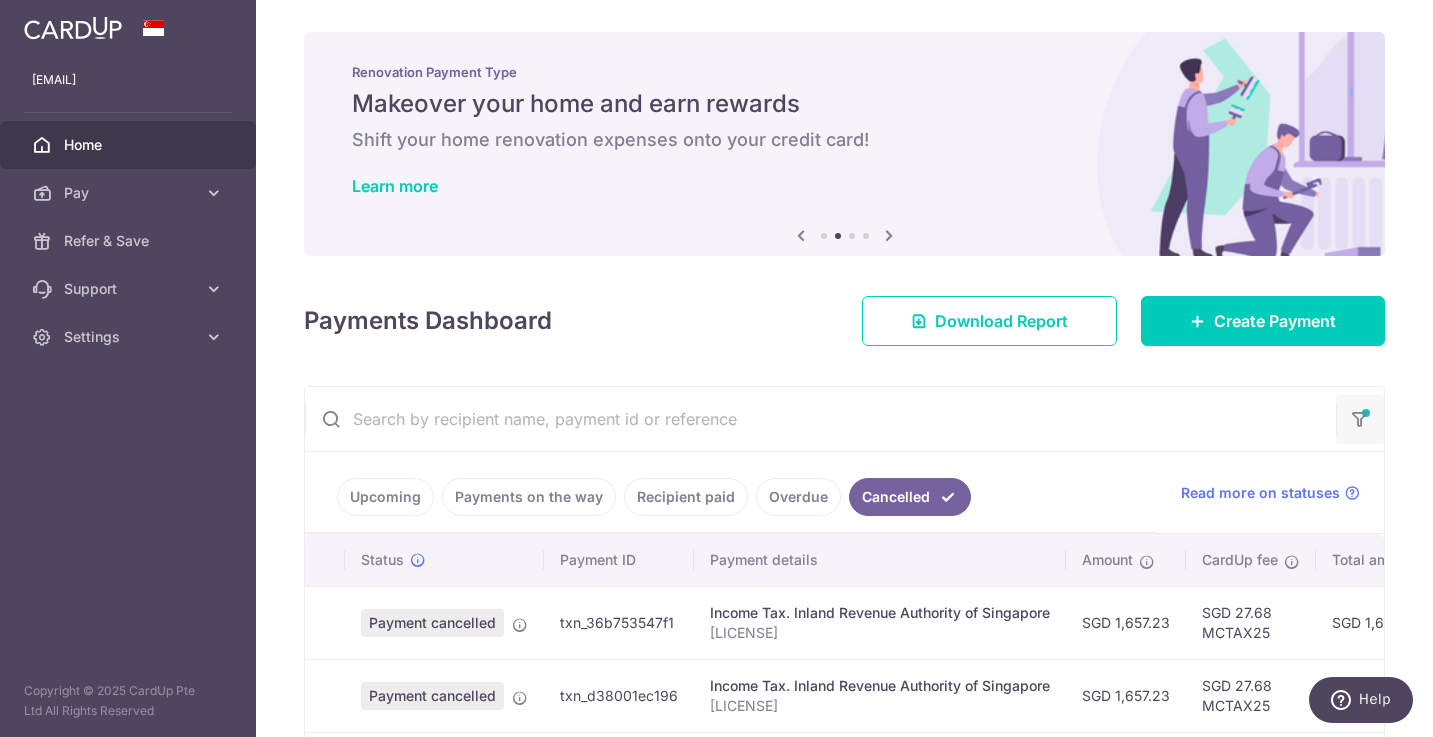 type 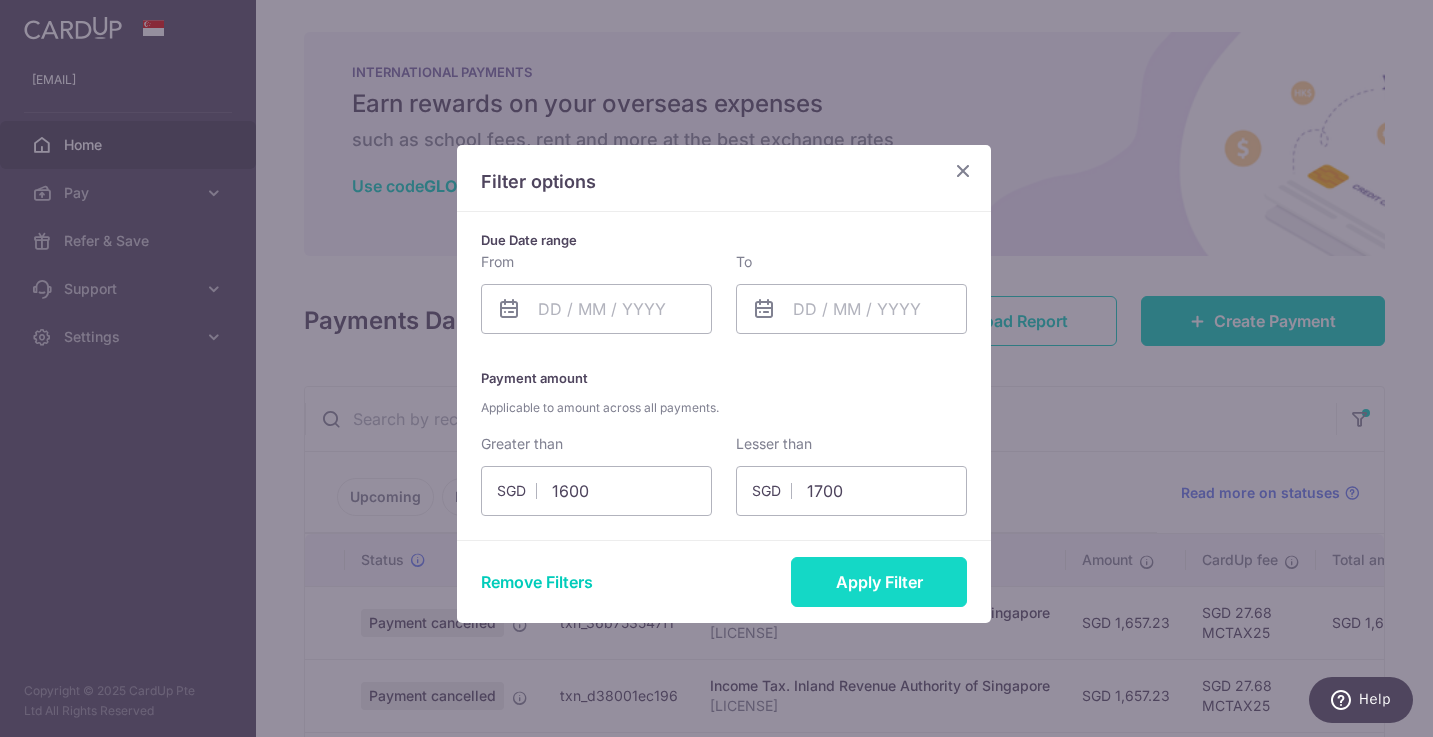 click on "Apply Filter" at bounding box center (879, 582) 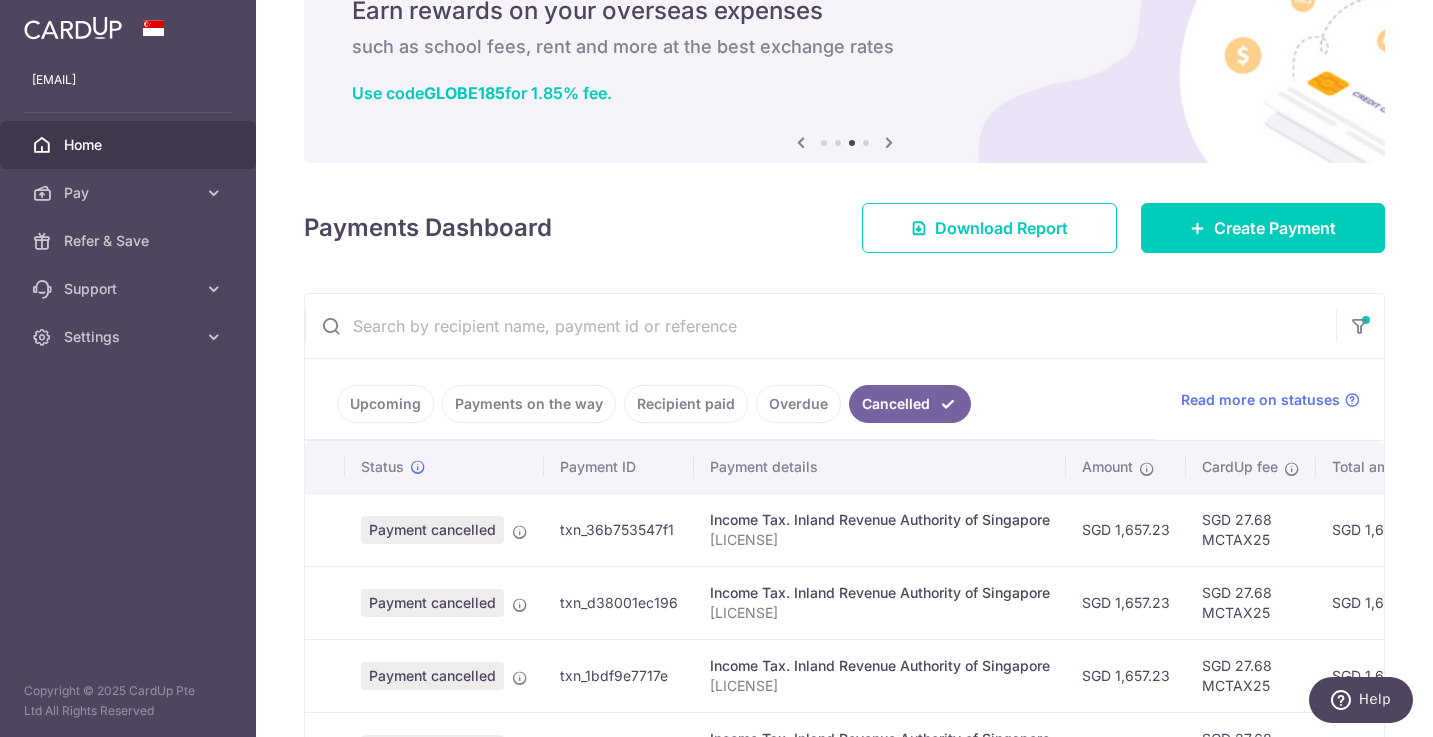 scroll, scrollTop: 107, scrollLeft: 0, axis: vertical 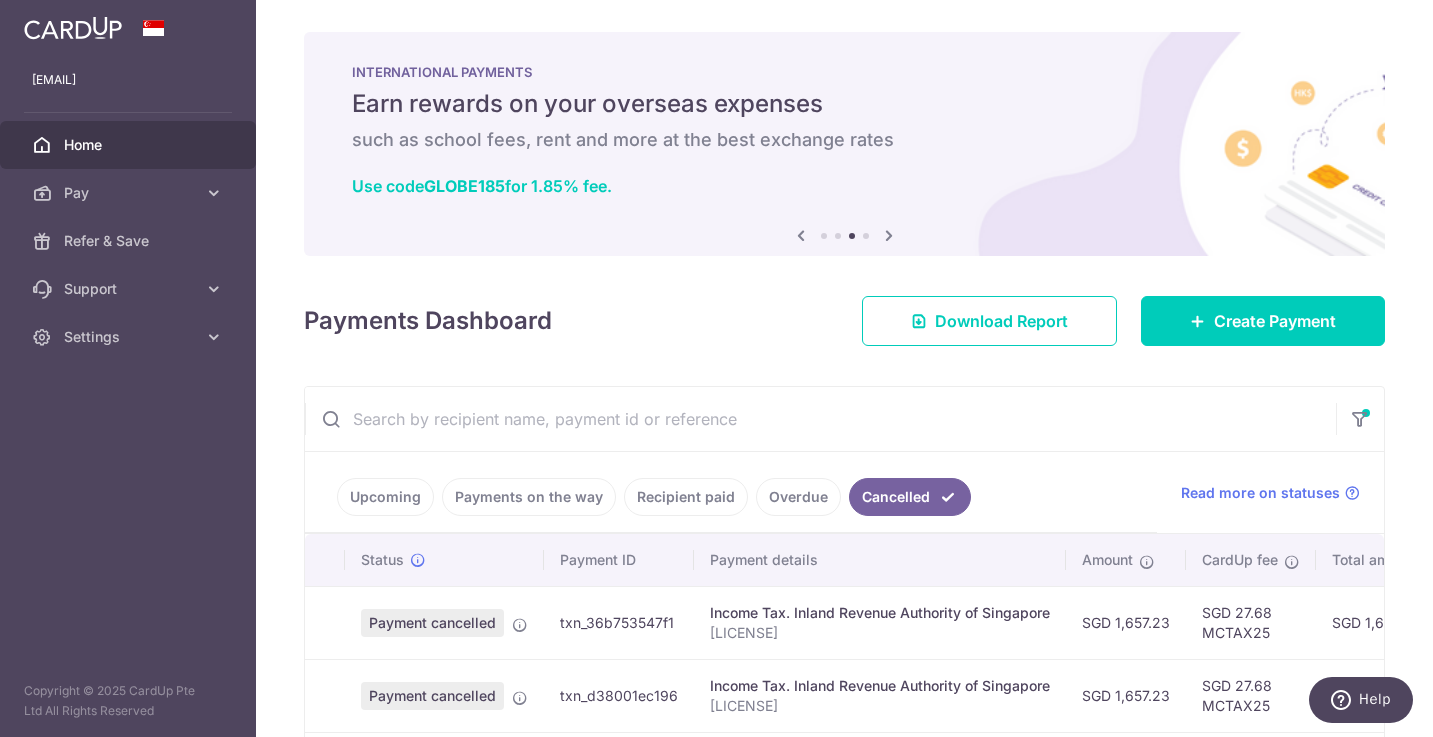 click on "Upcoming" at bounding box center [385, 497] 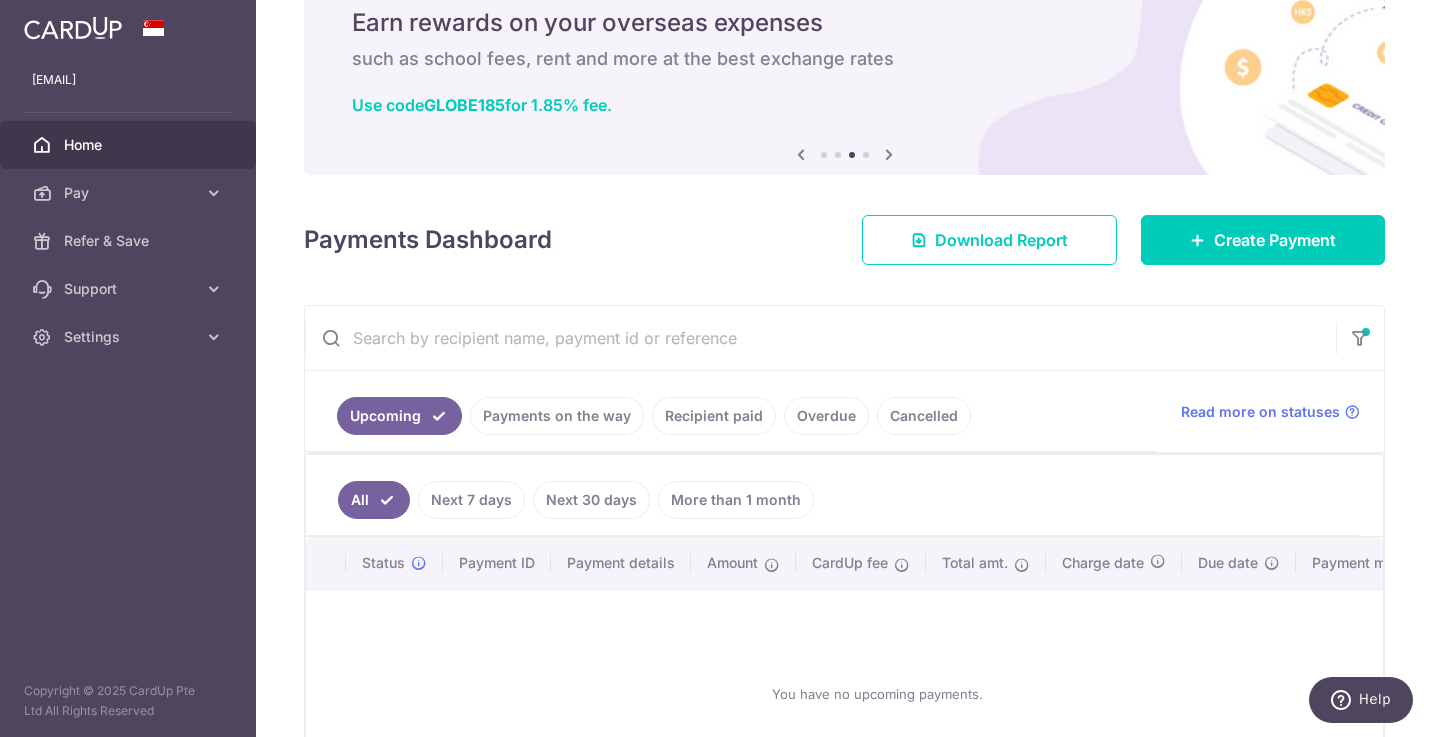 scroll, scrollTop: 80, scrollLeft: 0, axis: vertical 